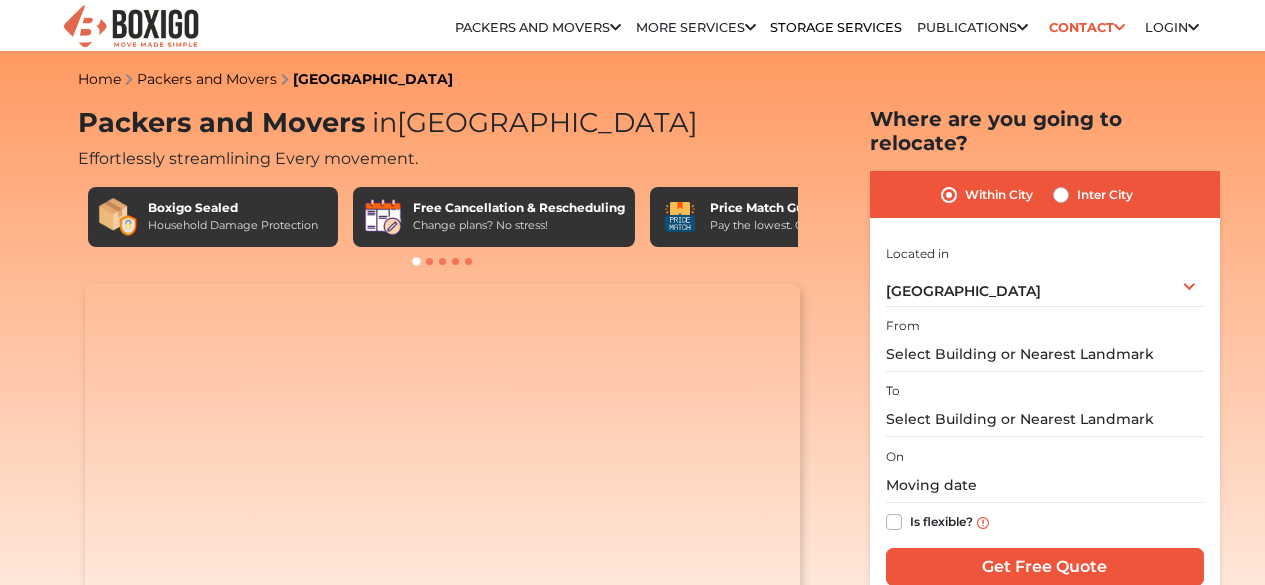 scroll, scrollTop: 0, scrollLeft: 0, axis: both 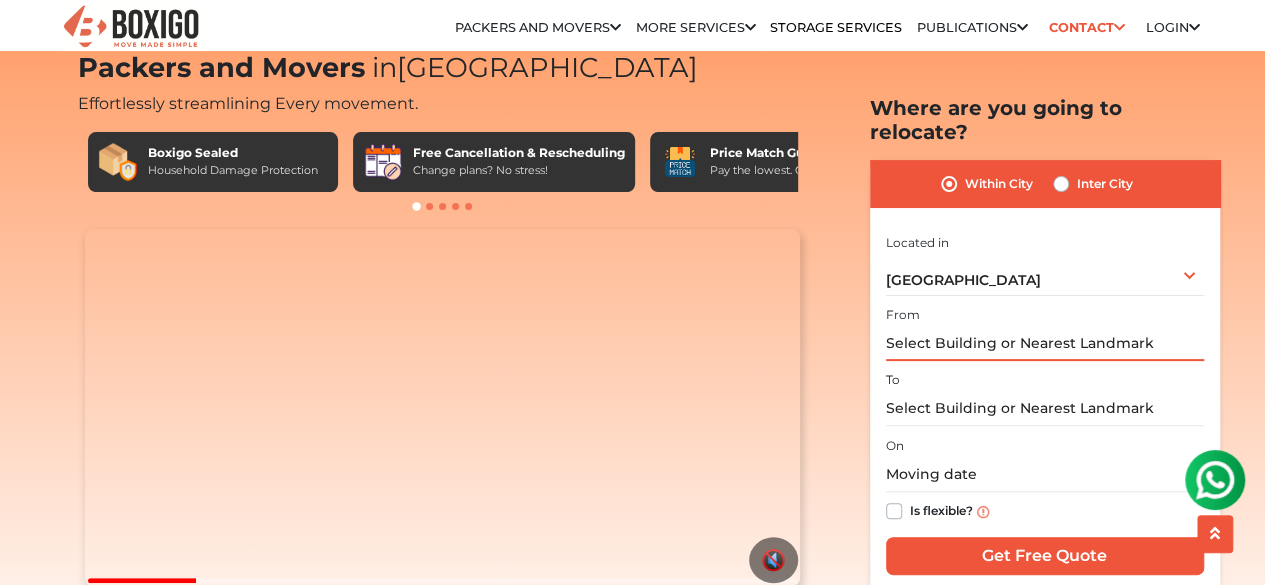 click at bounding box center (1045, 343) 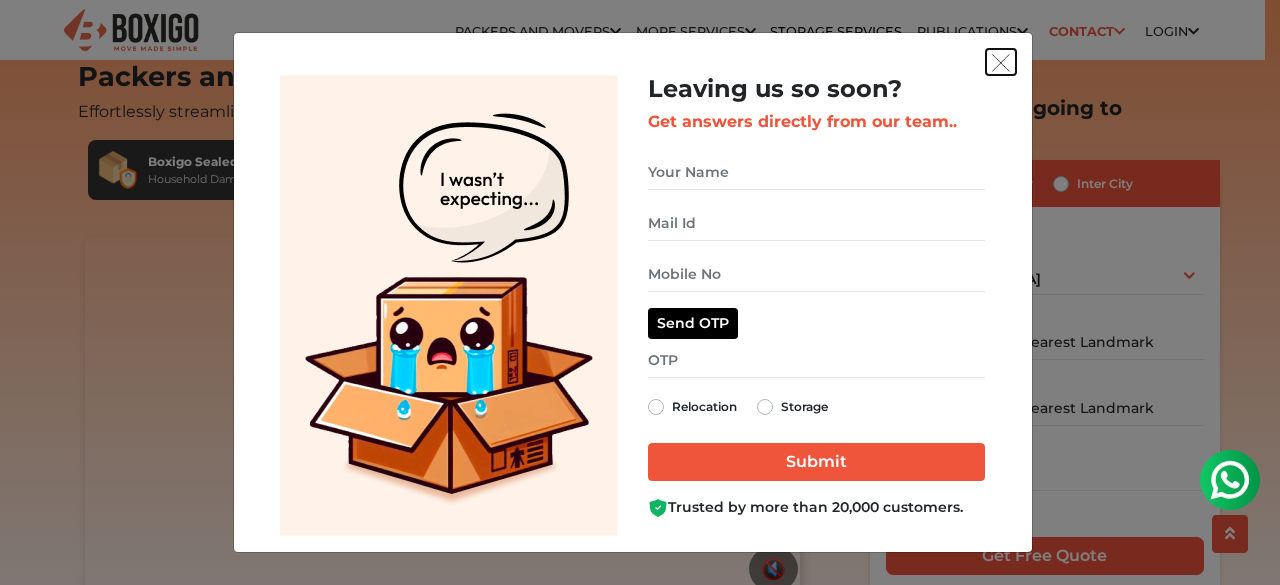 click at bounding box center (1001, 63) 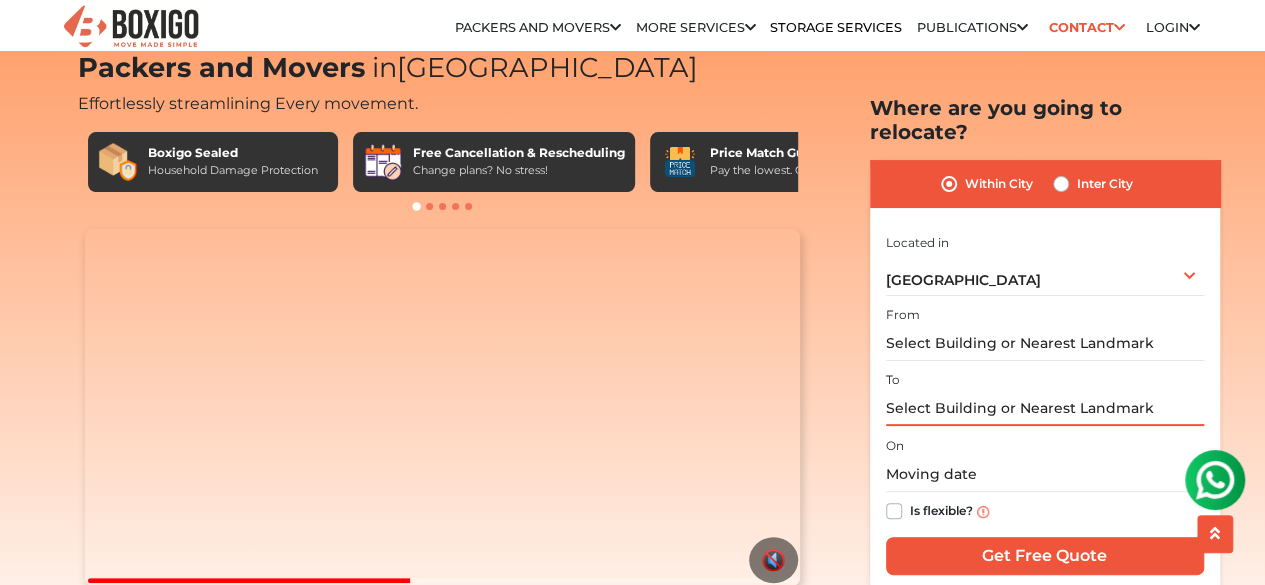 click at bounding box center [1045, 408] 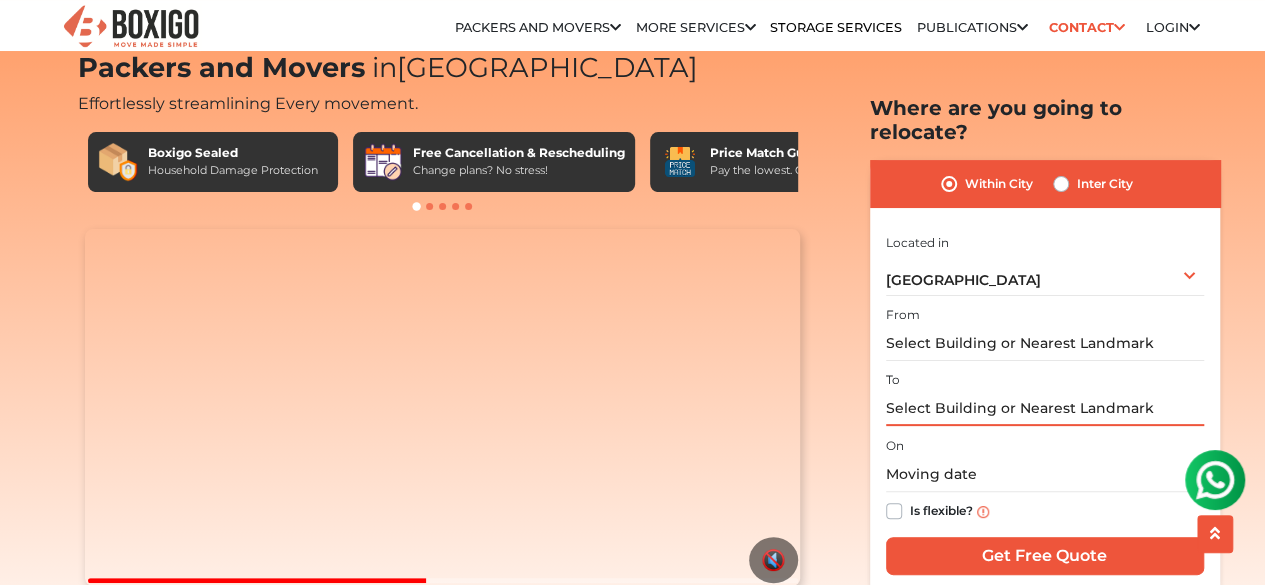paste on "[STREET_ADDRESS]" 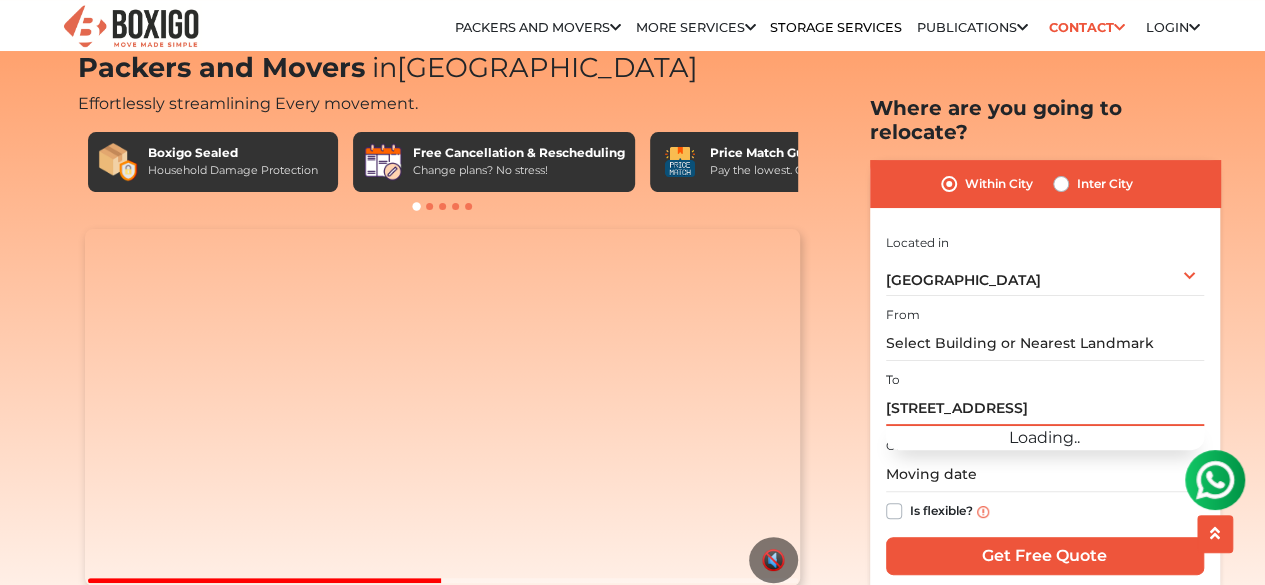 scroll, scrollTop: 0, scrollLeft: 208, axis: horizontal 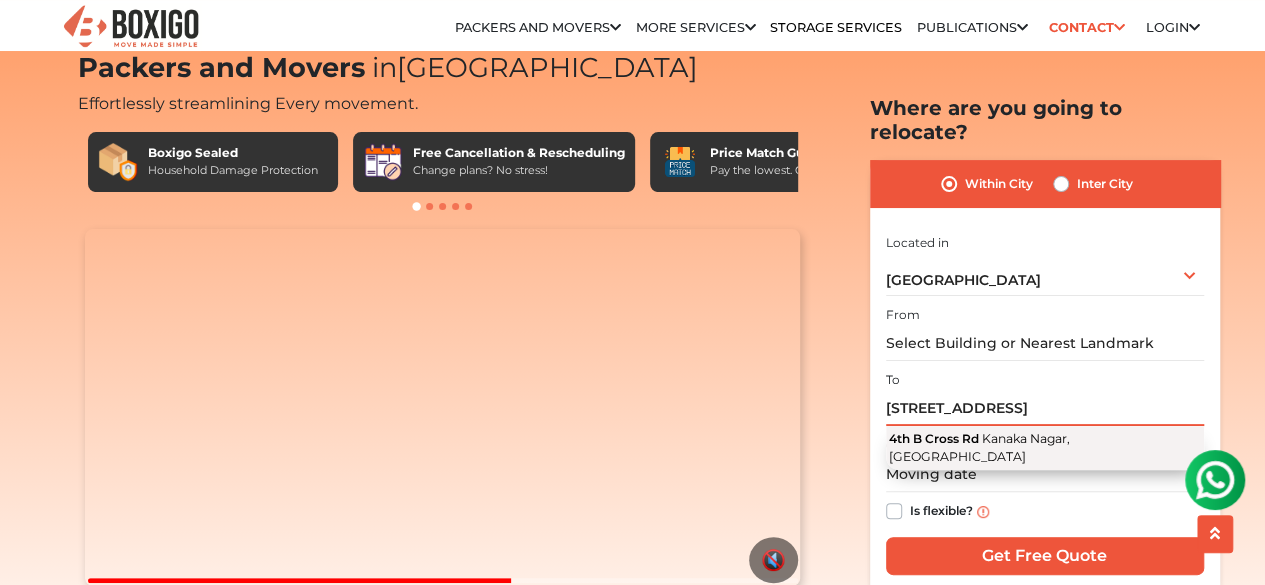 type on "[STREET_ADDRESS]" 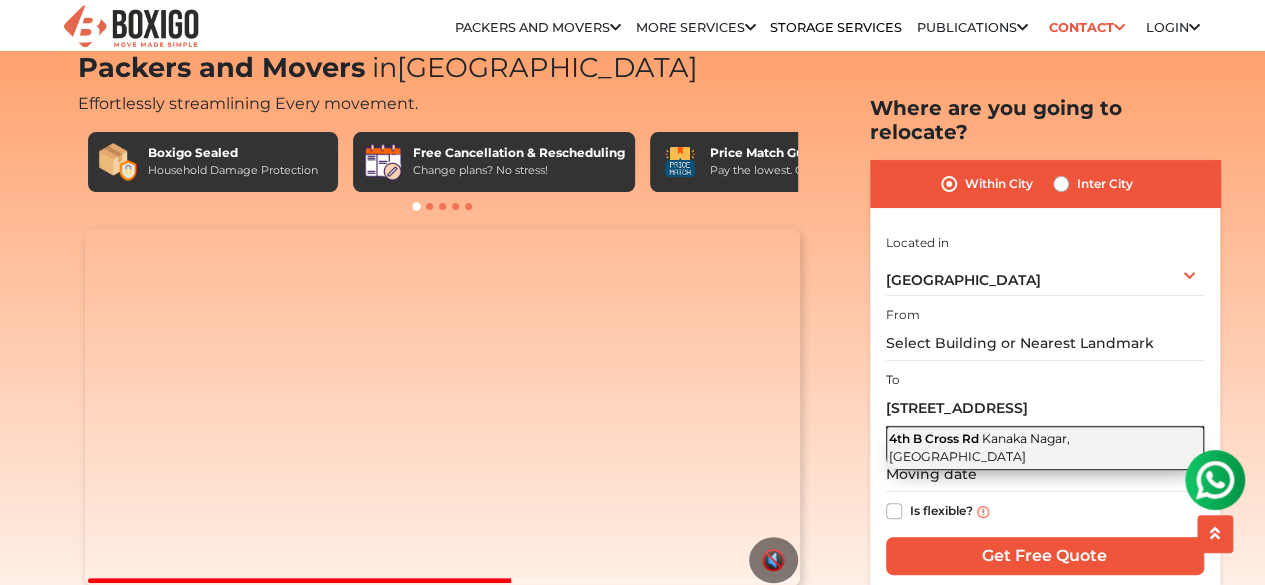 scroll, scrollTop: 0, scrollLeft: 0, axis: both 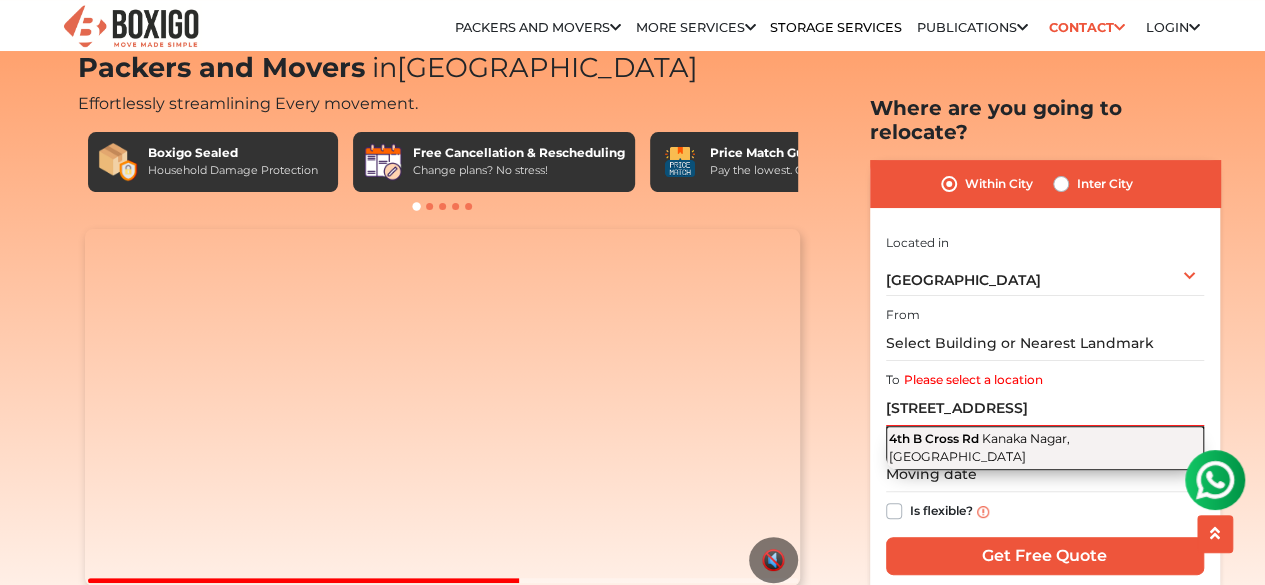 click on "Kanaka Nagar, [GEOGRAPHIC_DATA]" at bounding box center [979, 447] 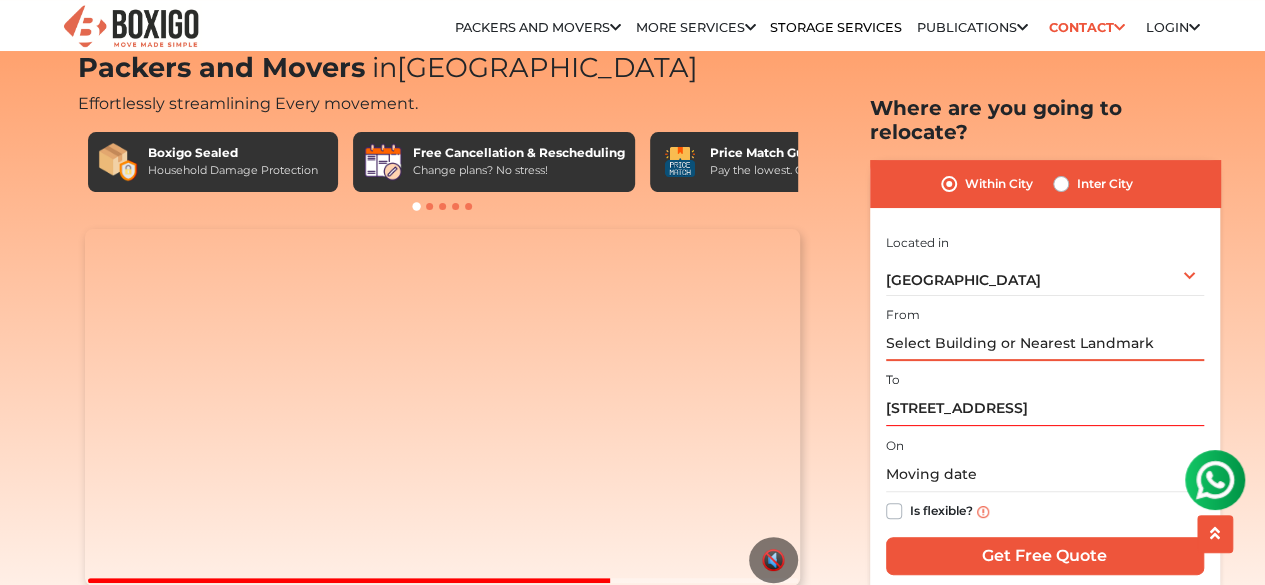 click at bounding box center [1045, 343] 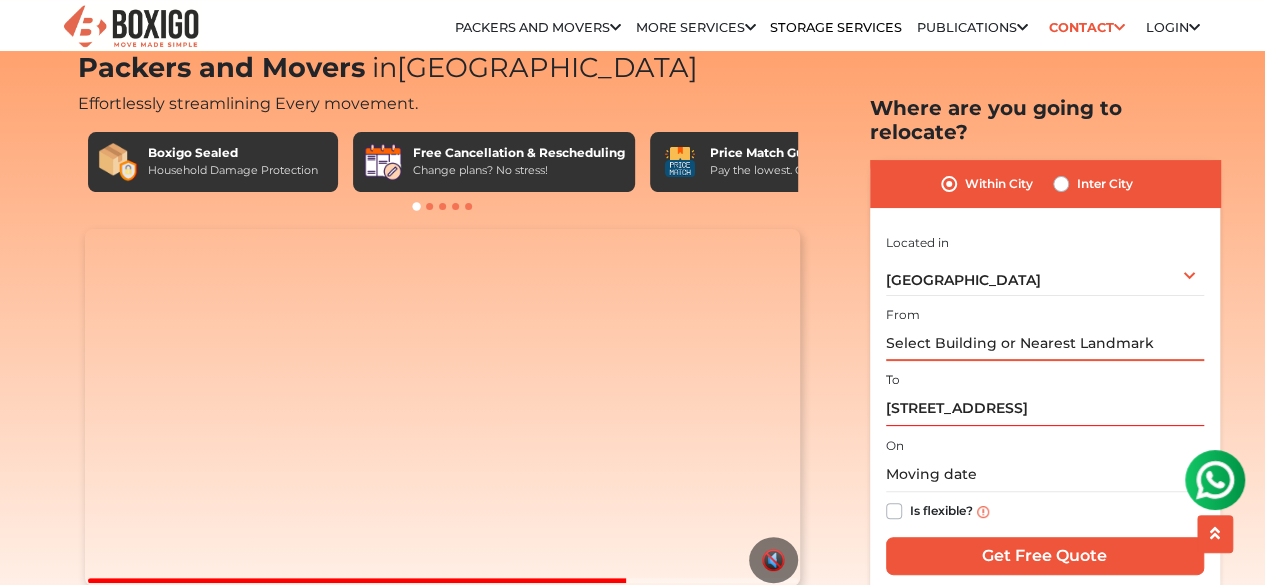 paste on "S L V Provition Store, [PERSON_NAME][GEOGRAPHIC_DATA]" 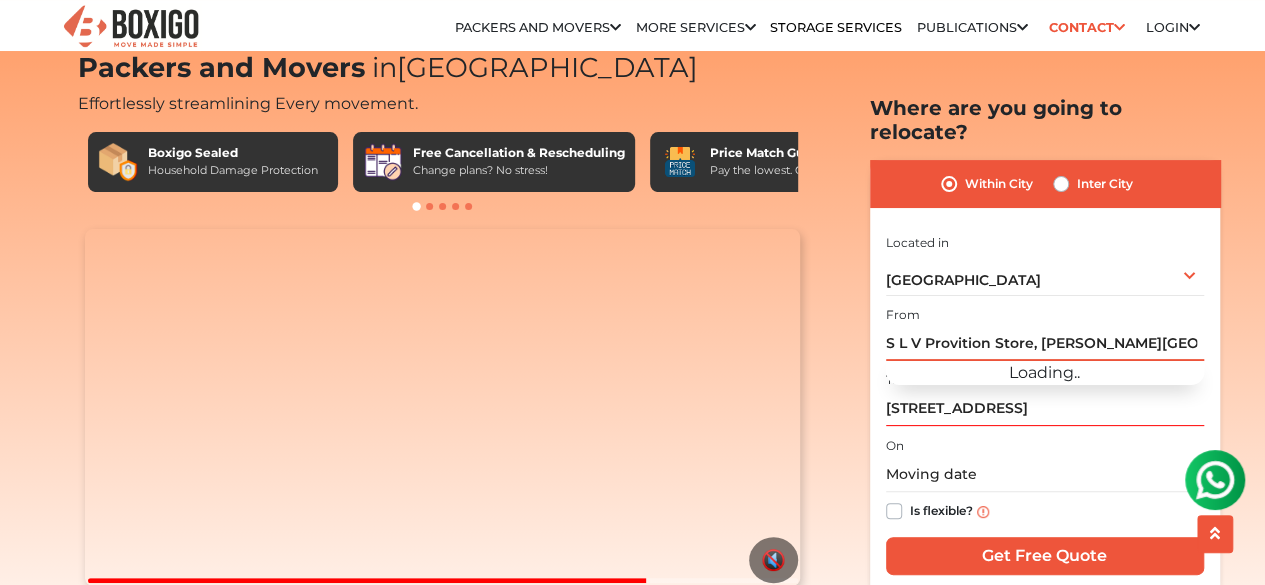 scroll, scrollTop: 0, scrollLeft: 265, axis: horizontal 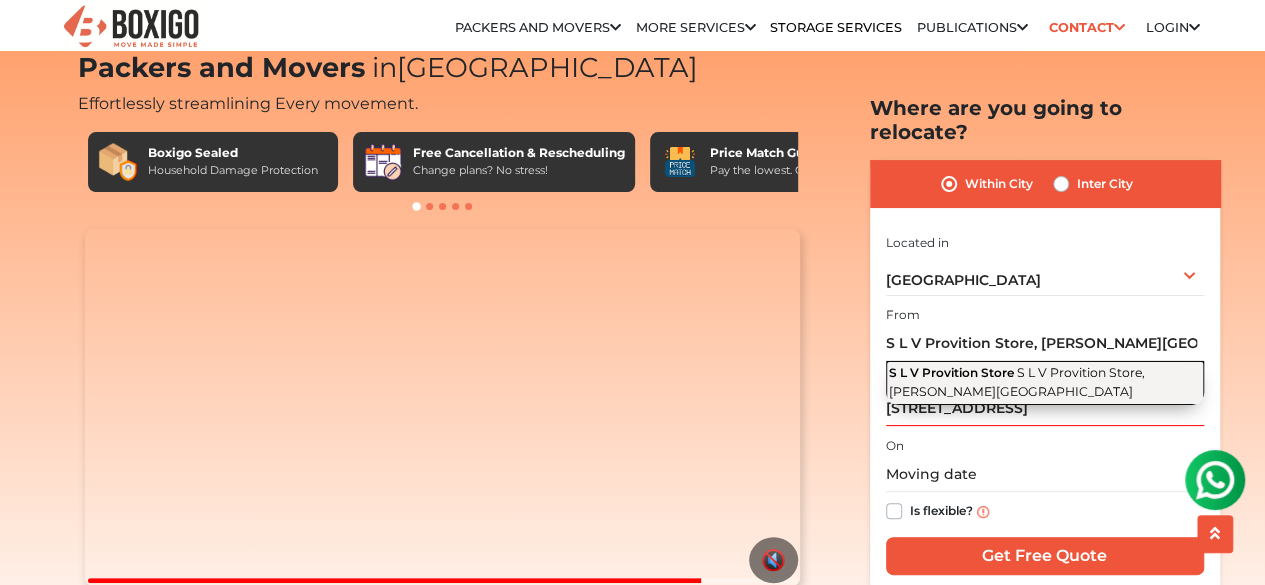 click on "S L V Provition Store, [PERSON_NAME][GEOGRAPHIC_DATA]" at bounding box center [1017, 382] 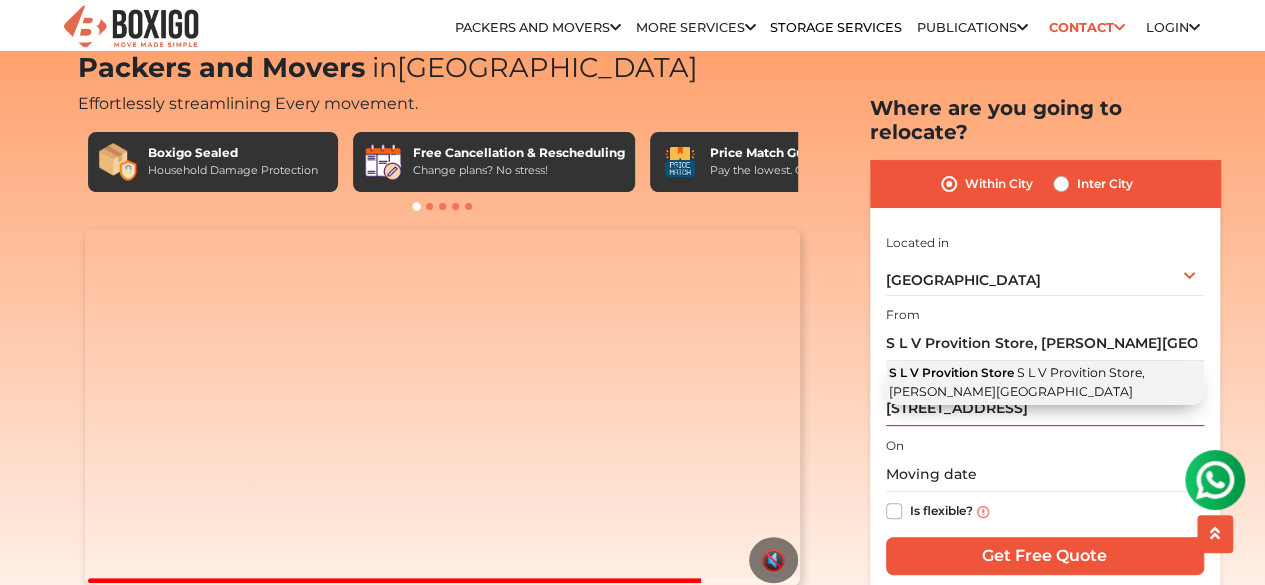 type on "S L V Provition Store, S L V [GEOGRAPHIC_DATA], [PERSON_NAME][GEOGRAPHIC_DATA]" 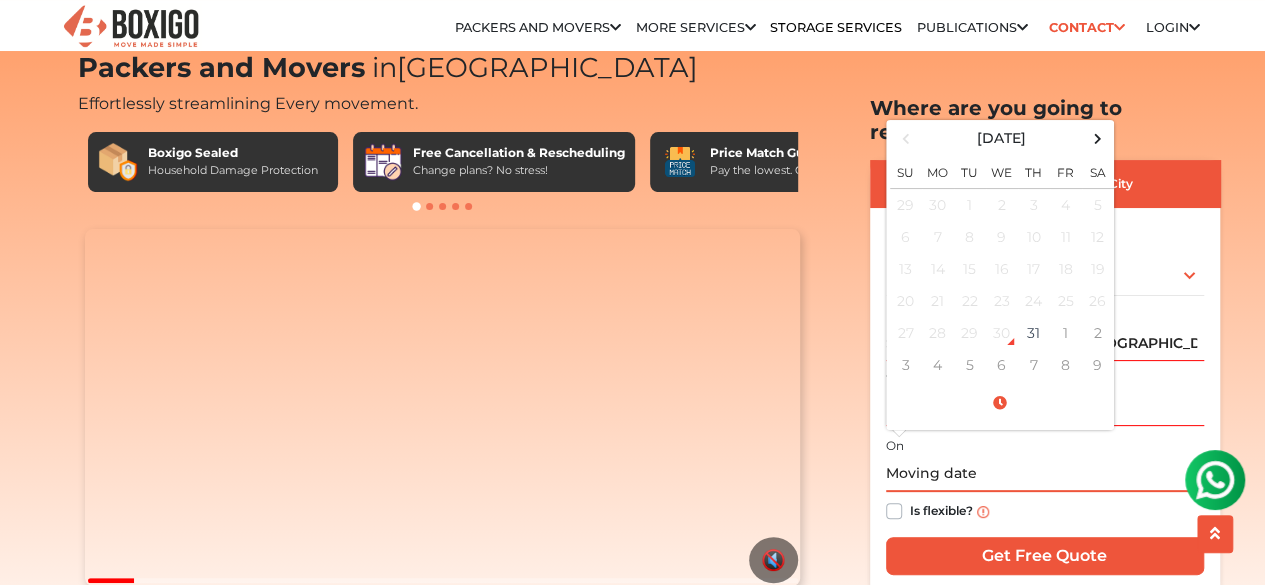 click at bounding box center [1045, 474] 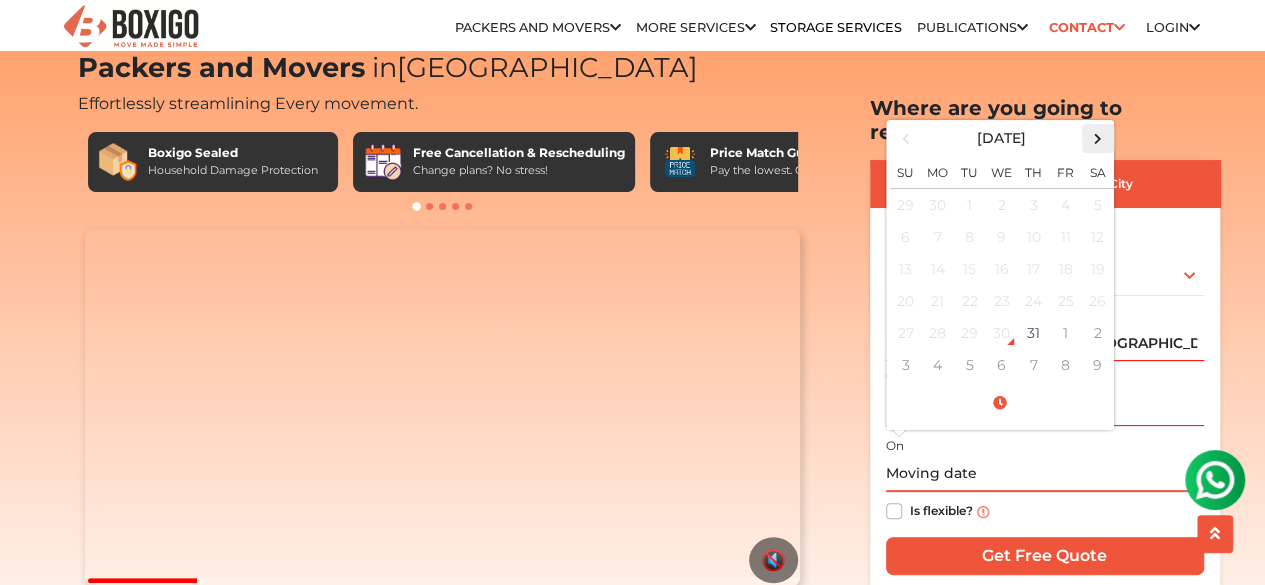 click at bounding box center (1097, 138) 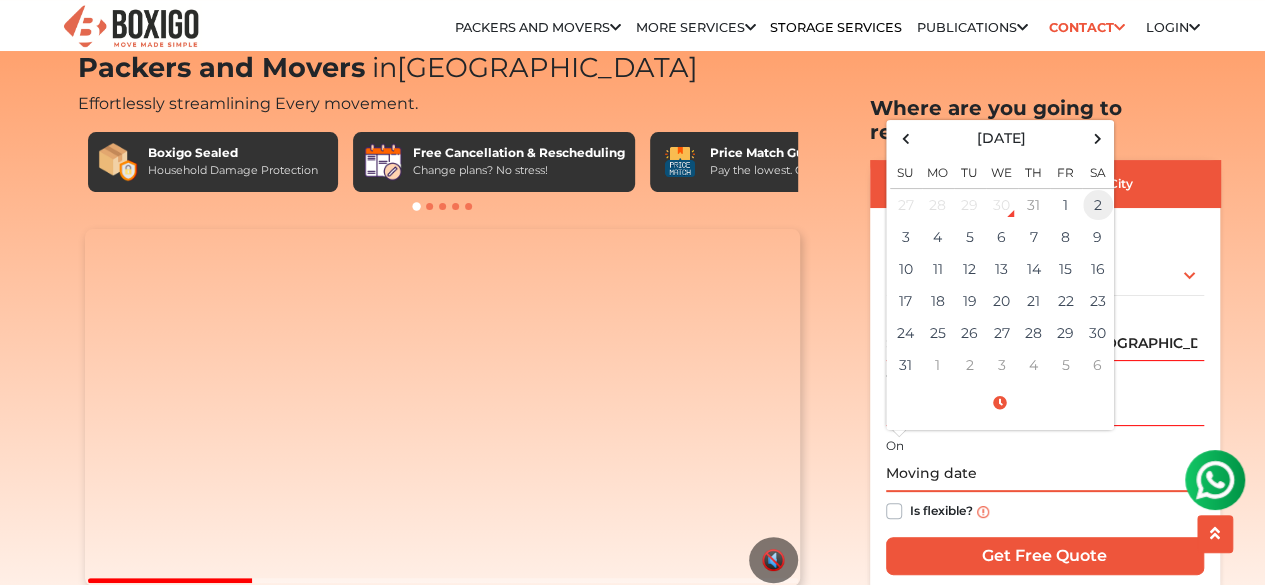 click on "2" at bounding box center [1098, 204] 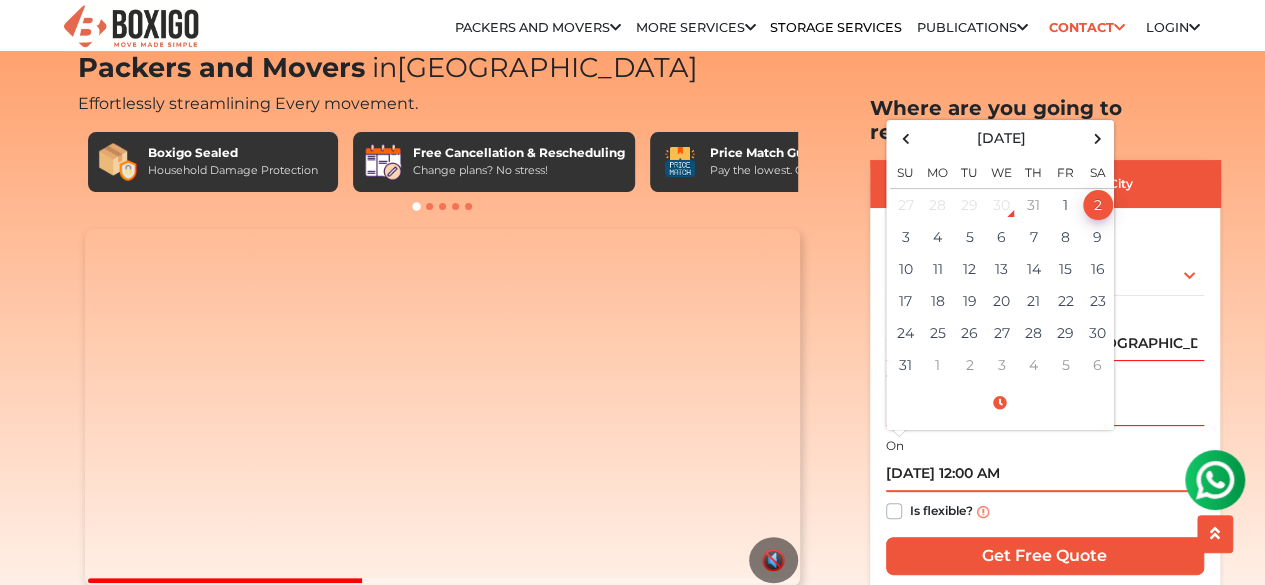 click on "[DATE] 12:00 AM" at bounding box center [1045, 474] 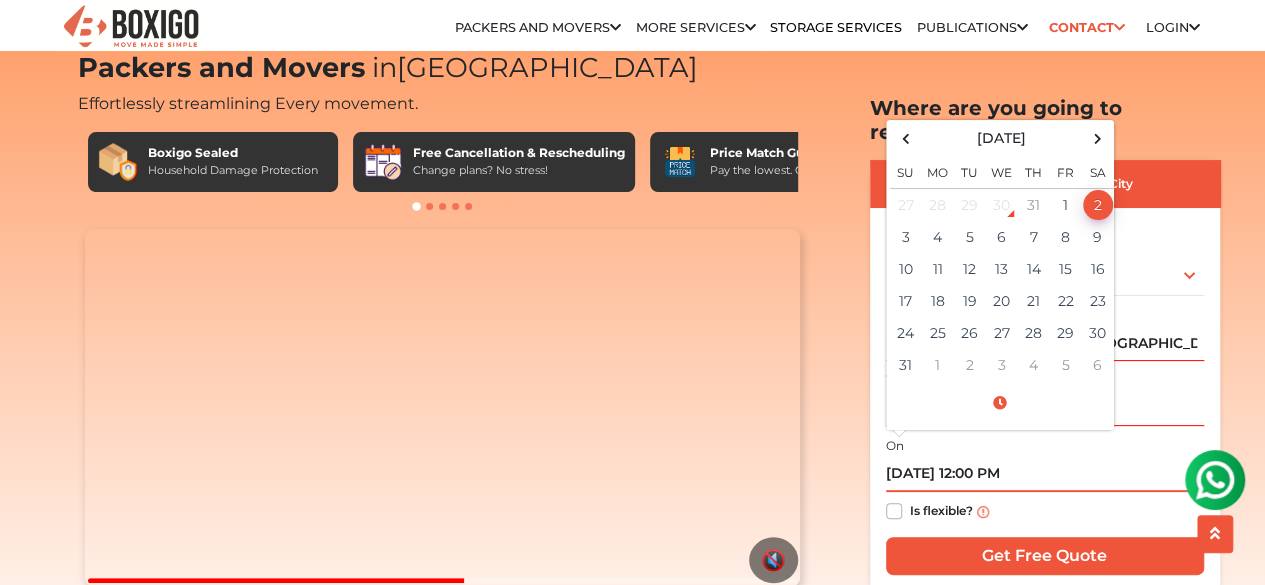type on "[DATE] 12:00 PM" 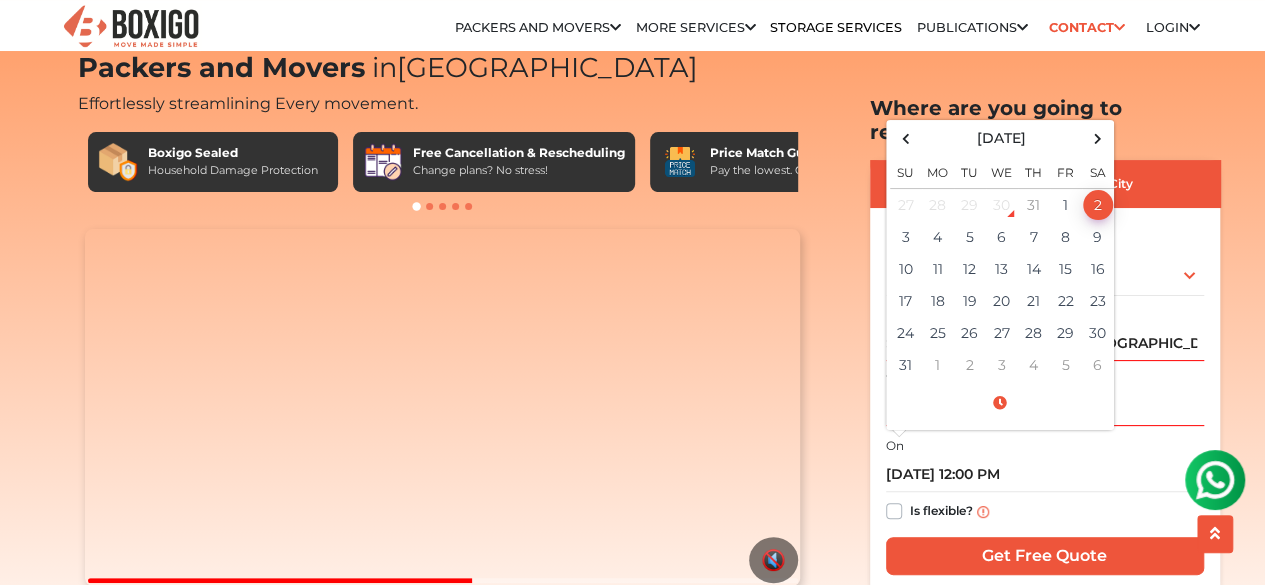 click on "Within City
Inter City
I am shifting my
1 BHK
2 BHK
3 BHK
3 + BHK
FEW ITEMS
1 BHK" at bounding box center [1045, 378] 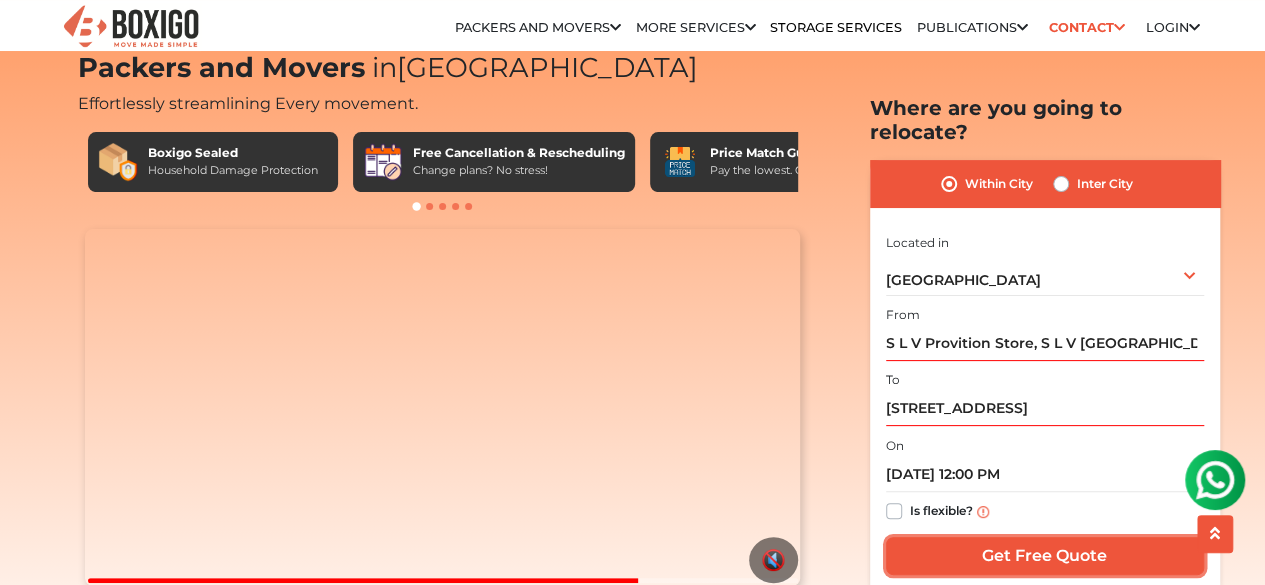 click on "Get Free Quote" at bounding box center [1045, 556] 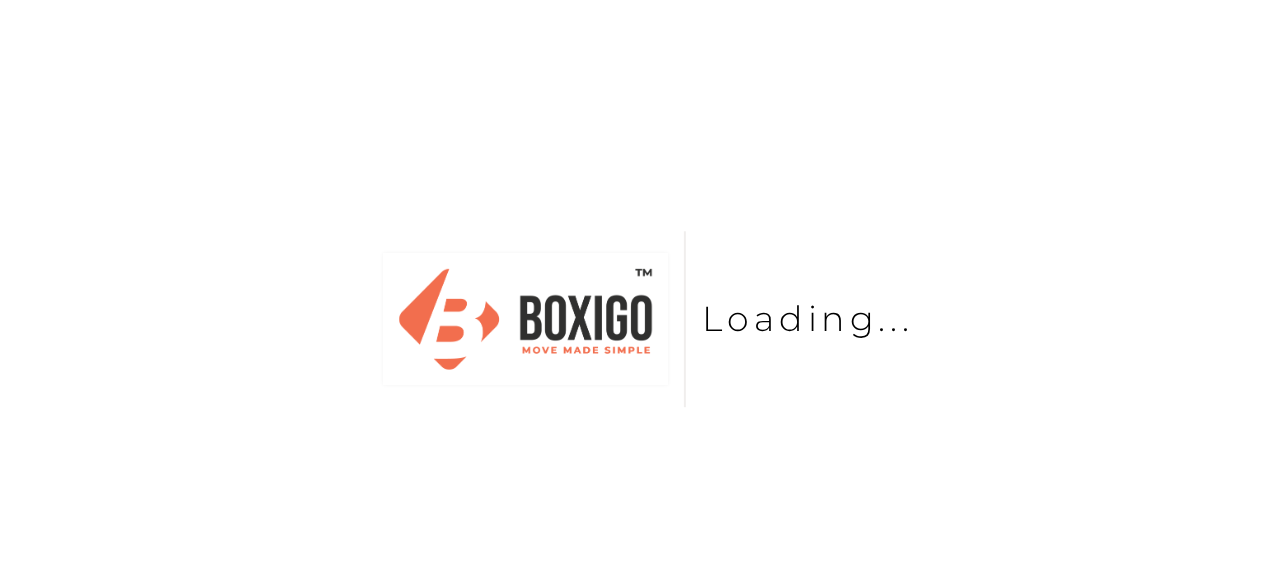 scroll, scrollTop: 0, scrollLeft: 0, axis: both 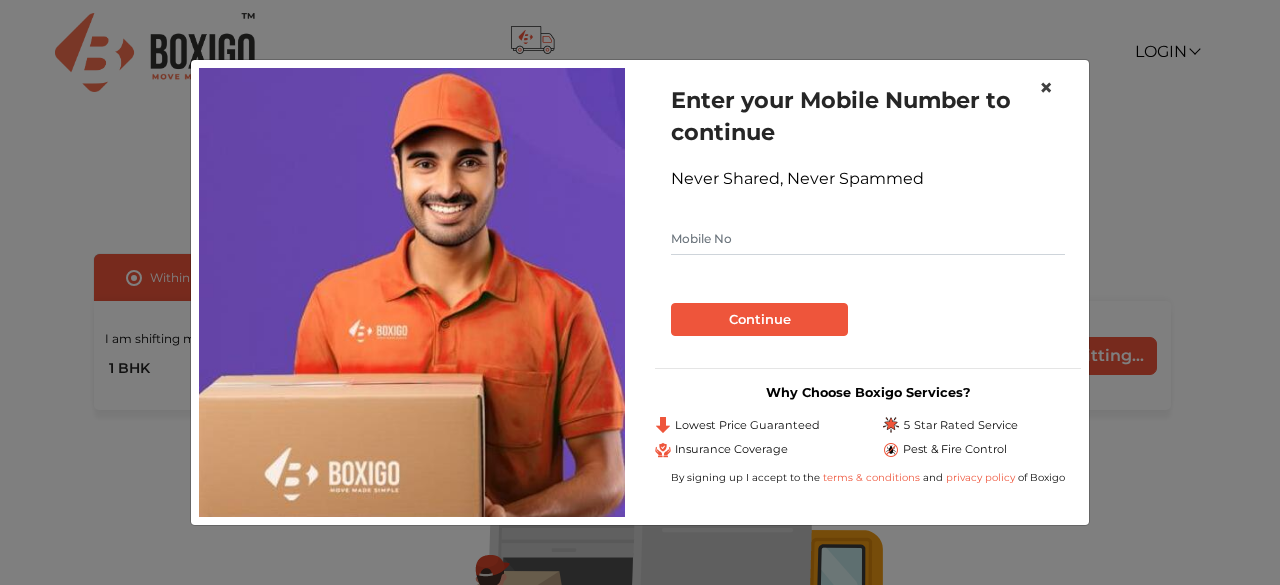 click on "×" at bounding box center [1046, 87] 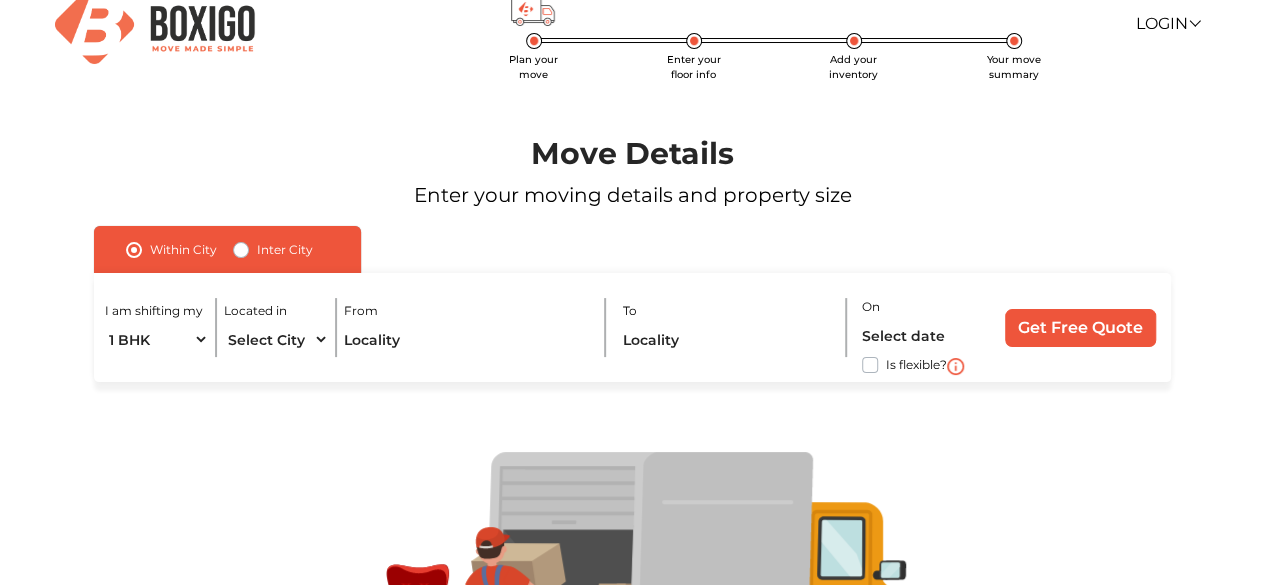 scroll, scrollTop: 29, scrollLeft: 0, axis: vertical 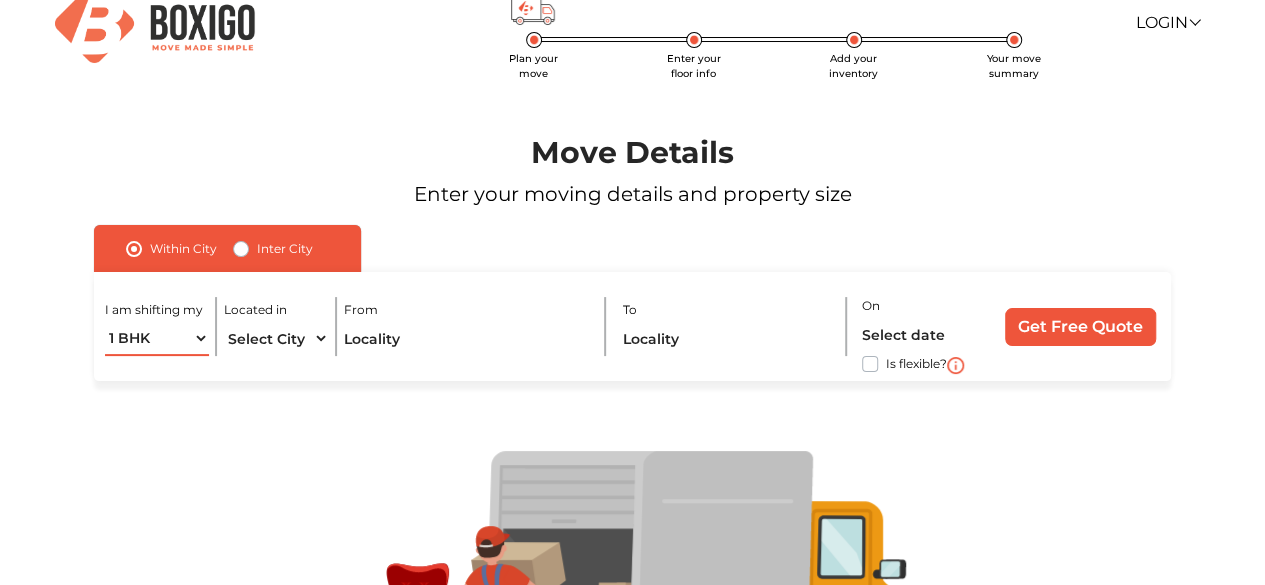 click on "1 BHK 2 BHK 3 BHK 3 + BHK FEW ITEMS" at bounding box center [157, 338] 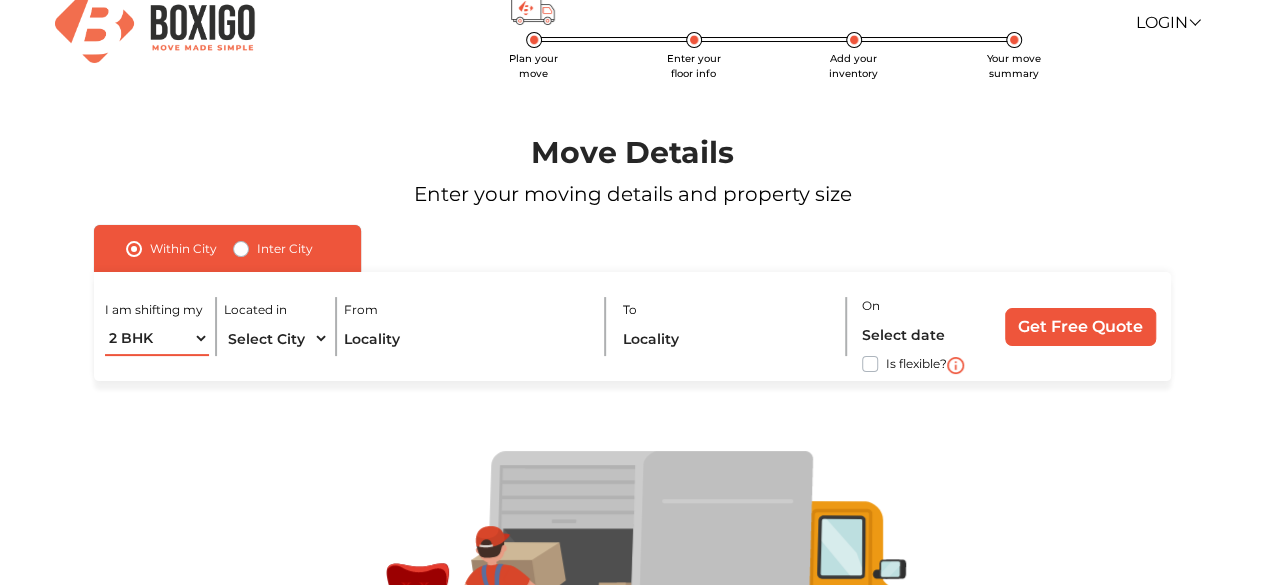 click on "1 BHK 2 BHK 3 BHK 3 + BHK FEW ITEMS" at bounding box center [157, 338] 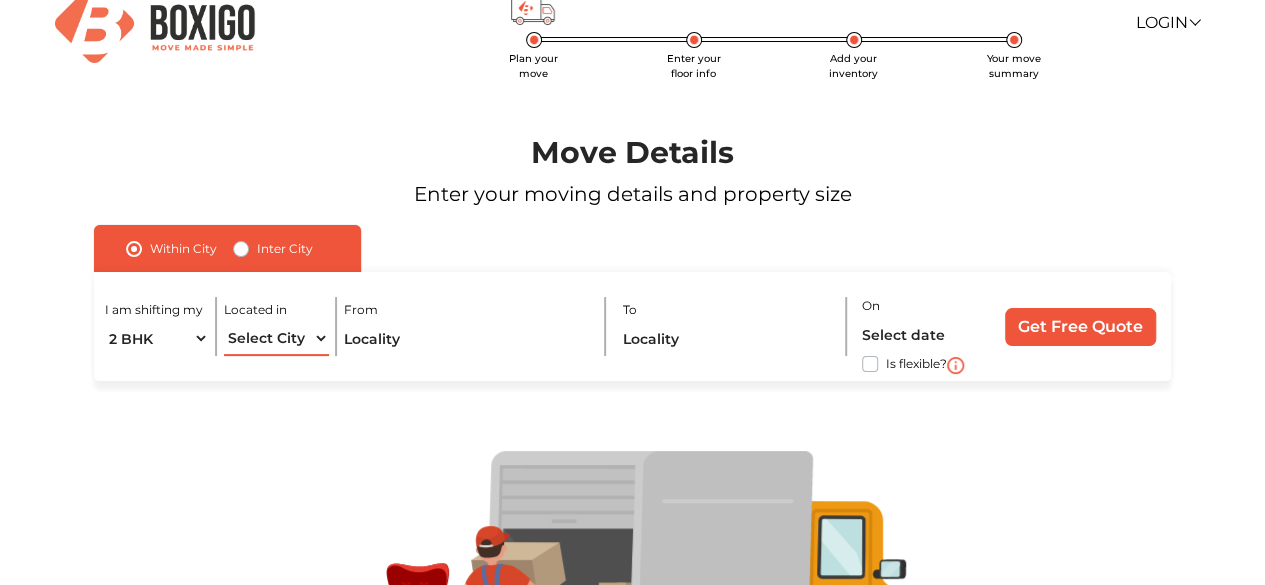 click on "Select City Bangalore Bengaluru Bhopal Bhubaneswar Chennai Coimbatore Cuttack Delhi Gulbarga Gurugram Guwahati Hyderabad Indore Jaipur Kalyan & Dombivali Kochi Kolkata Lucknow Madurai Mangalore Mumbai Mysore Navi Mumbai Noida Patna Pune Raipur Secunderabad Siliguri Srirangam Thane Thiruvananthapuram Vijayawada Visakhapatnam Warangal" at bounding box center [276, 338] 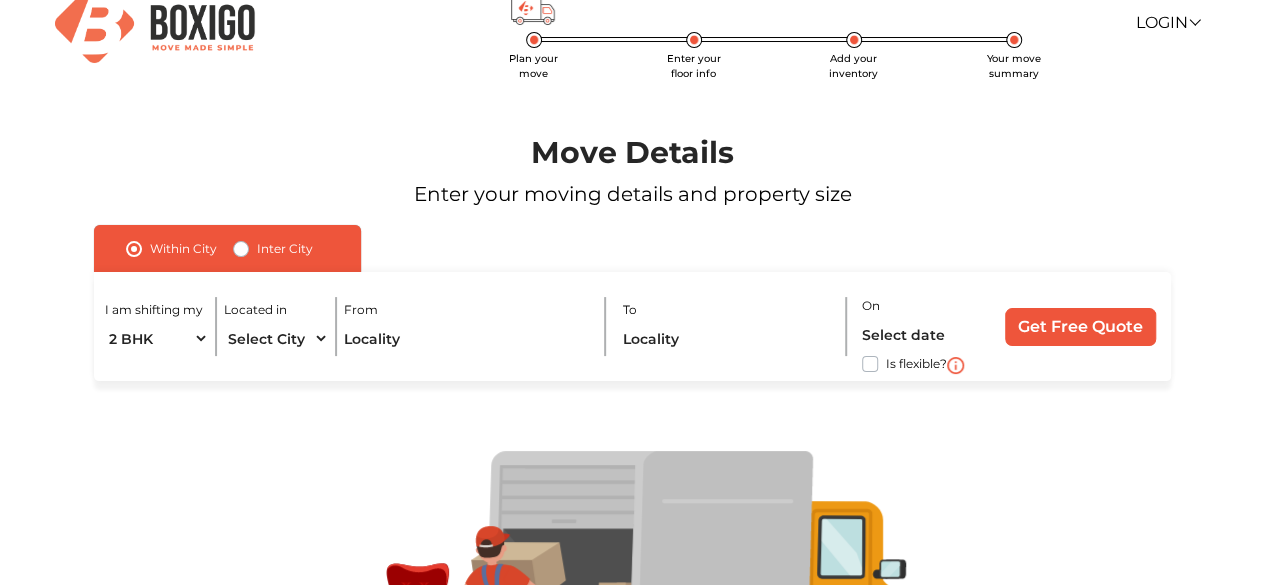 click on "Inter City" at bounding box center (273, 249) 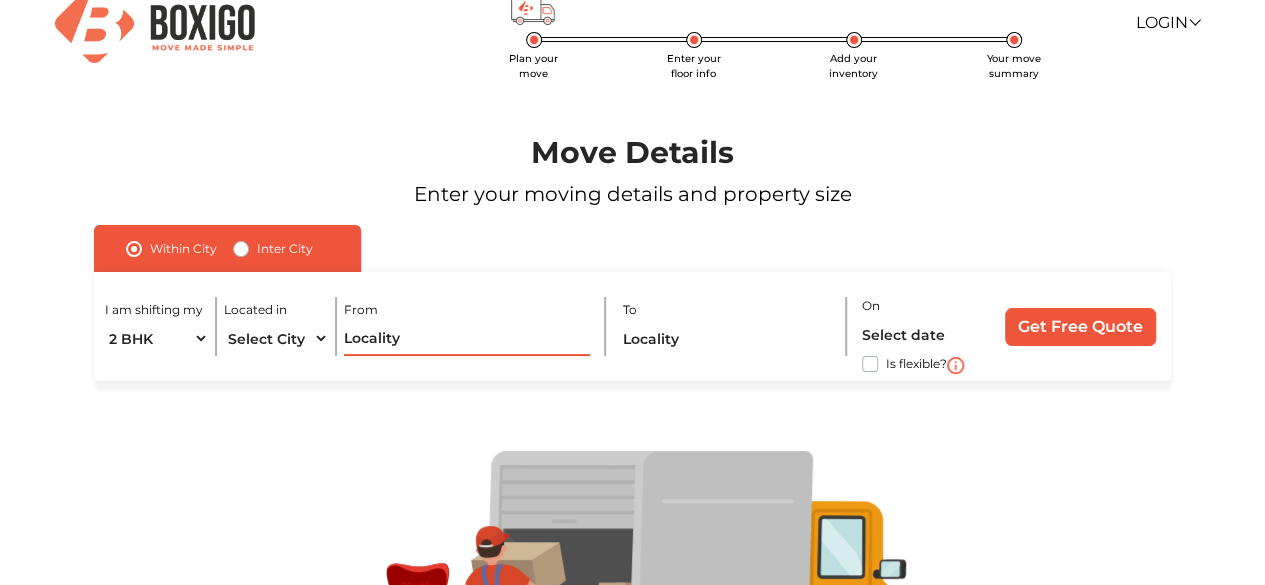 click at bounding box center [467, 338] 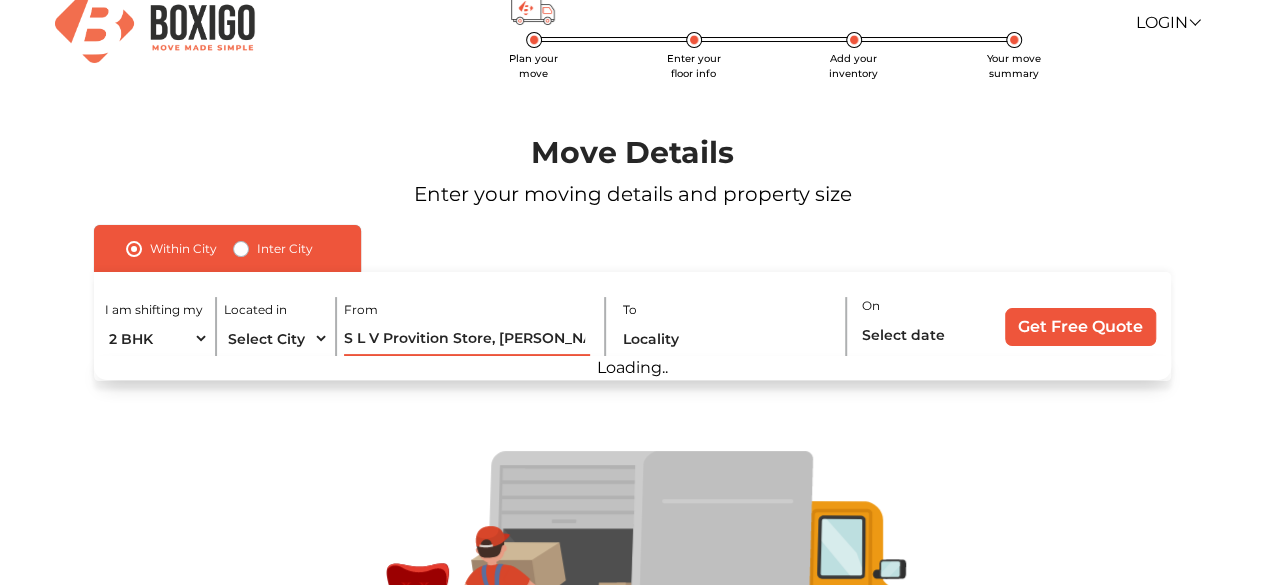 scroll, scrollTop: 0, scrollLeft: 335, axis: horizontal 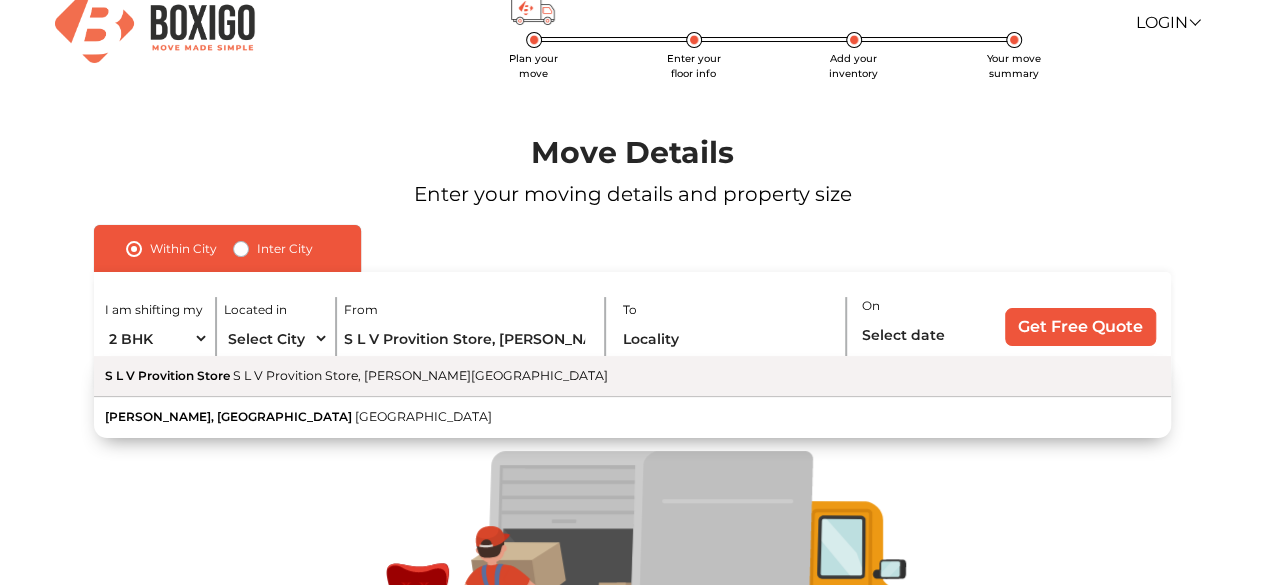 click on "S L V Provition Store S L V Provition Store, Raghavendra Nagar, Kalkere, Bengaluru, Karnataka 560016" at bounding box center (632, 376) 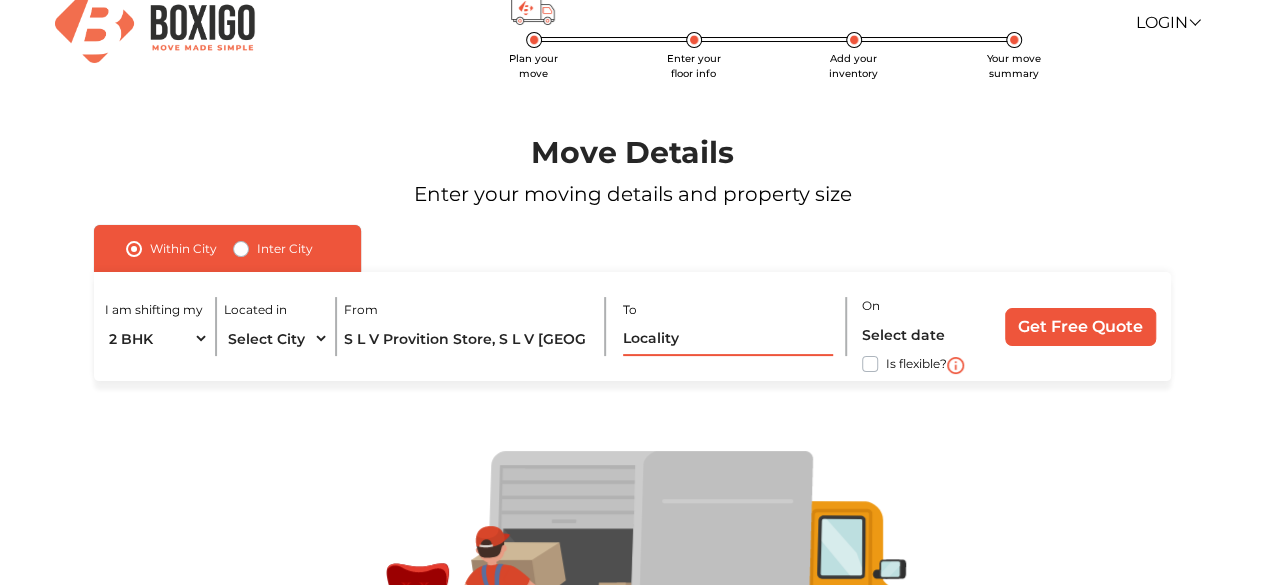 click at bounding box center [728, 338] 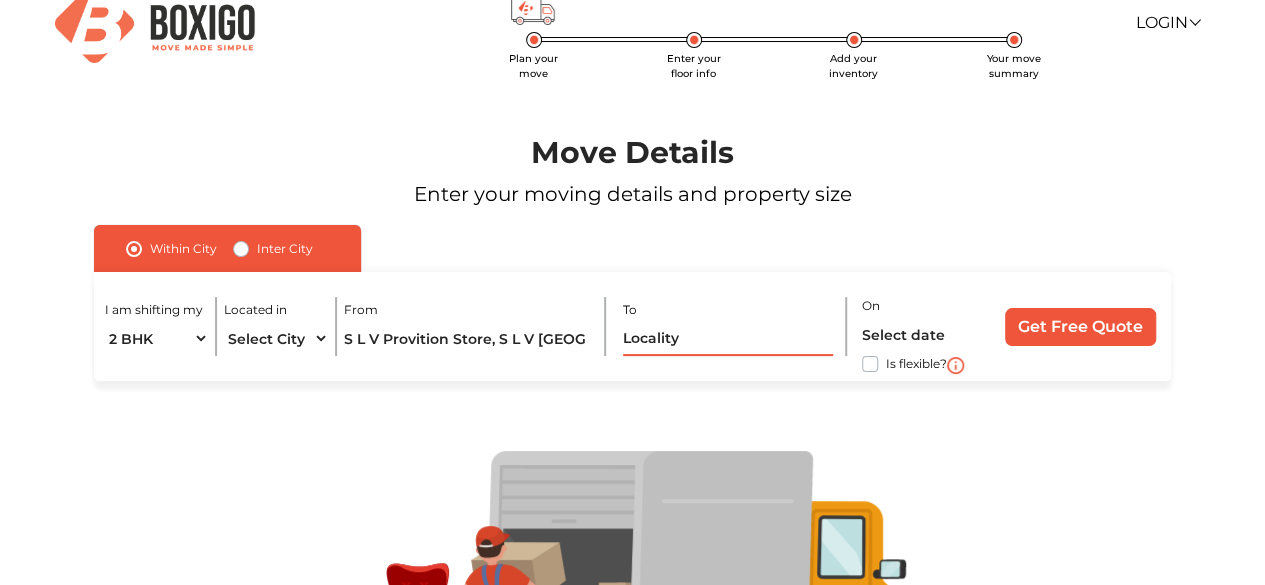 paste on "[STREET_ADDRESS]" 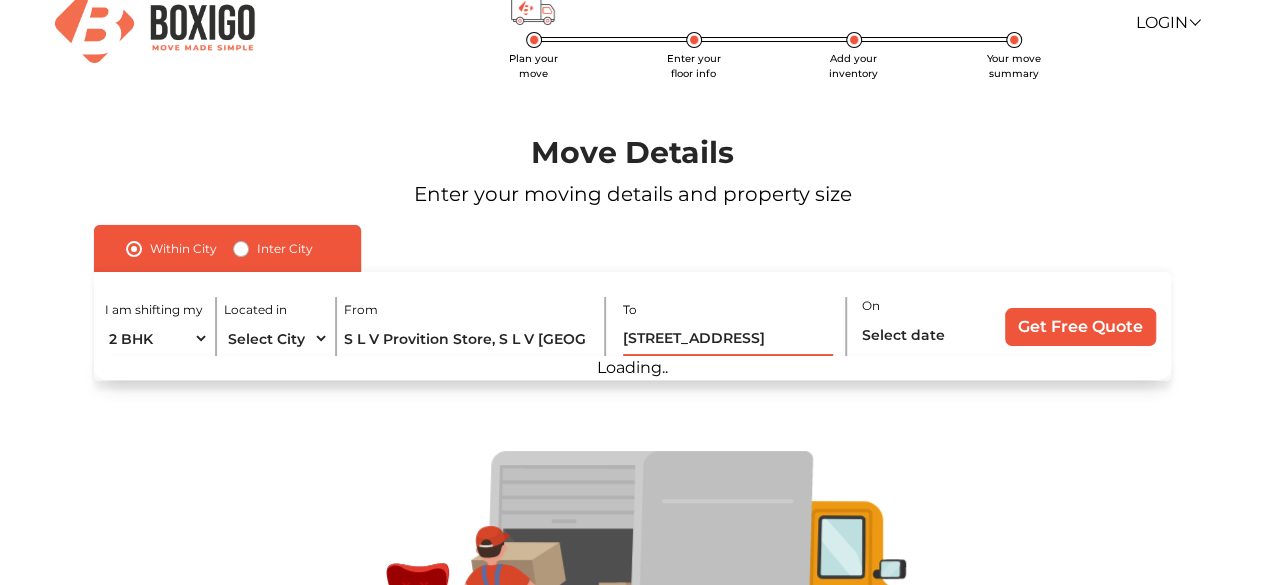 scroll, scrollTop: 0, scrollLeft: 313, axis: horizontal 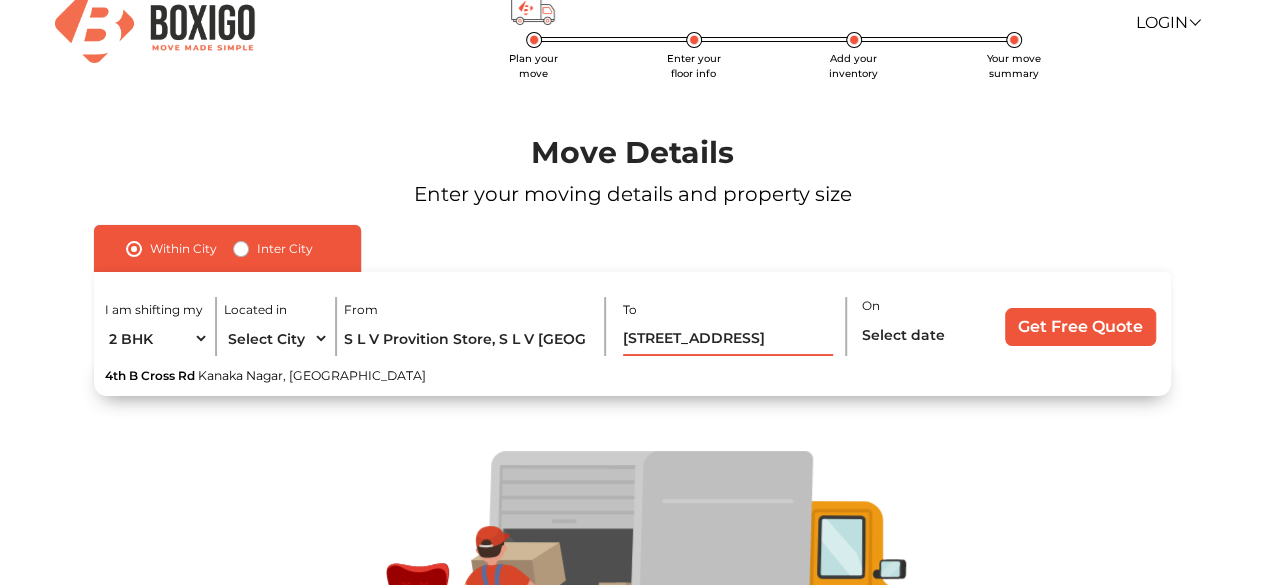type on "[STREET_ADDRESS]" 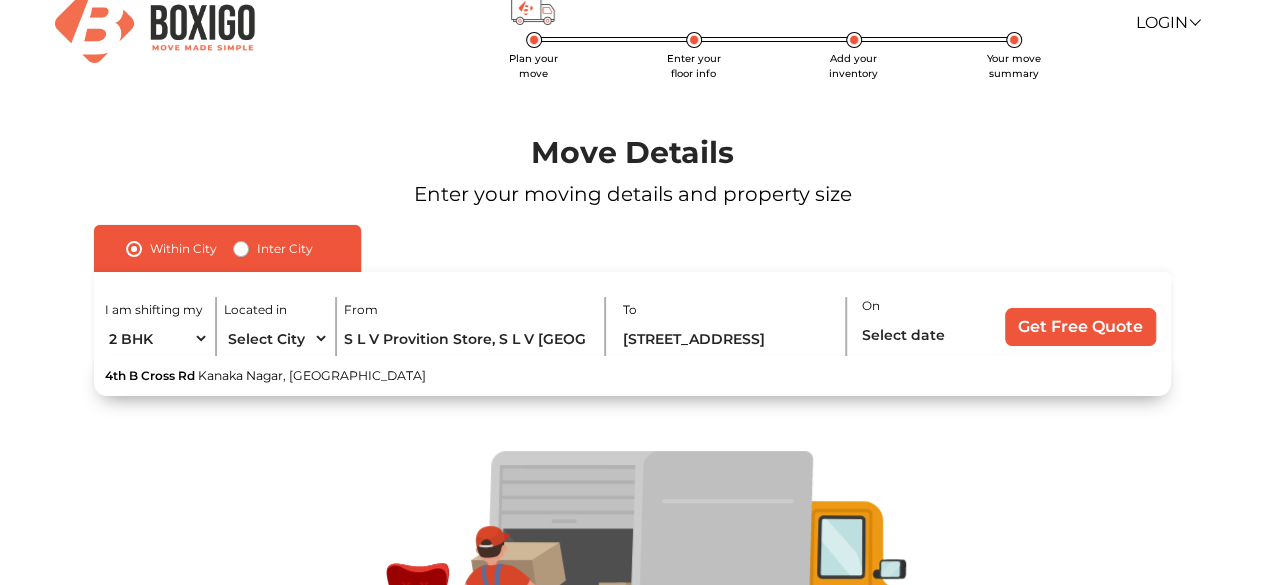 scroll, scrollTop: 0, scrollLeft: 0, axis: both 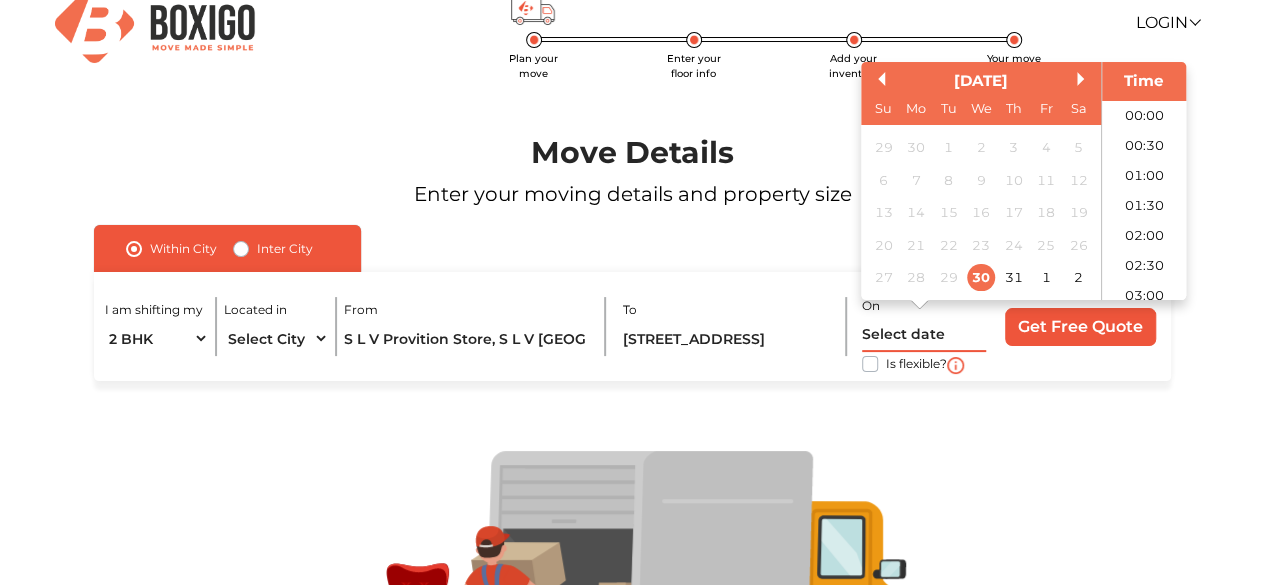 click at bounding box center (924, 334) 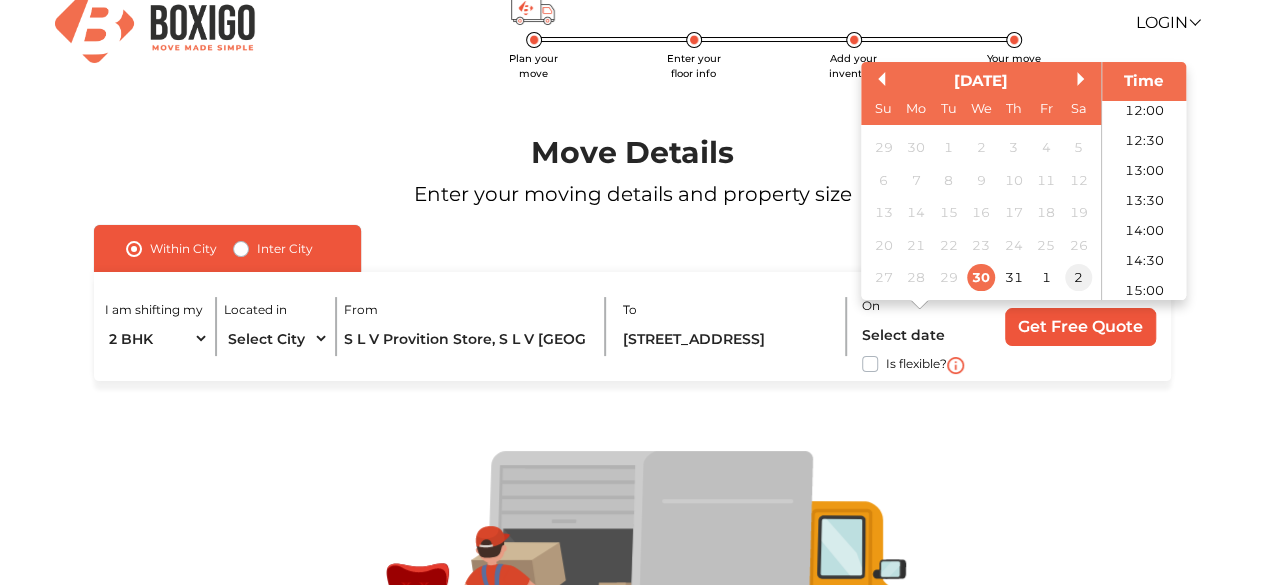 click on "2" at bounding box center (1078, 278) 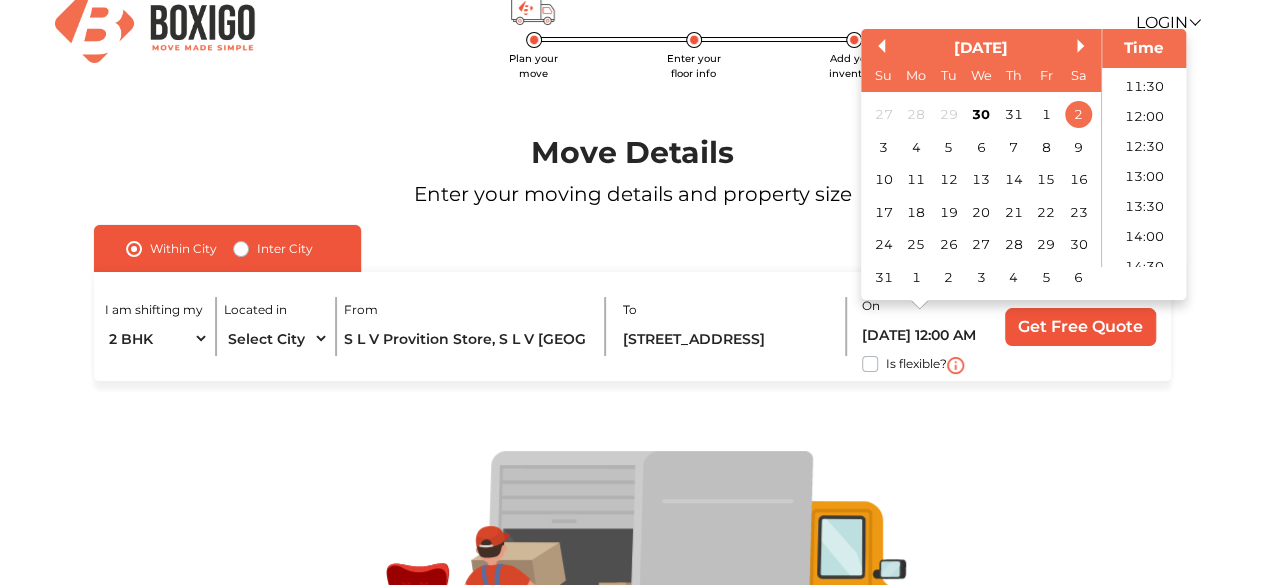 scroll, scrollTop: 663, scrollLeft: 0, axis: vertical 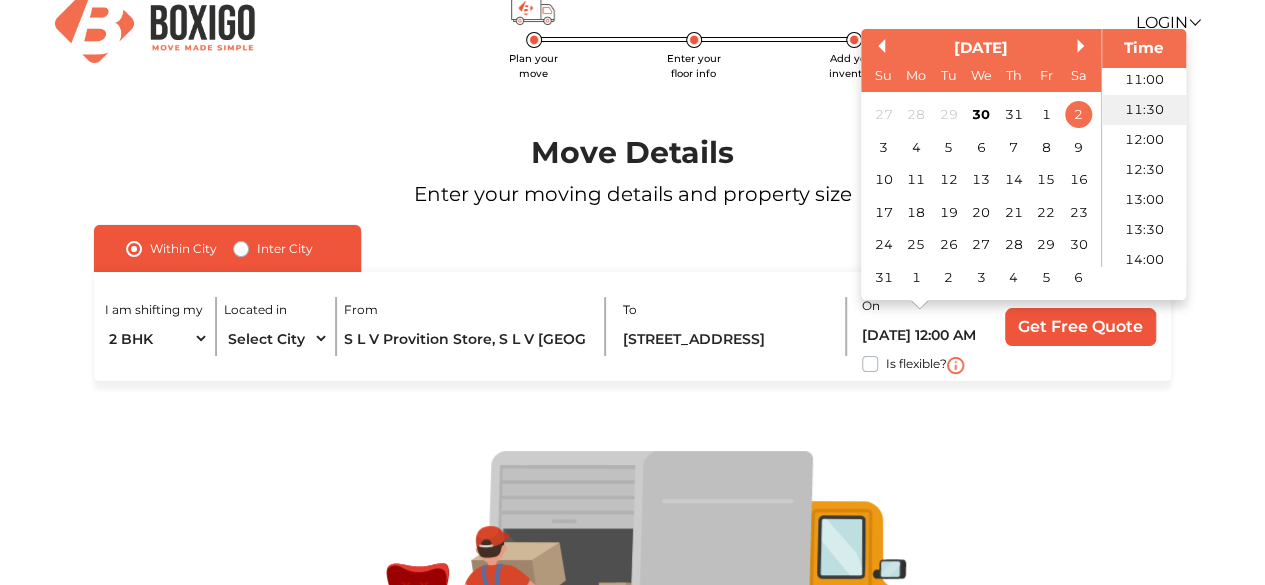 click on "11:30" at bounding box center [1144, 110] 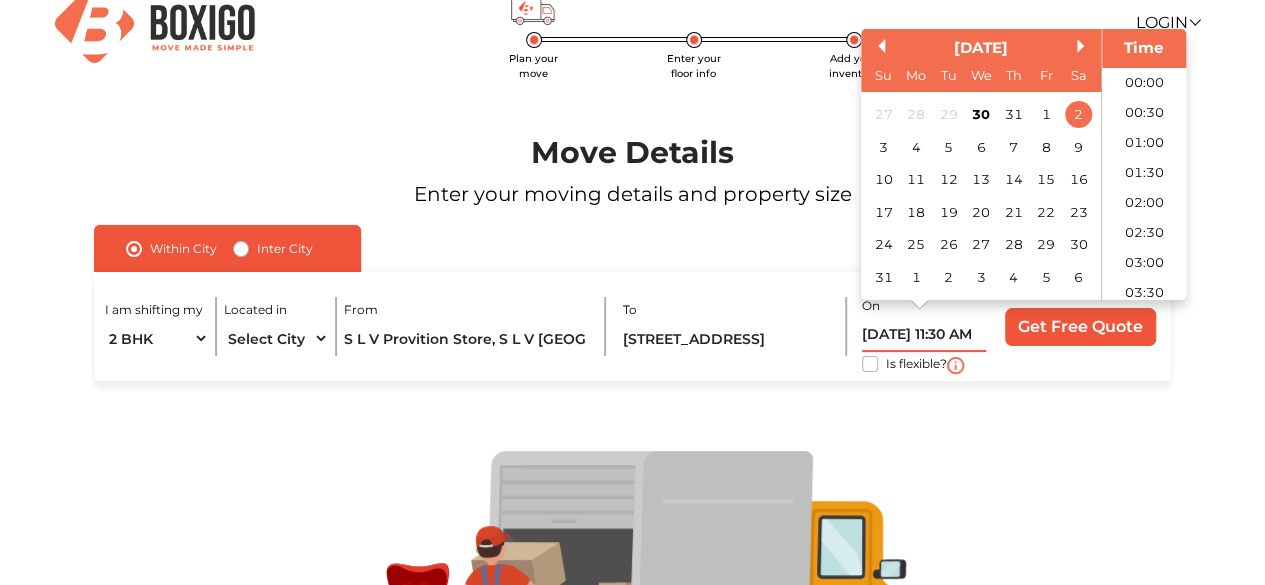 click on "02/08/2025 11:30 AM" at bounding box center (924, 334) 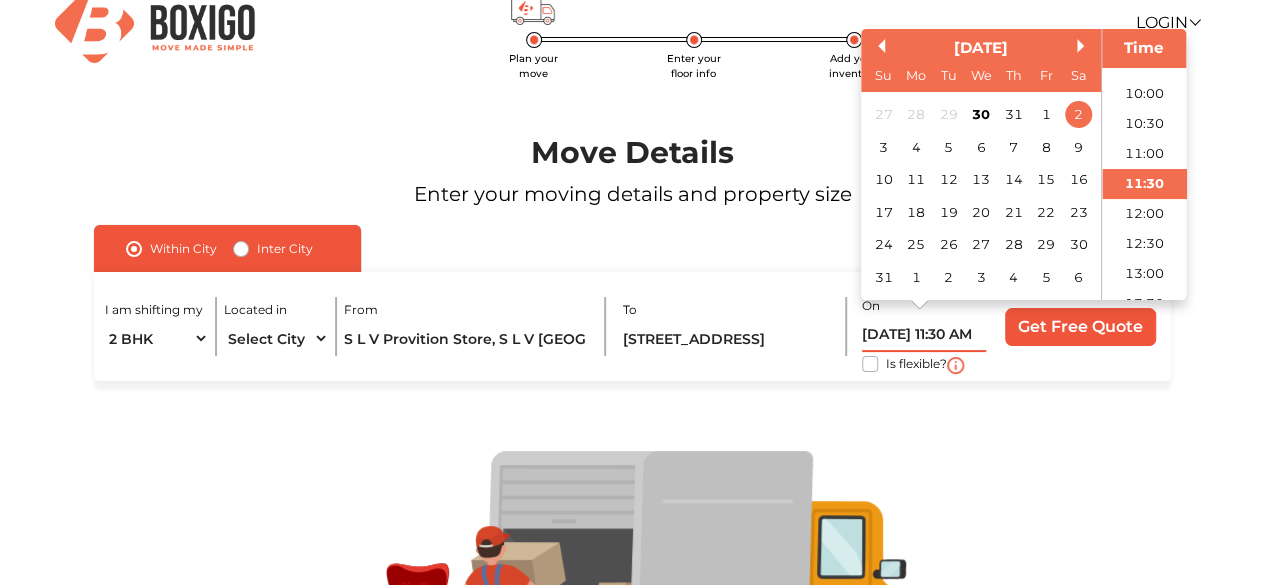 scroll, scrollTop: 0, scrollLeft: 22, axis: horizontal 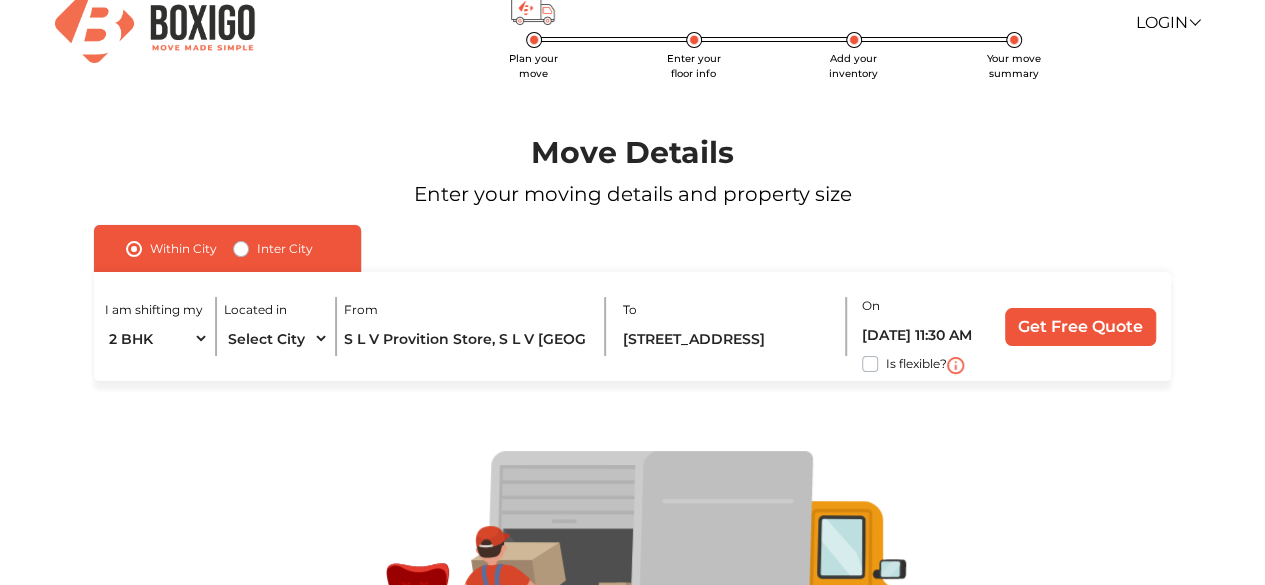 click on "I am shifting my  1 BHK 2 BHK 3 BHK 3 + BHK FEW ITEMS  Located in  Select City Bangalore Bengaluru Bhopal Bhubaneswar Chennai Coimbatore Cuttack Delhi Gulbarga Gurugram Guwahati Hyderabad Indore Jaipur Kalyan & Dombivali Kochi Kolkata Lucknow Madurai Mangalore Mumbai Mysore Navi Mumbai Noida Patna Pune Raipur Secunderabad Siliguri Srirangam Thane Thiruvananthapuram Vijayawada Visakhapatnam Warangal  From  S L V Provition Store, S L V Provition Store, Raghavendra Nagar, Kalkere, Bengaluru, Karnataka 560016  To  4th B Cross Rd, Kanaka Nagar, NRI Layout, Bengaluru, Karnataka 560016  On  02/08/2025 11:30 AM Is flexible?   Get Free Quote" at bounding box center [632, 326] 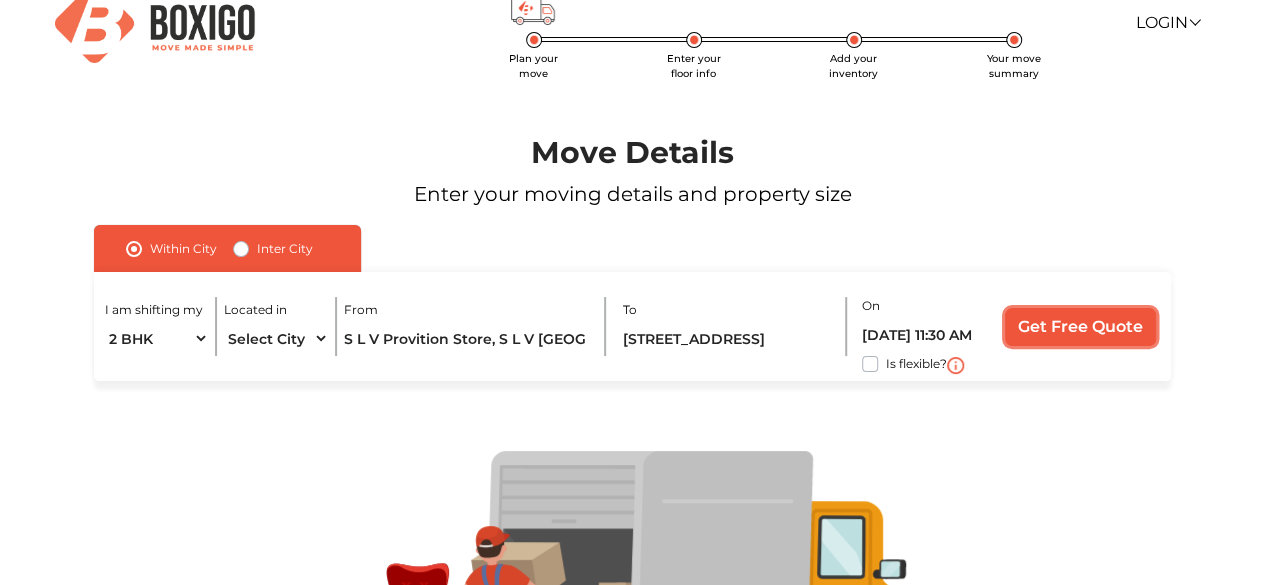 click on "Get Free Quote" at bounding box center (1080, 327) 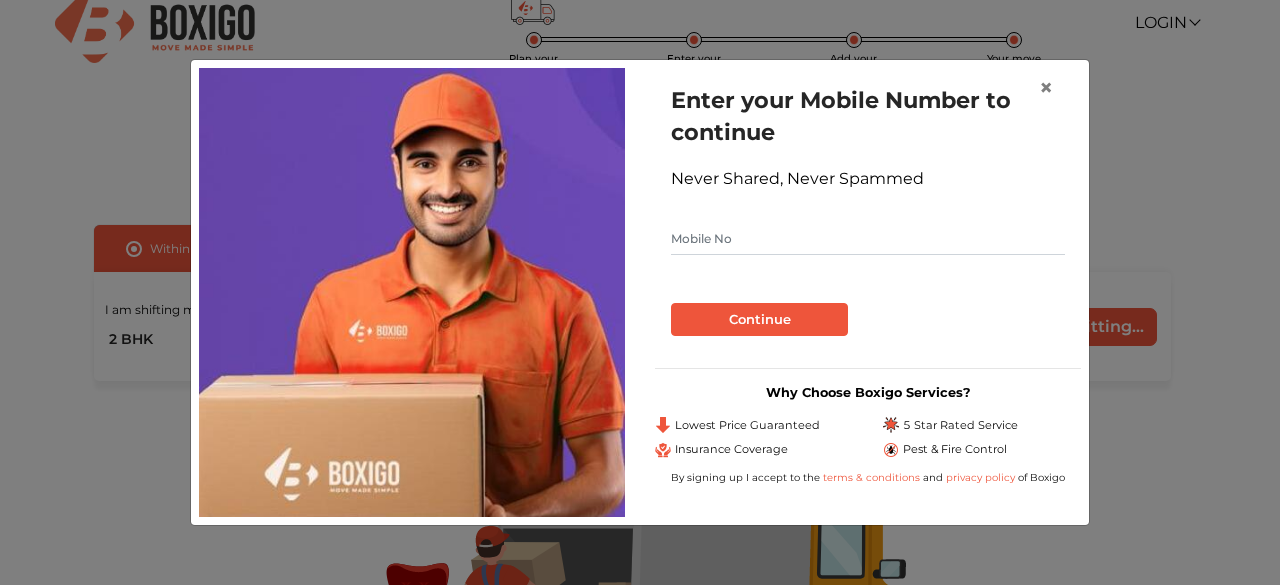 click at bounding box center [868, 239] 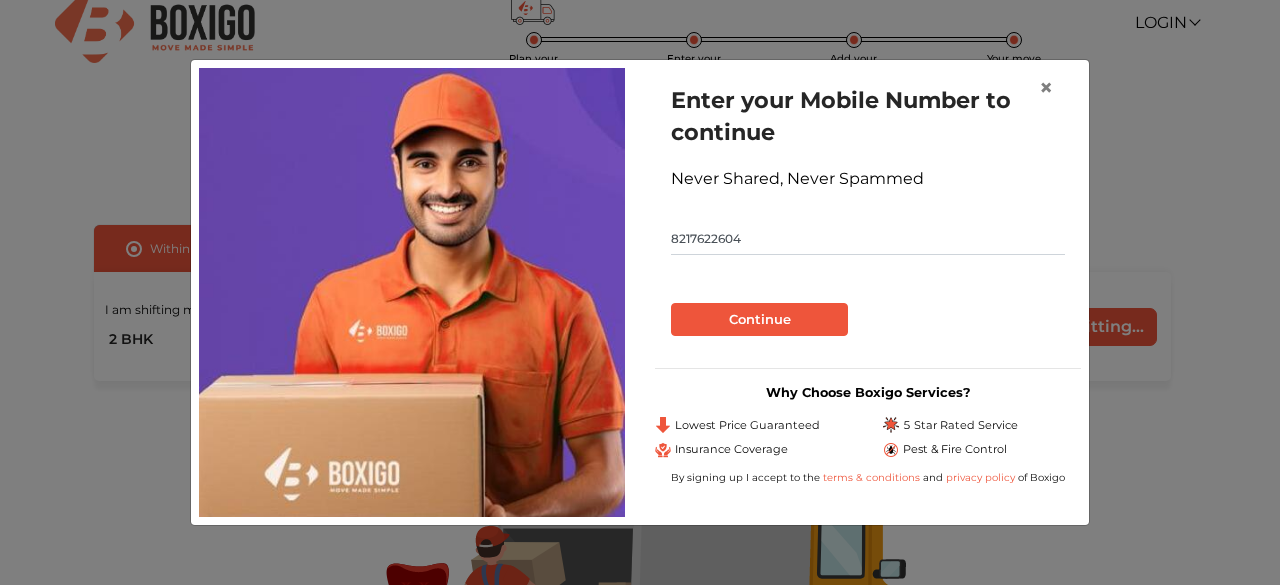 type on "8217622604" 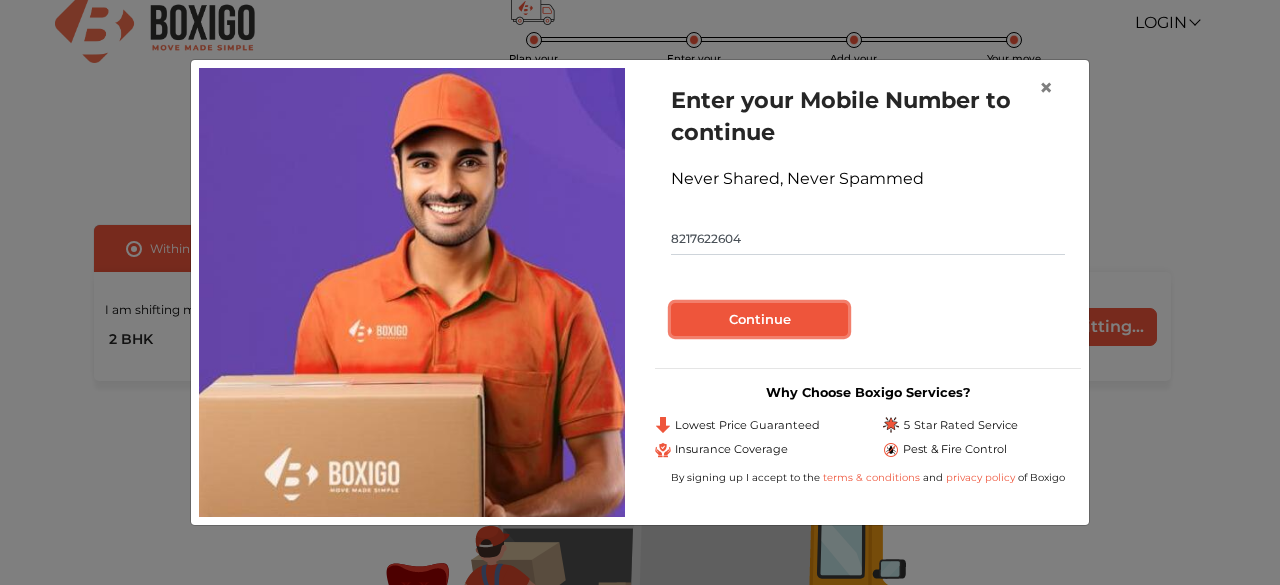click on "Continue" at bounding box center [759, 320] 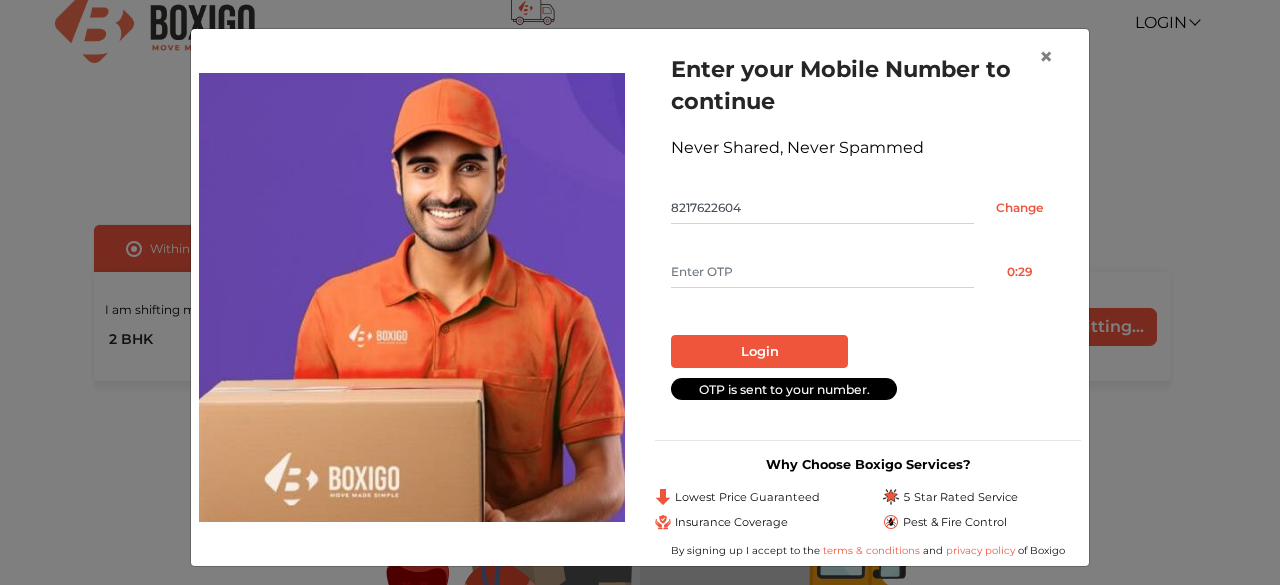 click at bounding box center (822, 272) 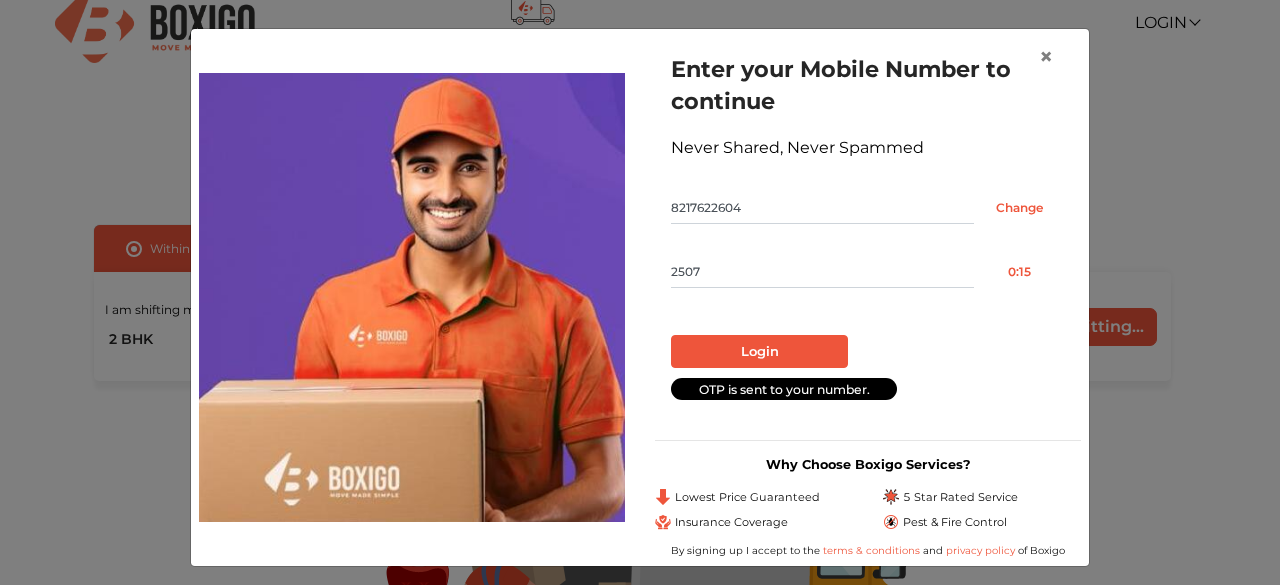 type on "2507" 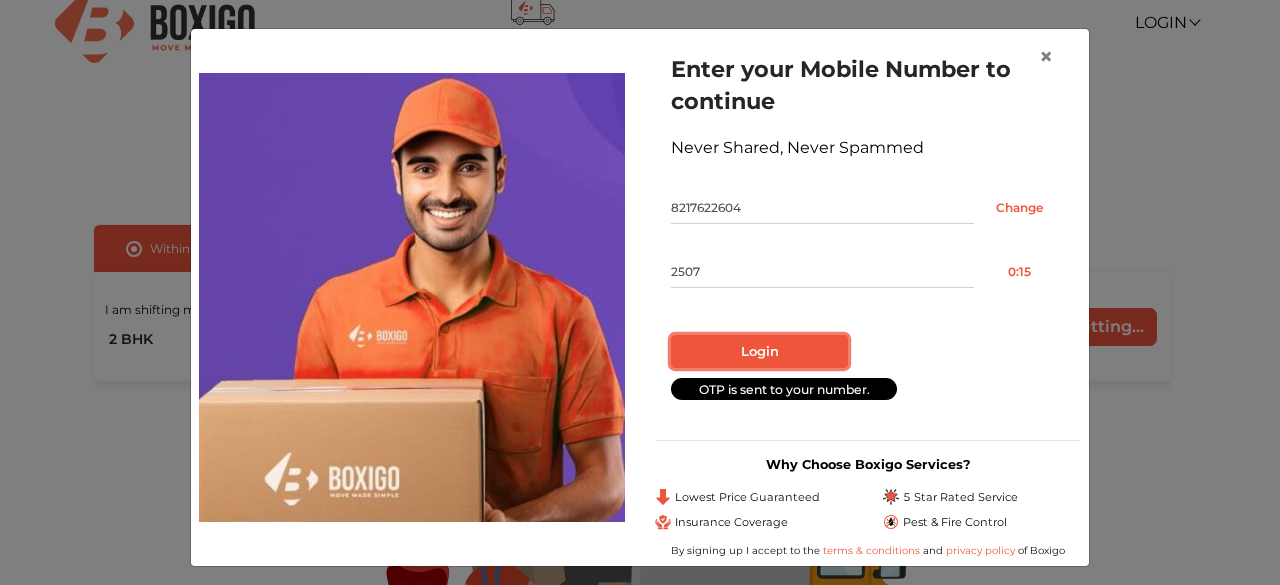 click on "Login" at bounding box center (759, 352) 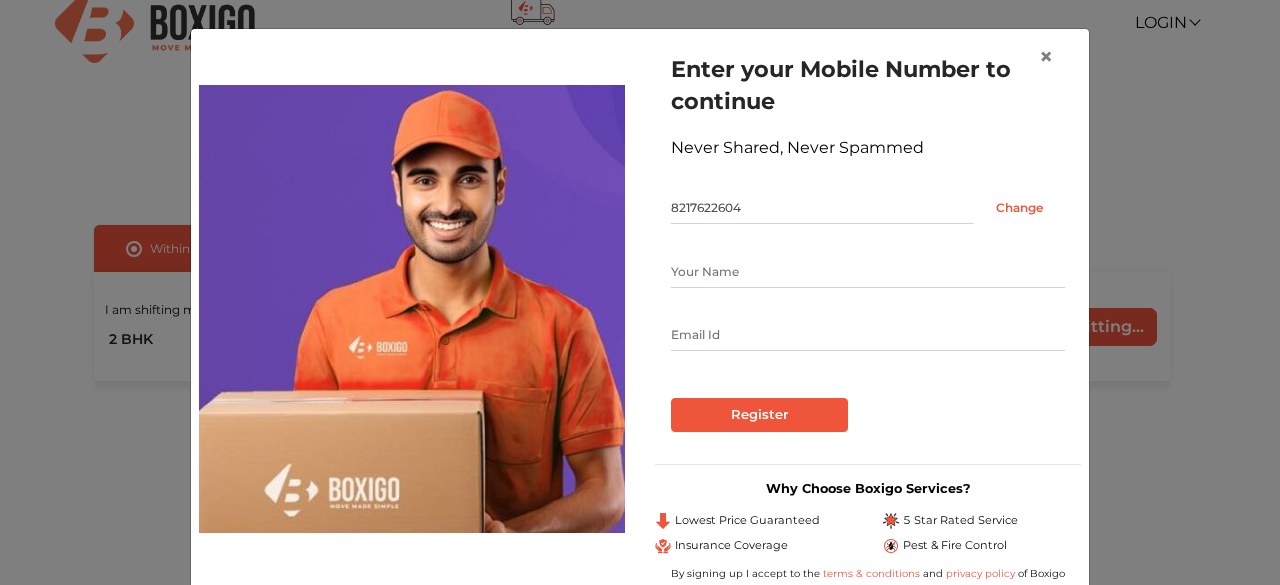 click at bounding box center [868, 272] 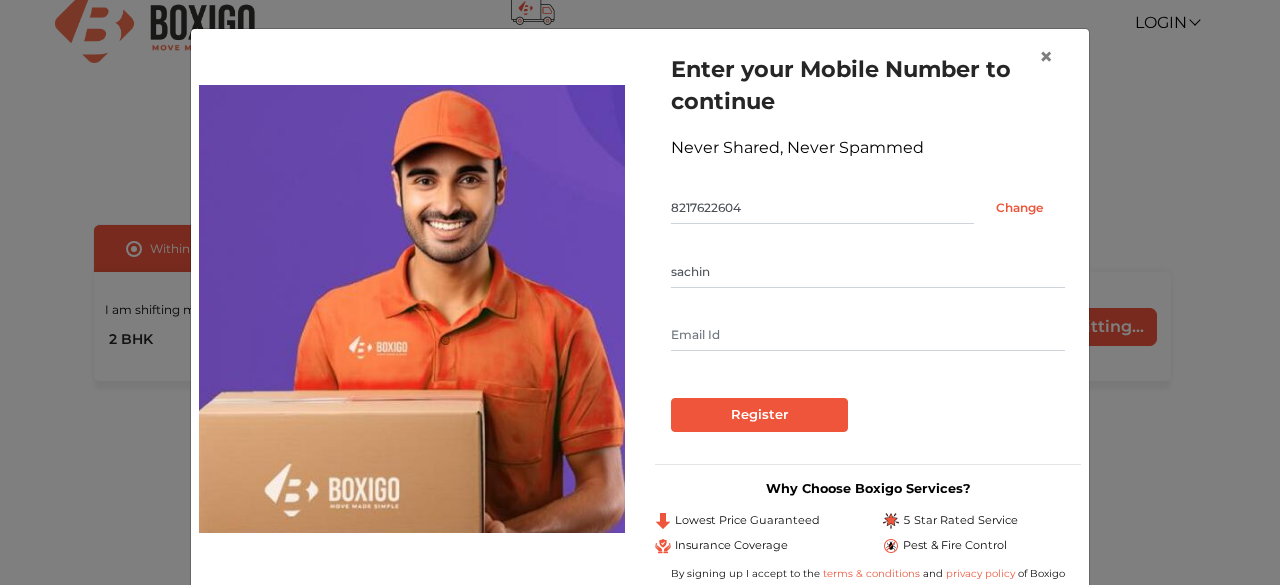 type on "sachin" 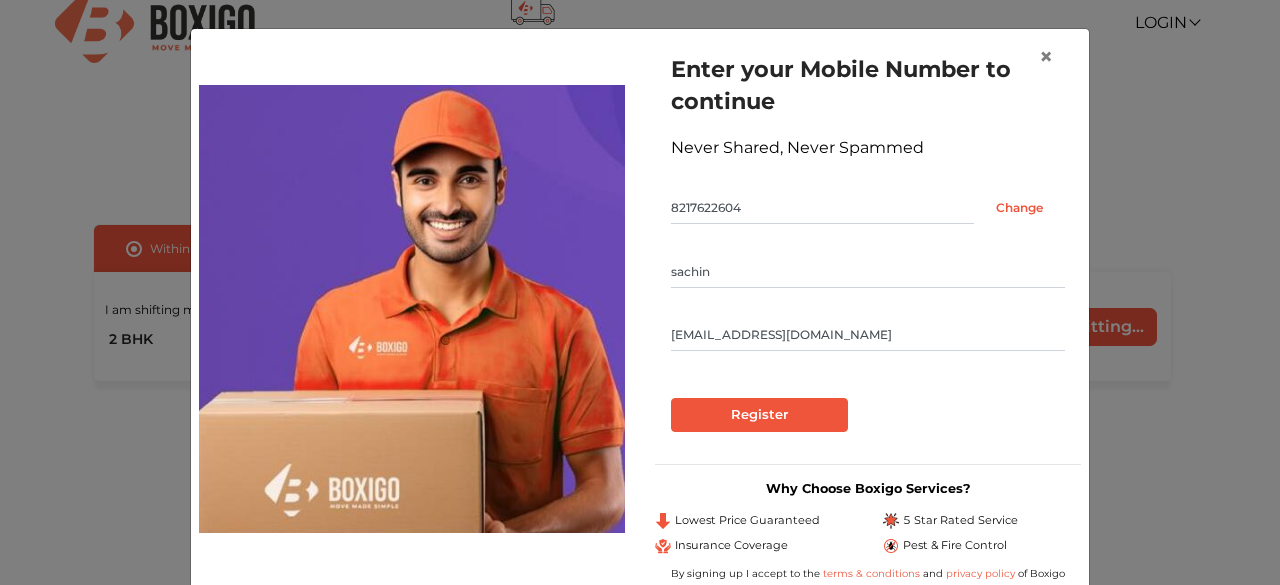 type on "sjs.sachin941@gmail.com" 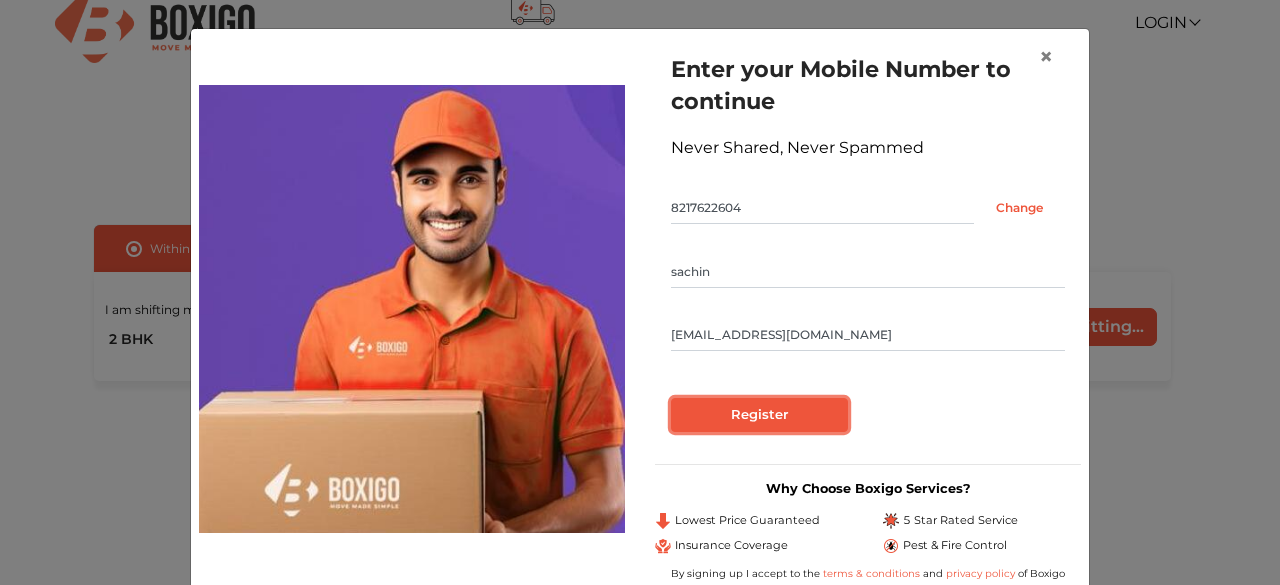 click on "Register" at bounding box center [759, 415] 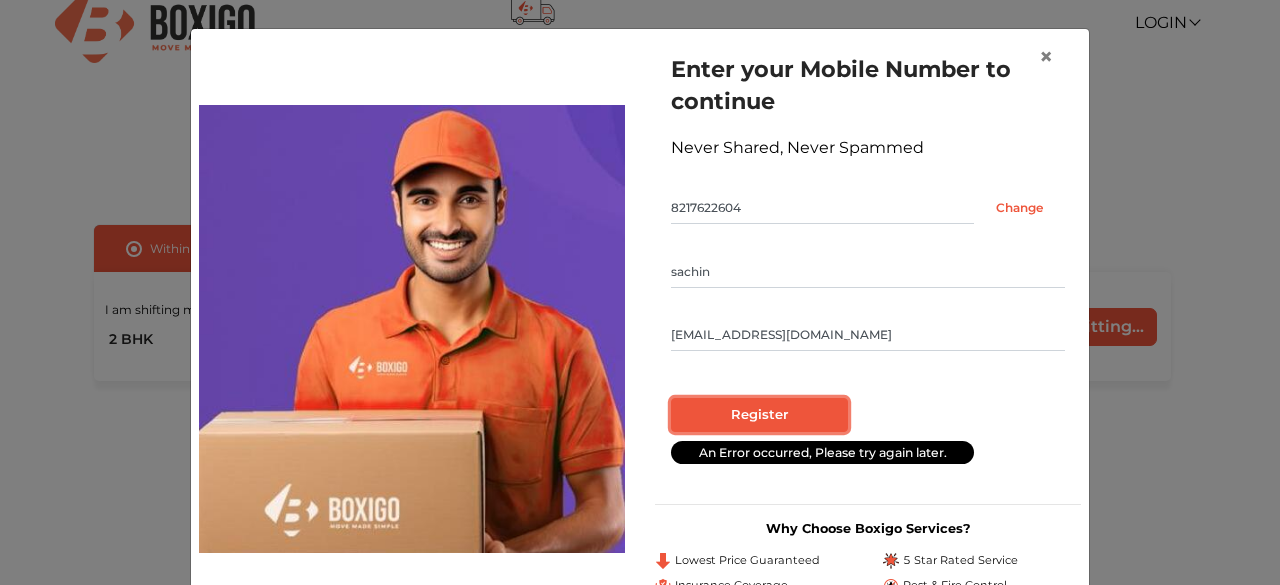 click on "Register" at bounding box center (759, 415) 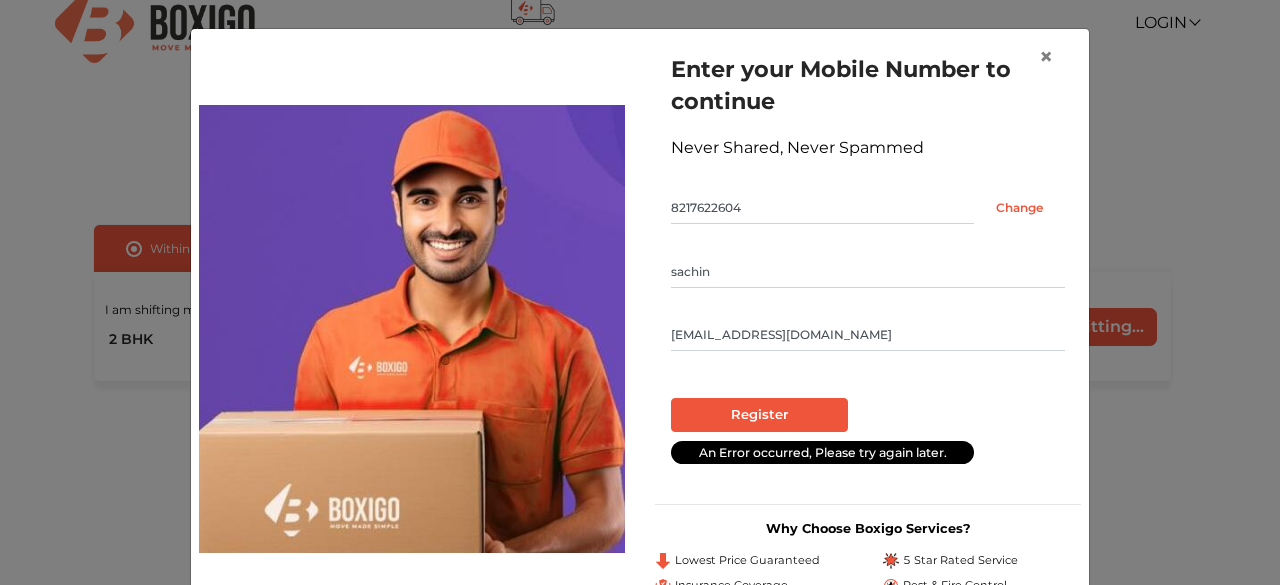 scroll, scrollTop: 71, scrollLeft: 0, axis: vertical 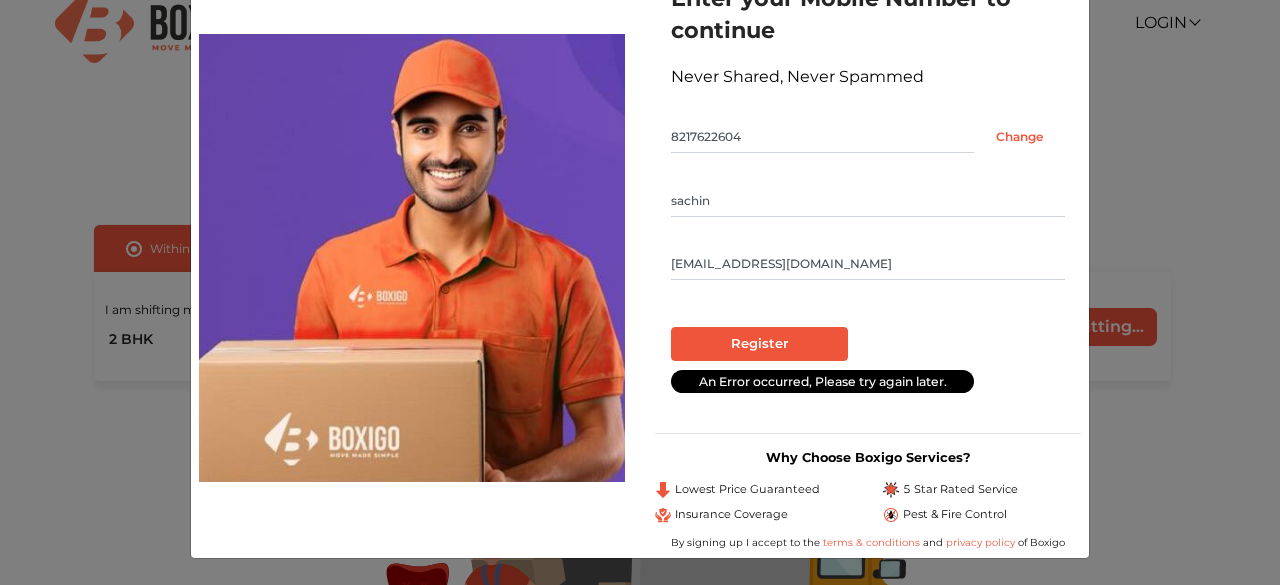 click on "sachin" at bounding box center (868, 201) 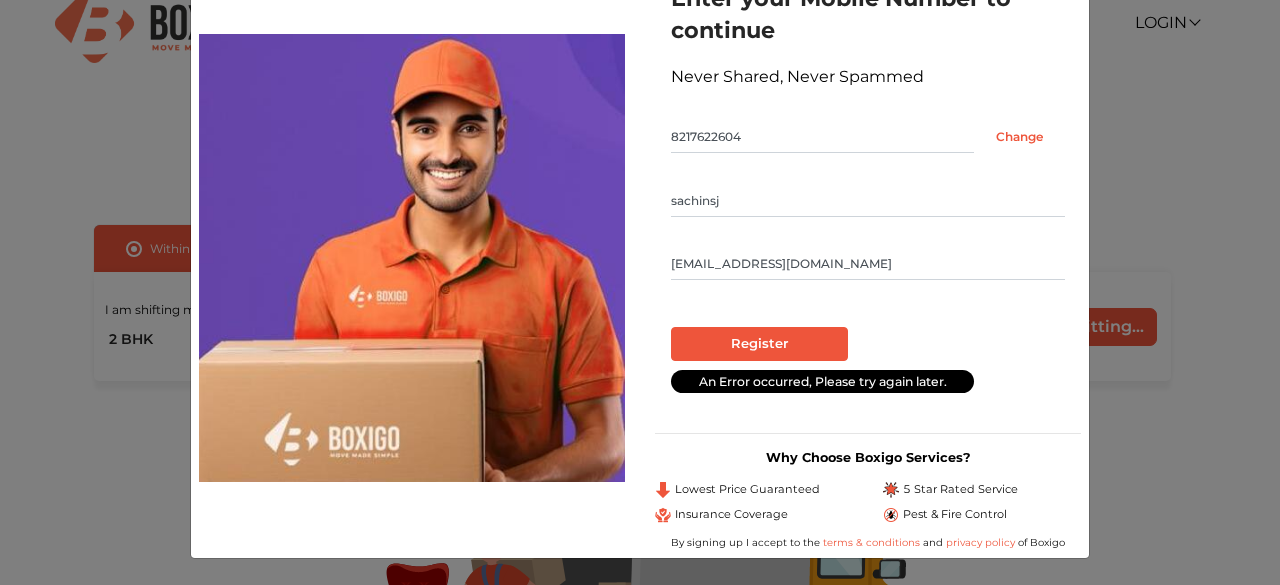 type on "sachinsj" 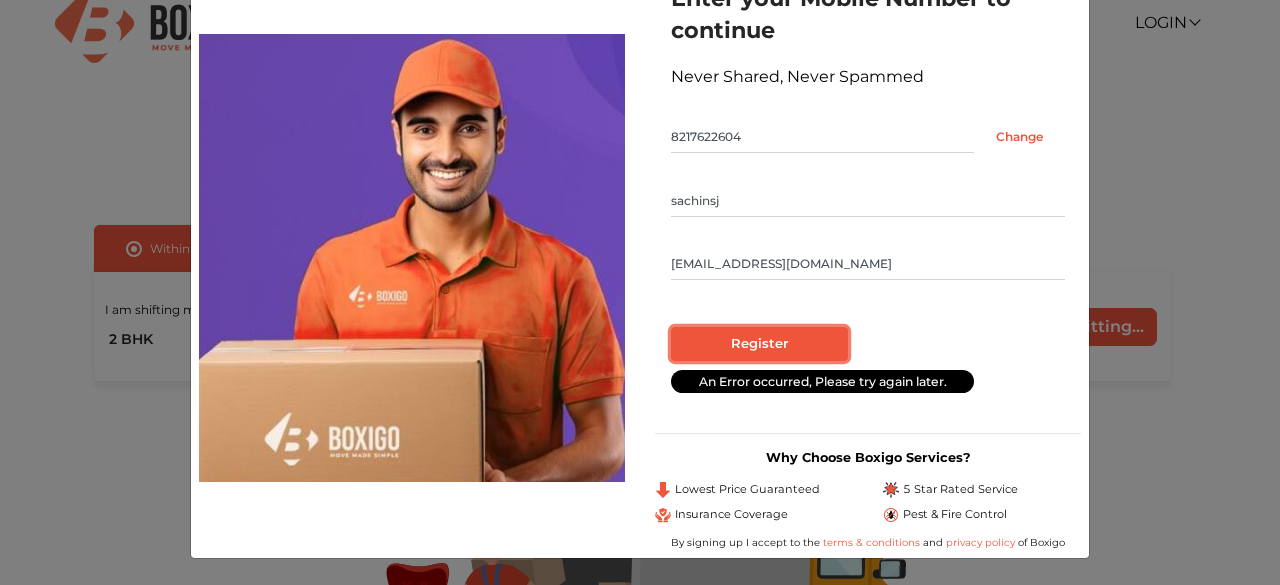 click on "Register" at bounding box center [759, 344] 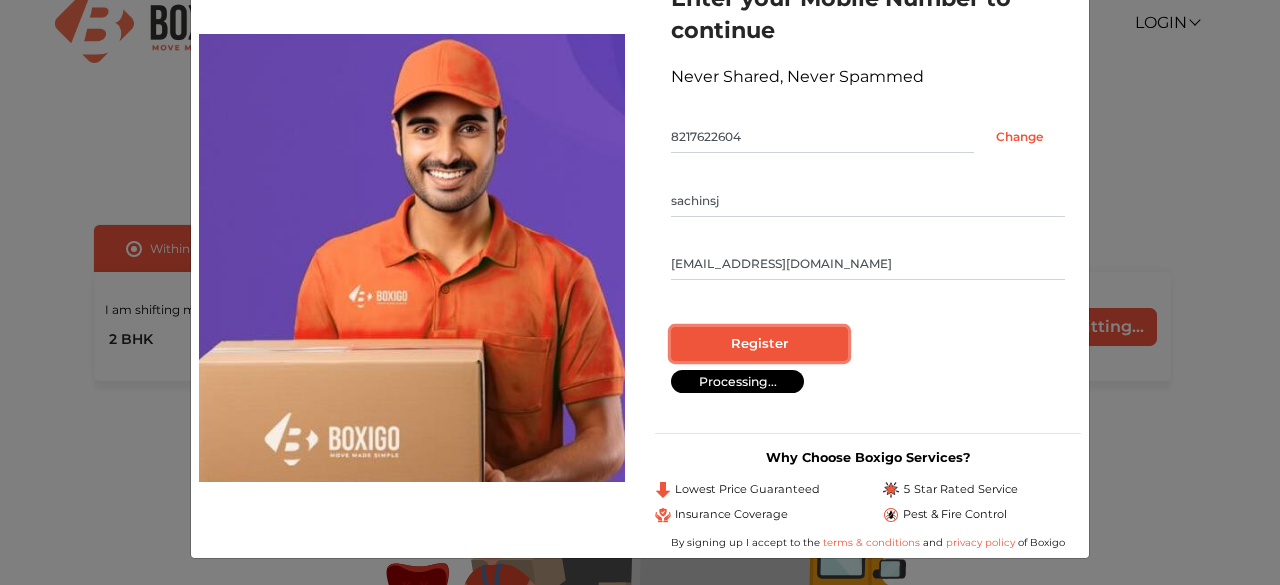 click on "Register" at bounding box center [759, 344] 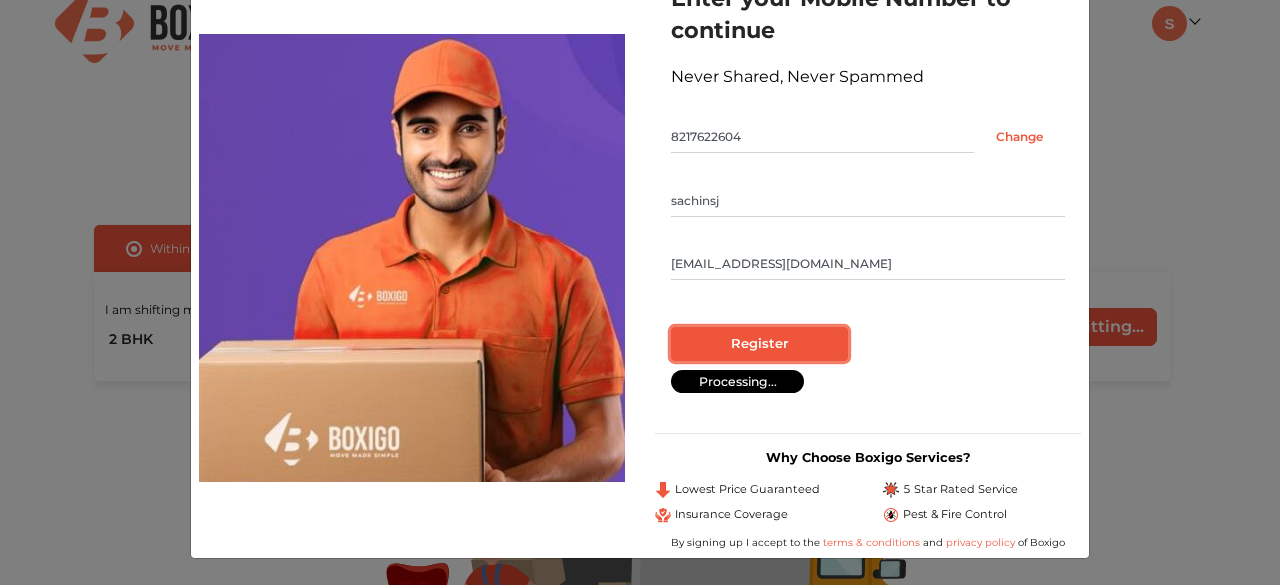 click on "Register" at bounding box center (759, 344) 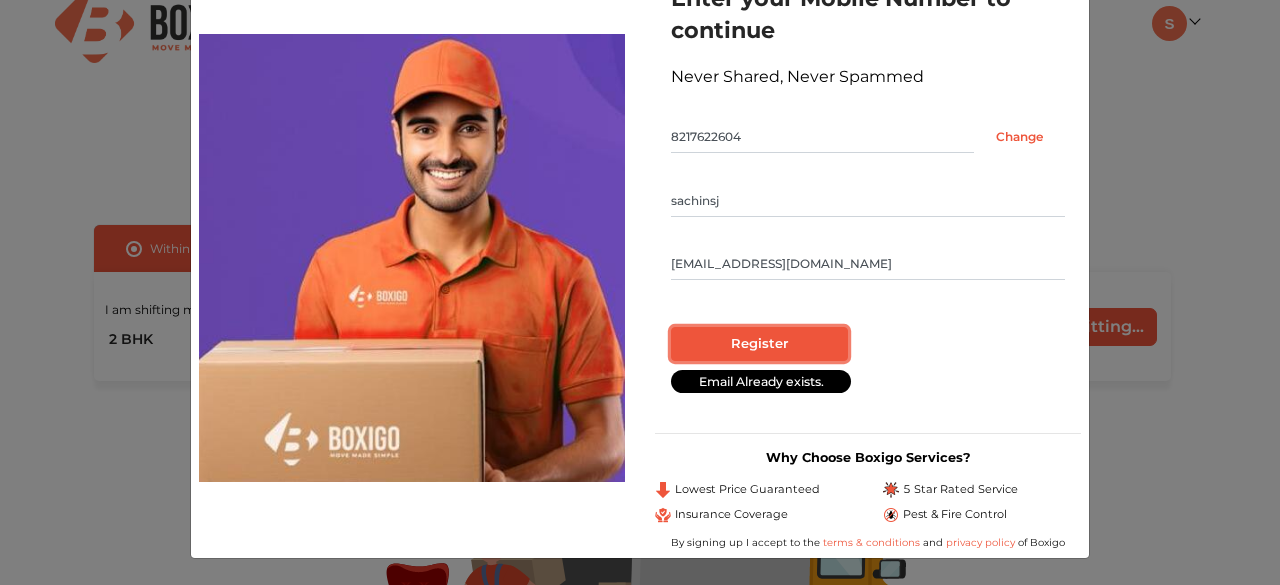 click on "Register" at bounding box center (759, 344) 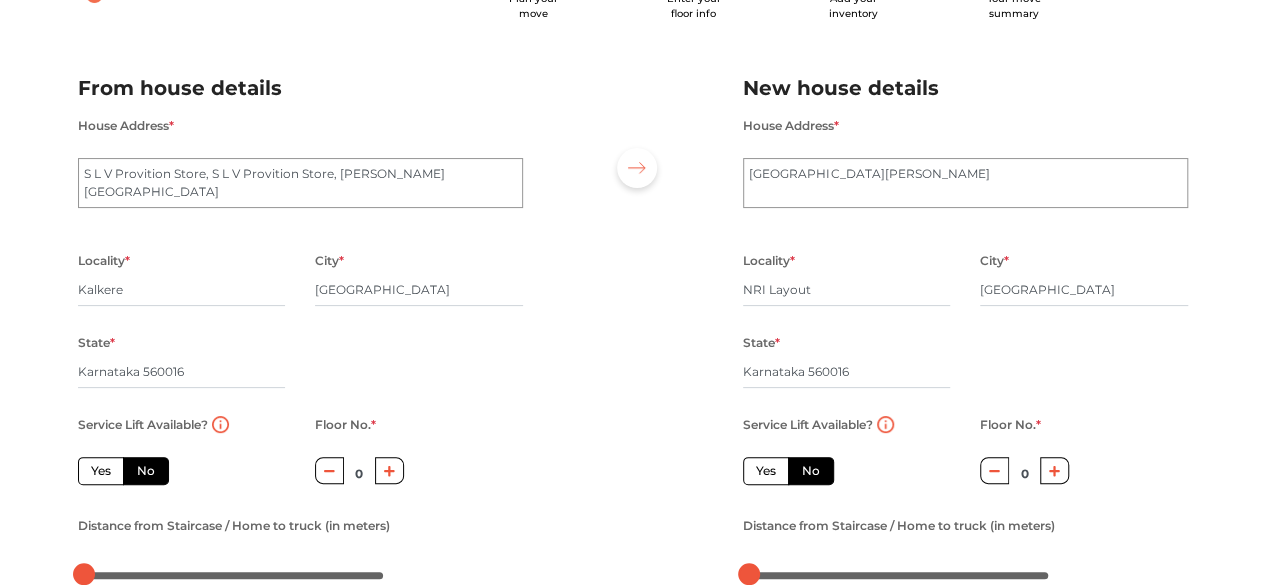 scroll, scrollTop: 116, scrollLeft: 0, axis: vertical 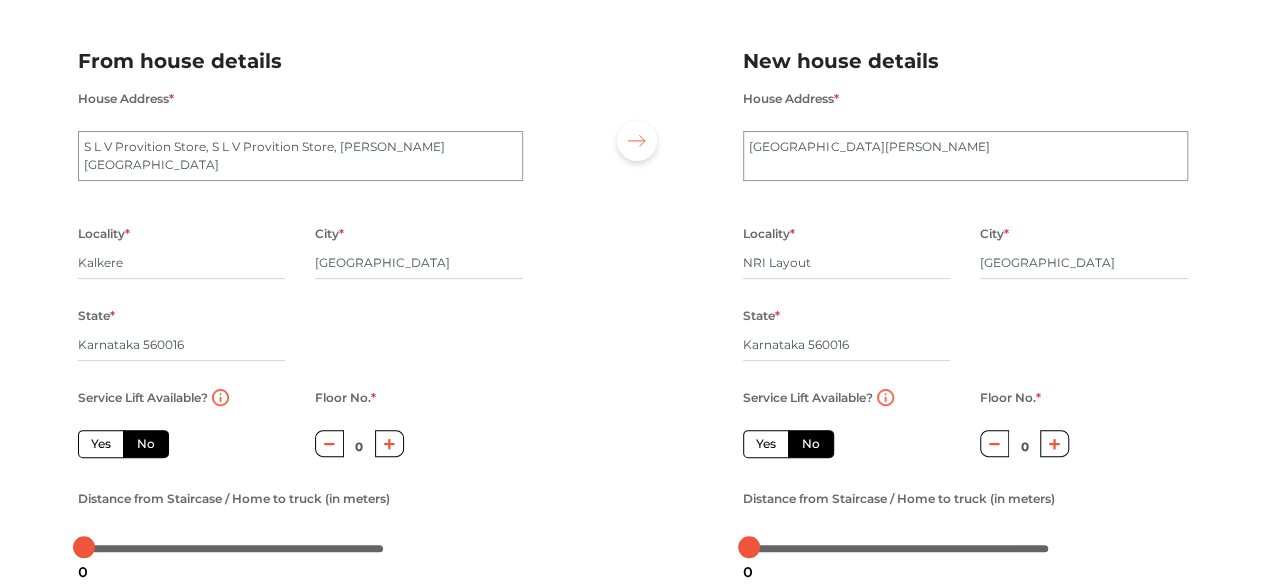 click on "Yes" at bounding box center (766, 444) 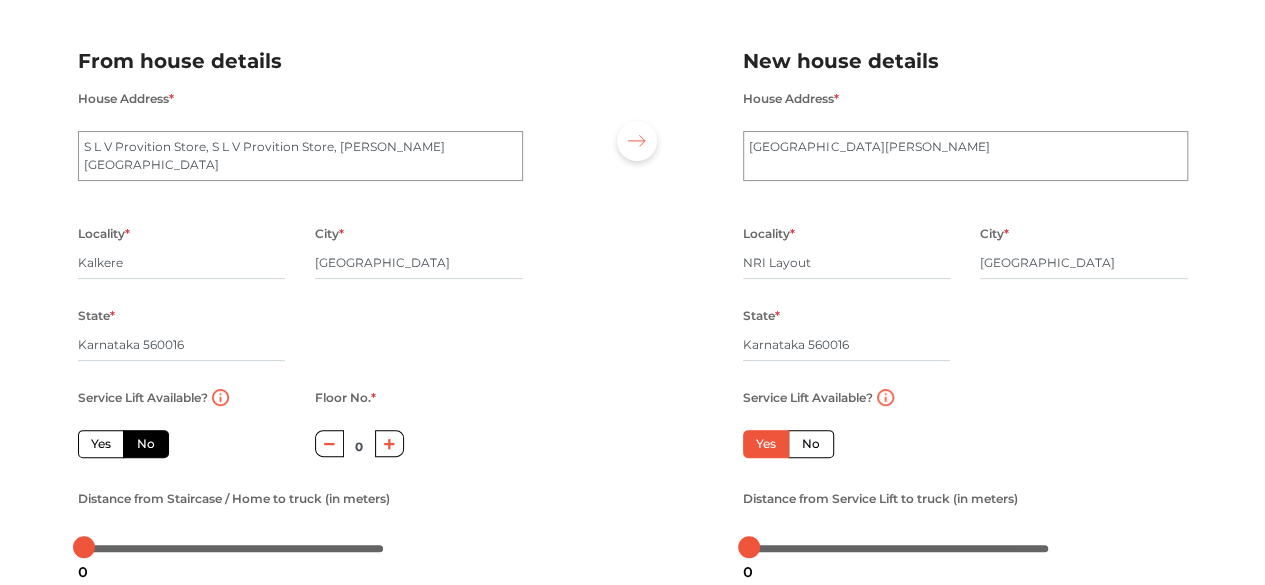 scroll, scrollTop: 148, scrollLeft: 0, axis: vertical 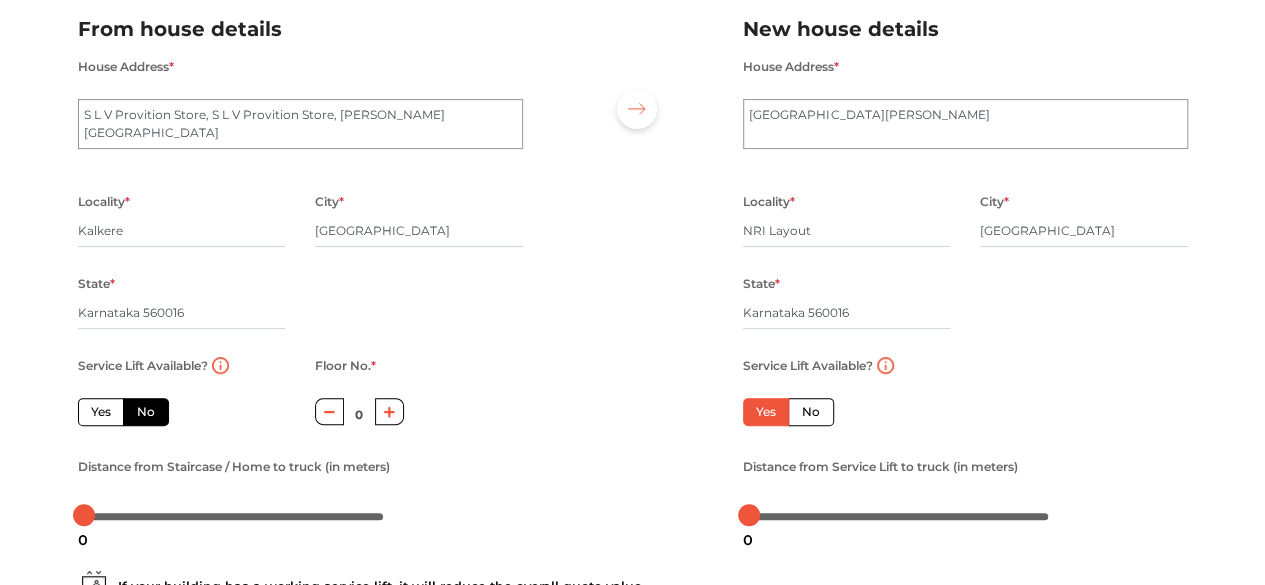 click 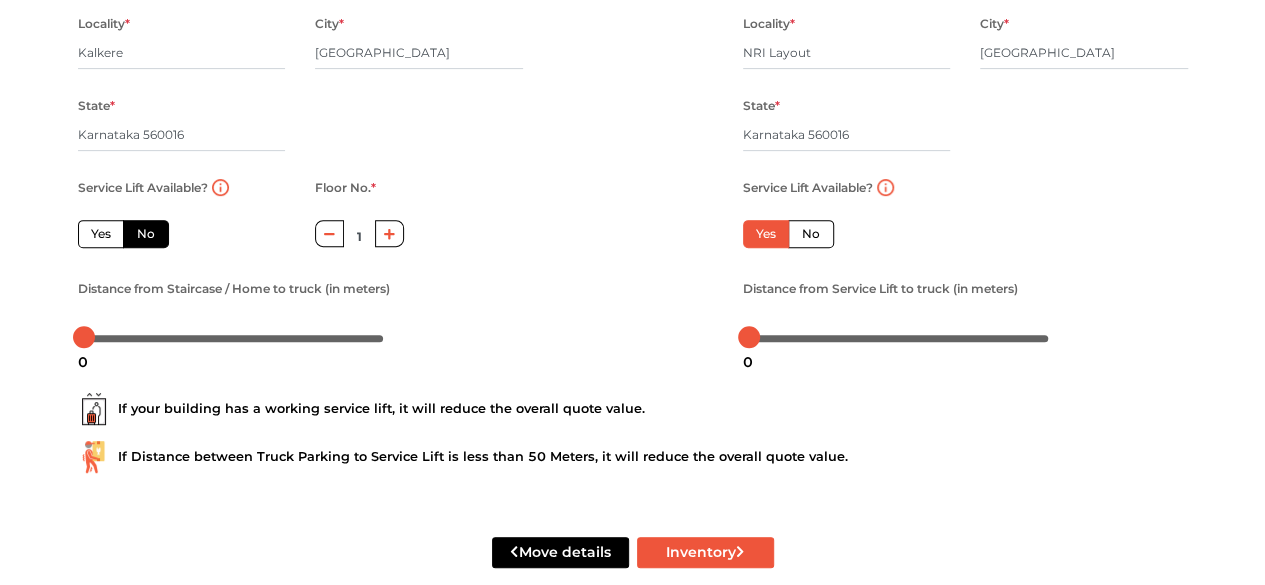 scroll, scrollTop: 360, scrollLeft: 0, axis: vertical 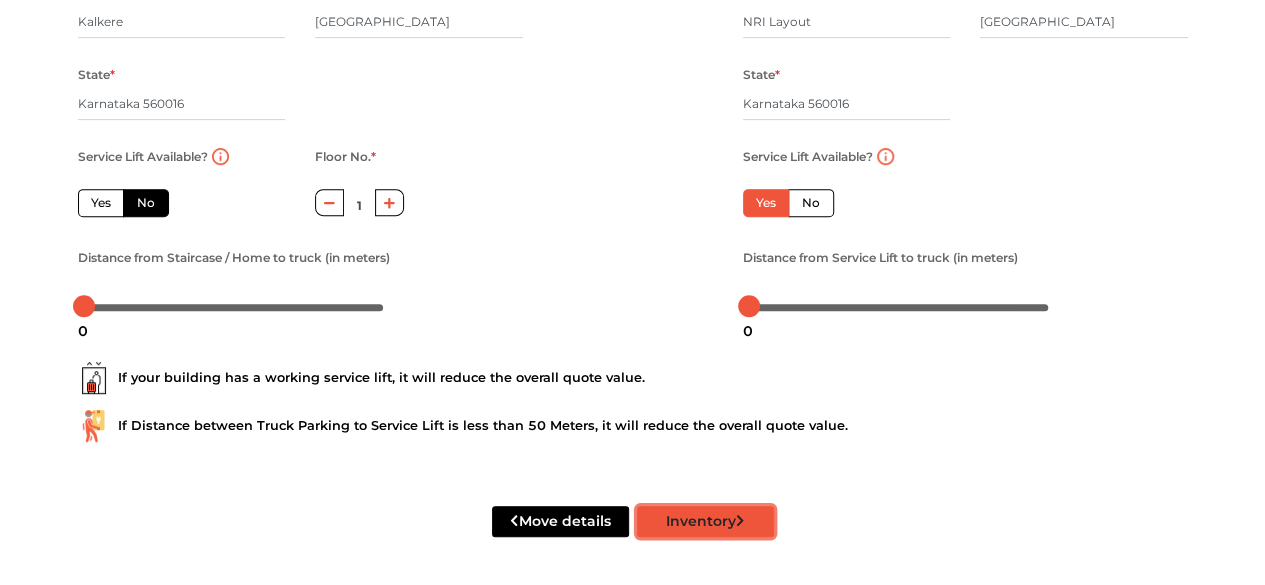 click on "Inventory" at bounding box center [705, 521] 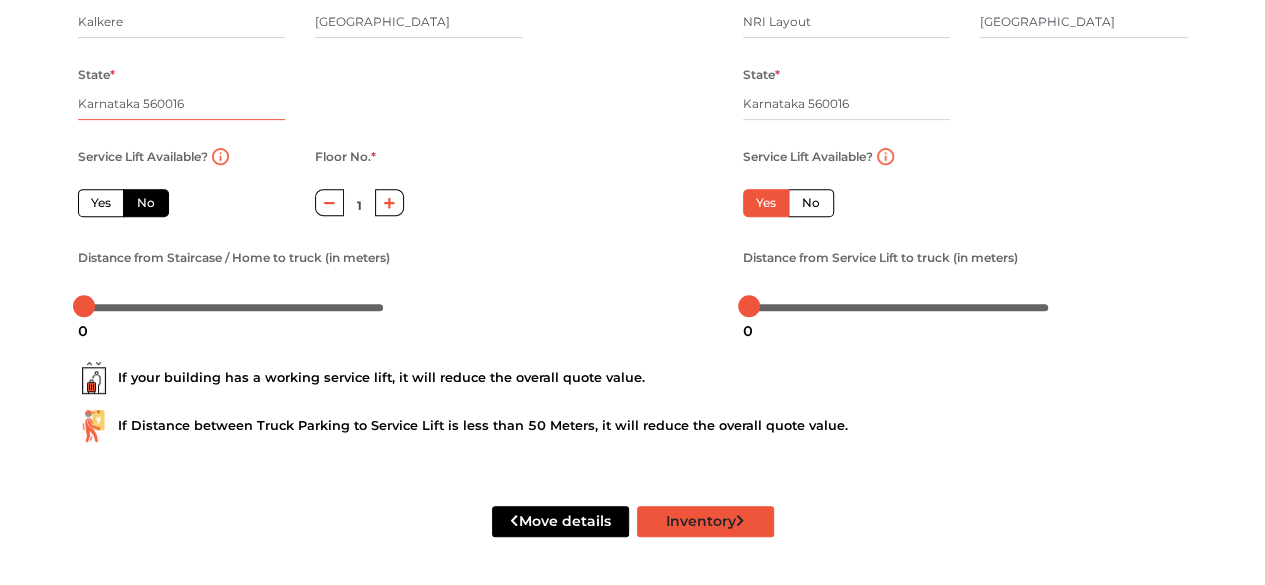 radio on "true" 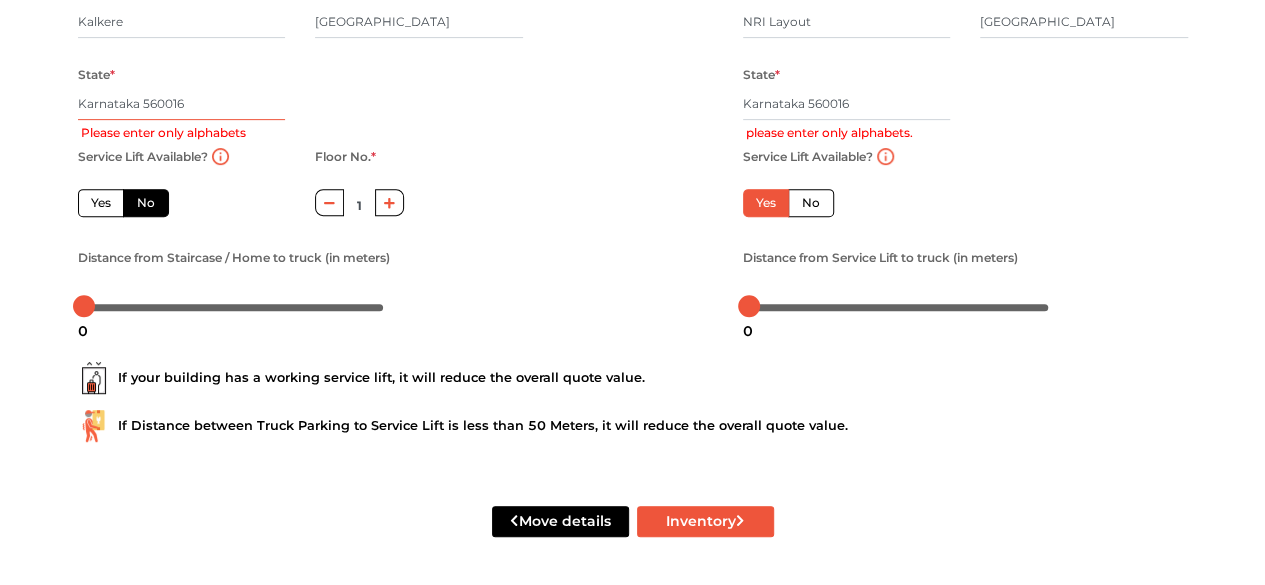 scroll, scrollTop: 317, scrollLeft: 0, axis: vertical 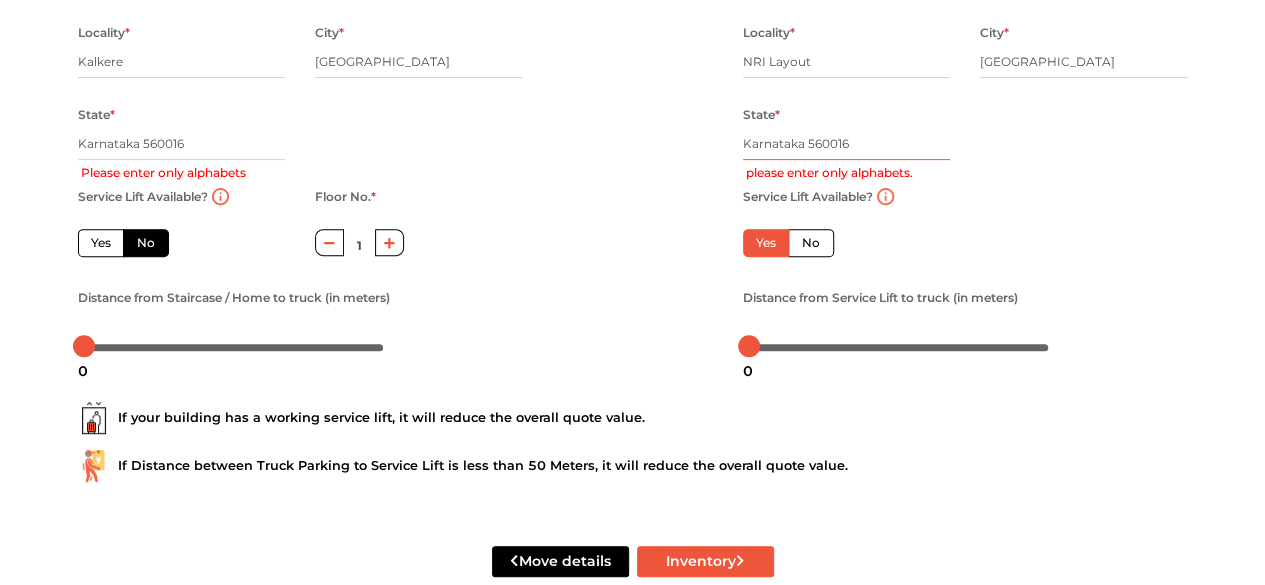 click on "Karnataka 560016" at bounding box center [847, 144] 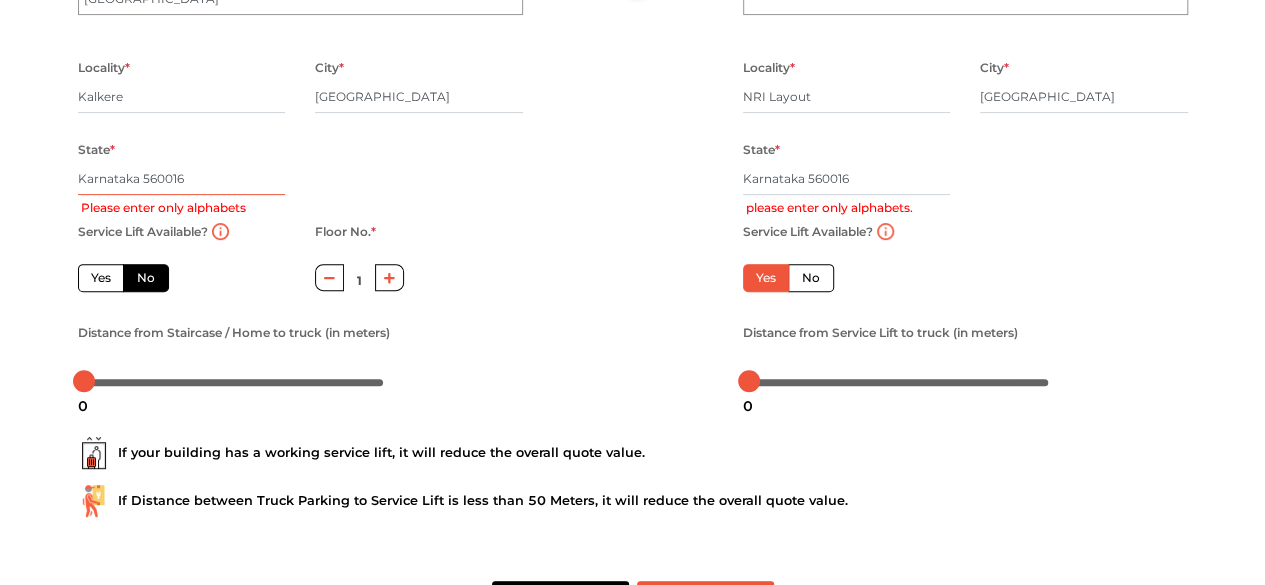 click on "Karnataka 560016" at bounding box center (182, 179) 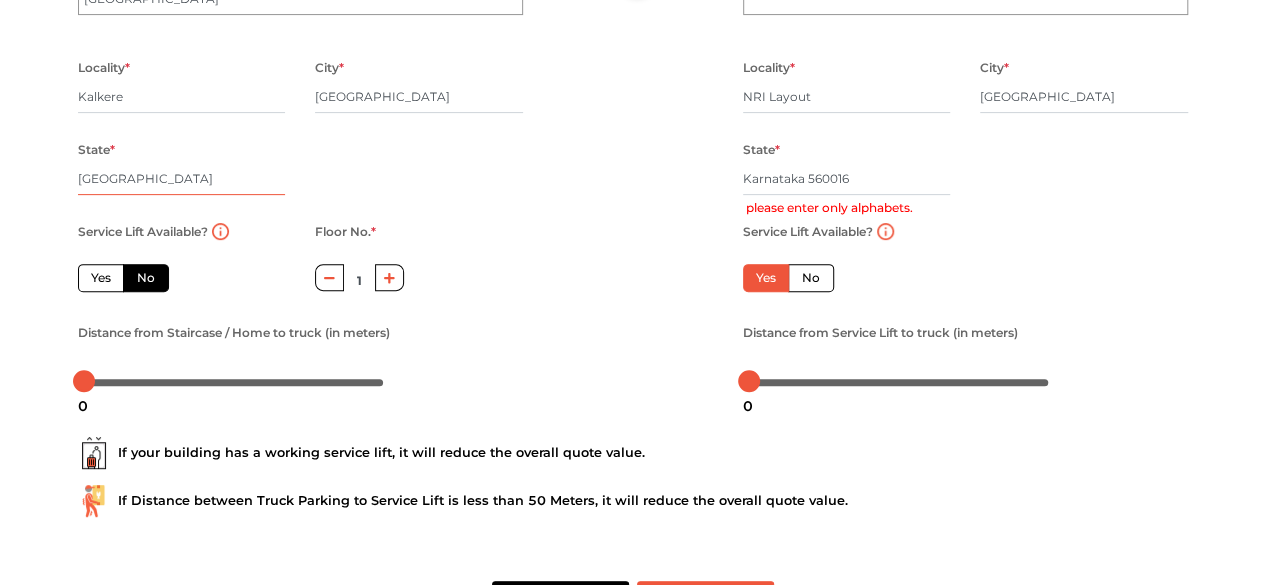 type on "Karnataka" 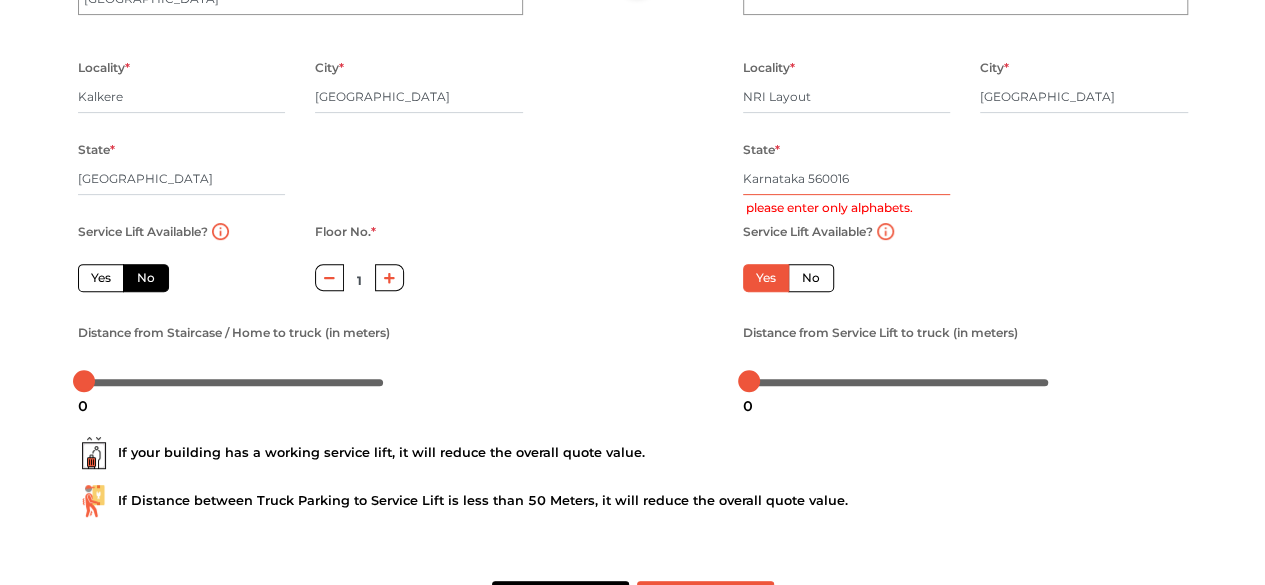 drag, startPoint x: 860, startPoint y: 170, endPoint x: 813, endPoint y: 171, distance: 47.010635 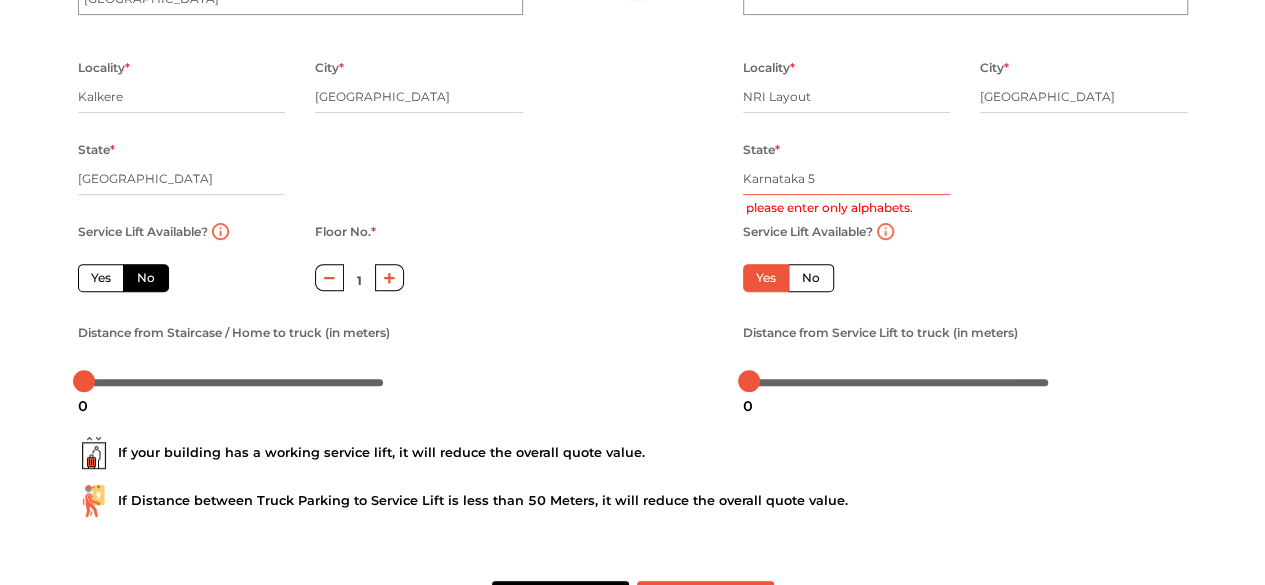 radio on "true" 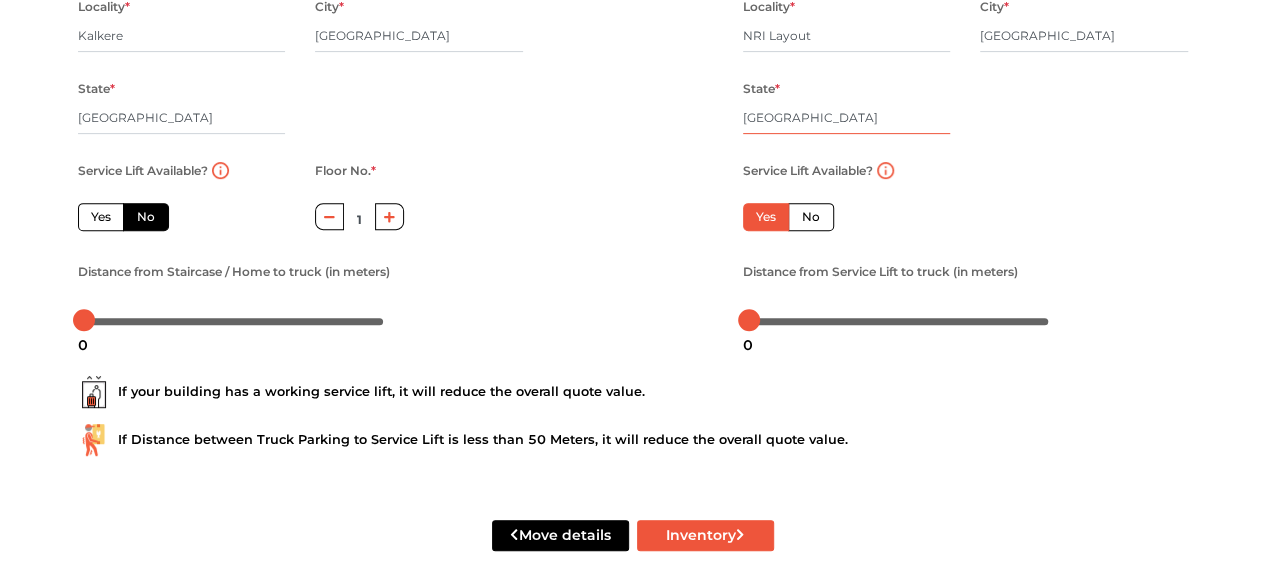 scroll, scrollTop: 360, scrollLeft: 0, axis: vertical 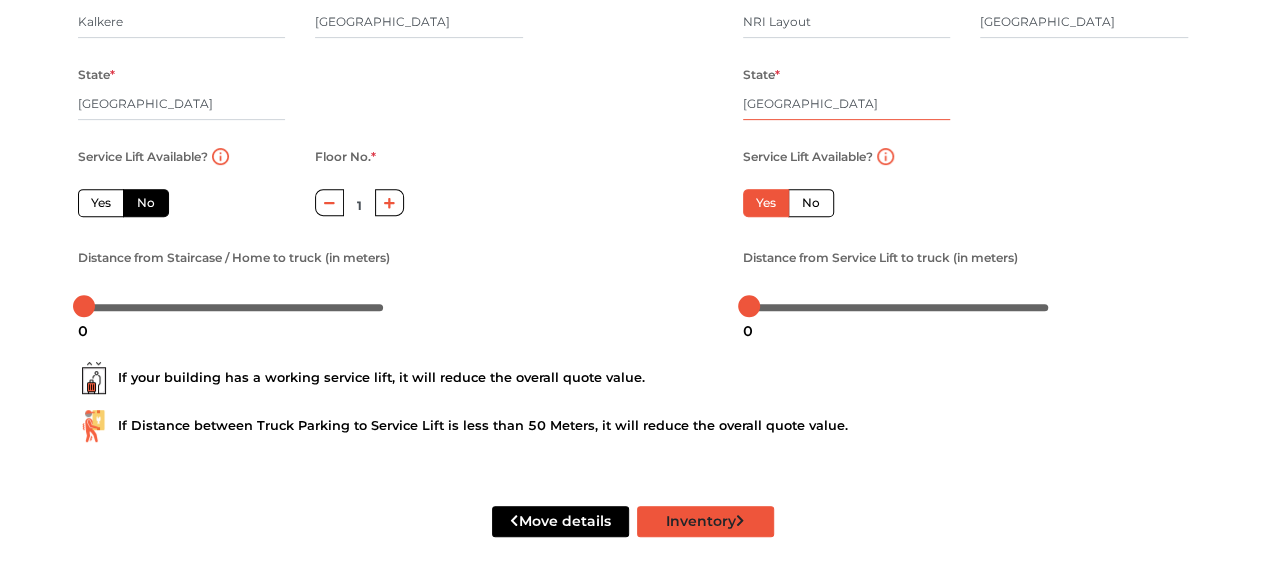 type on "Karnataka" 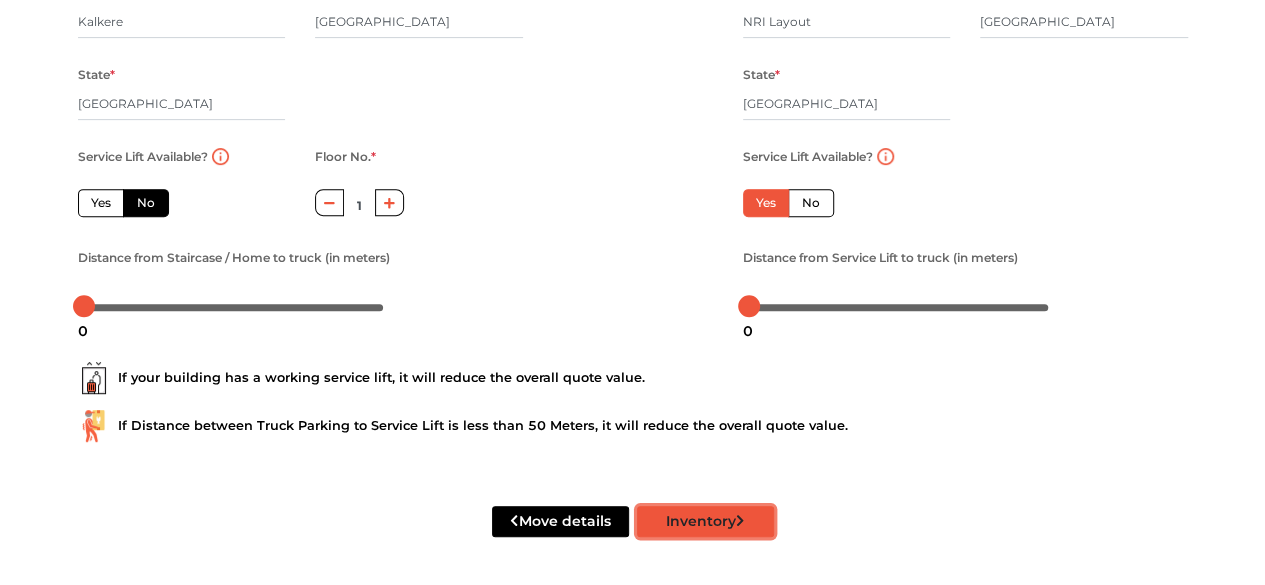 click on "Inventory" at bounding box center (705, 521) 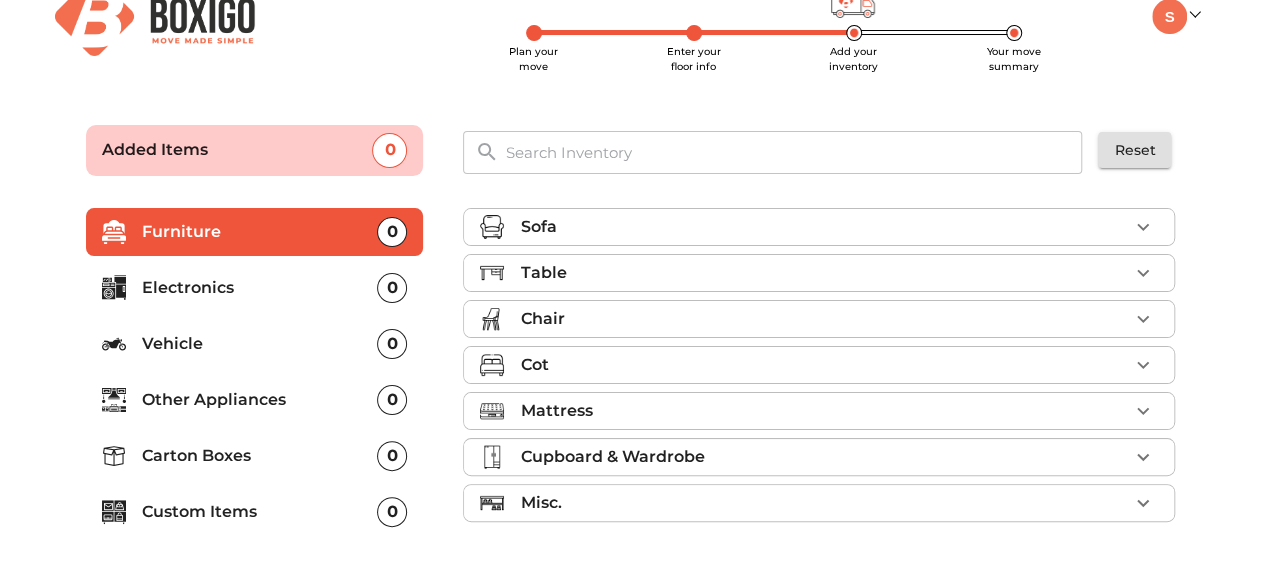 scroll, scrollTop: 35, scrollLeft: 0, axis: vertical 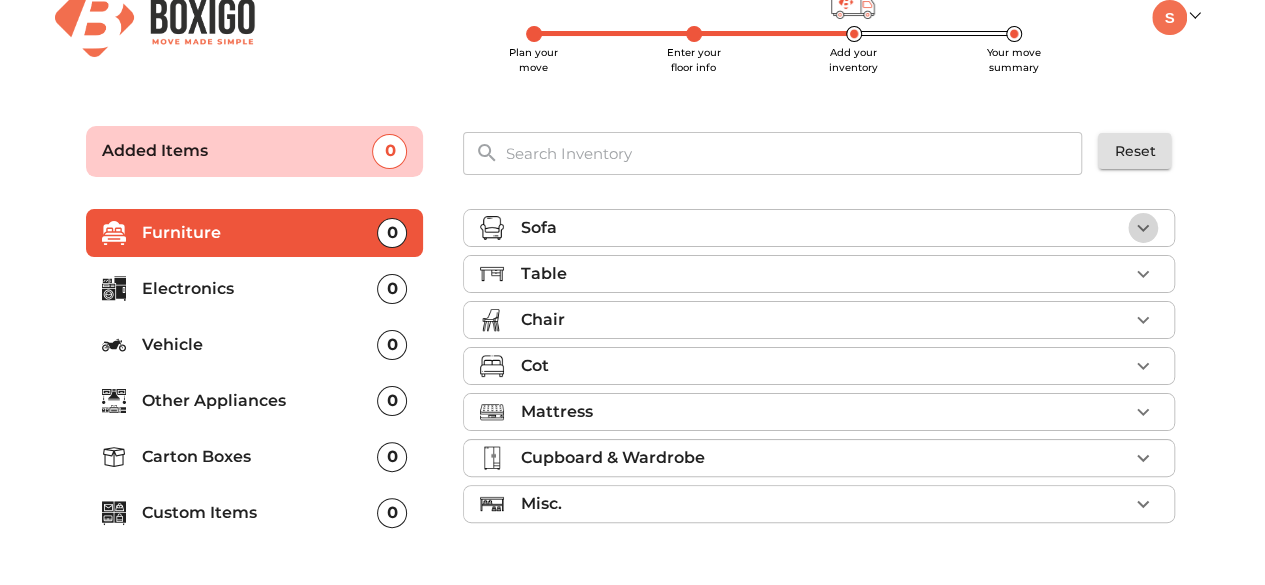 click at bounding box center (1143, 228) 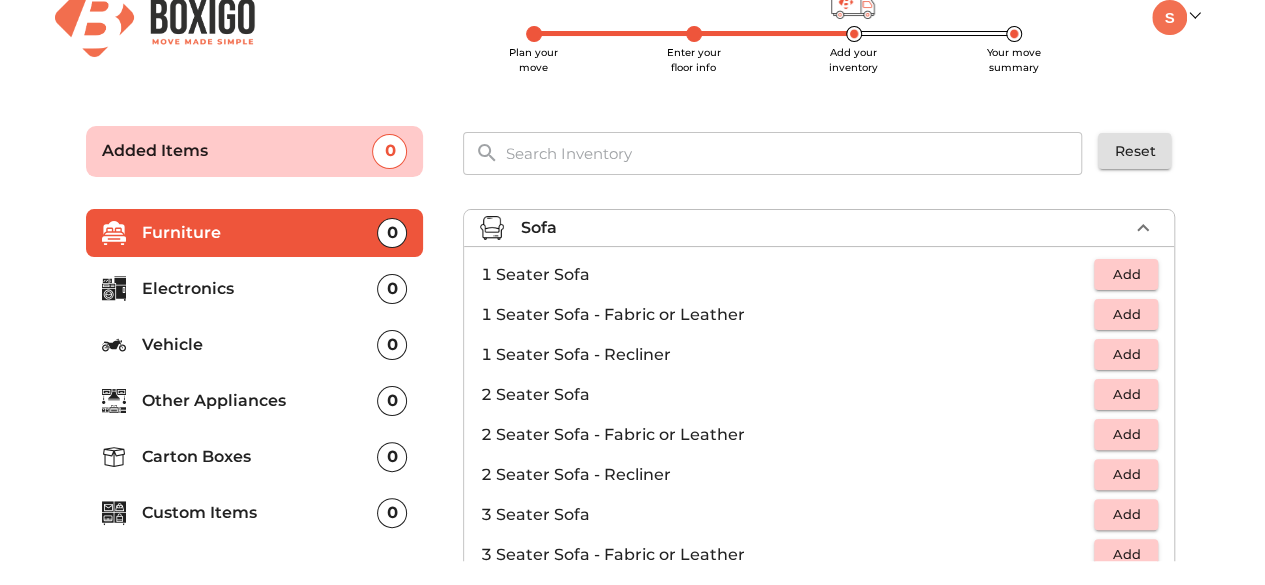click on "3 Seater Sofa" at bounding box center (787, 515) 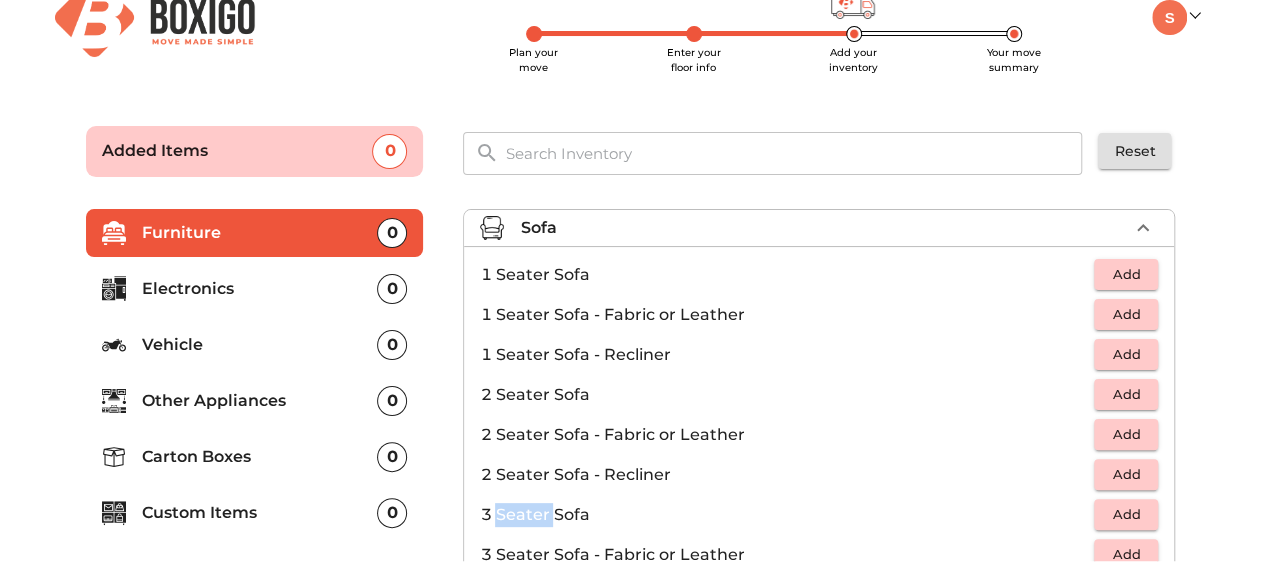 click on "3 Seater Sofa" at bounding box center [787, 515] 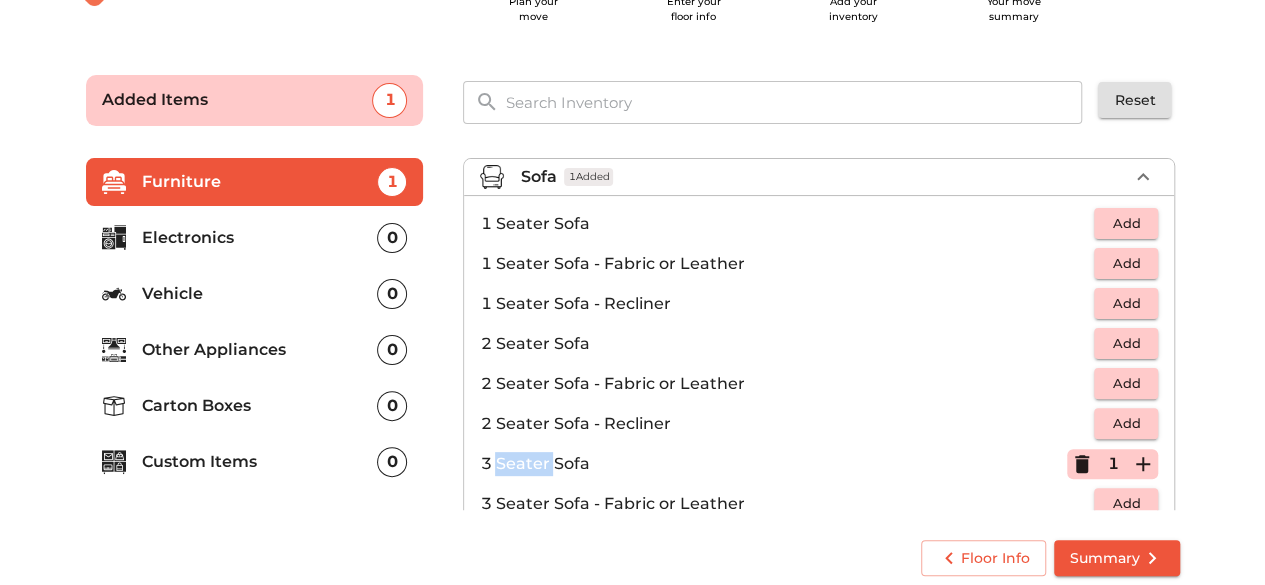 scroll, scrollTop: 96, scrollLeft: 0, axis: vertical 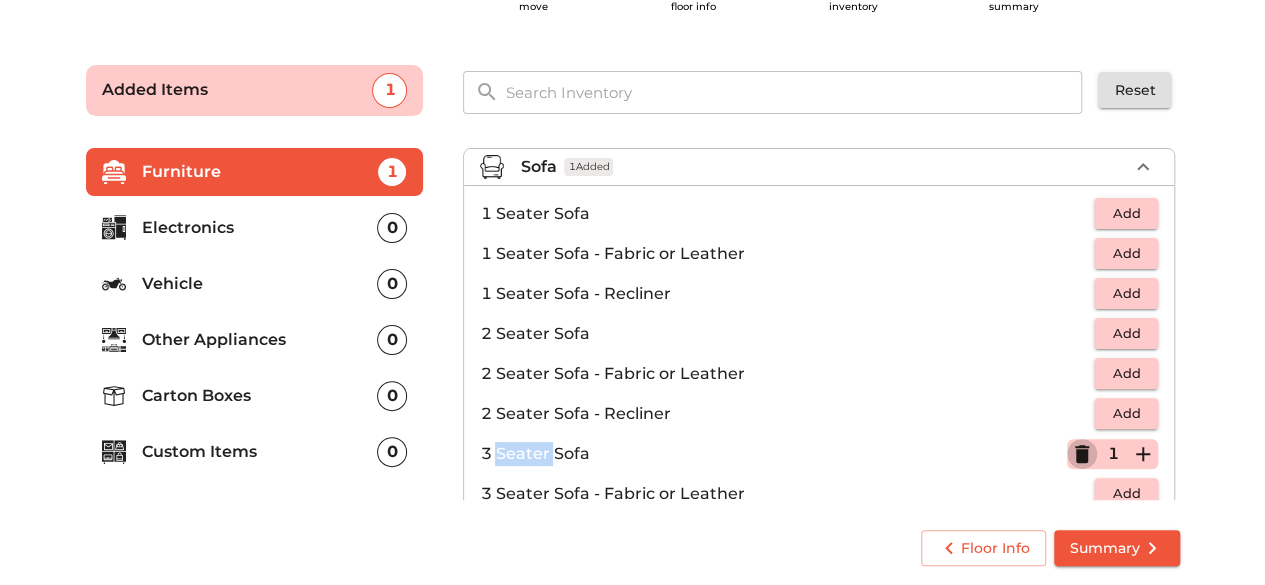 click 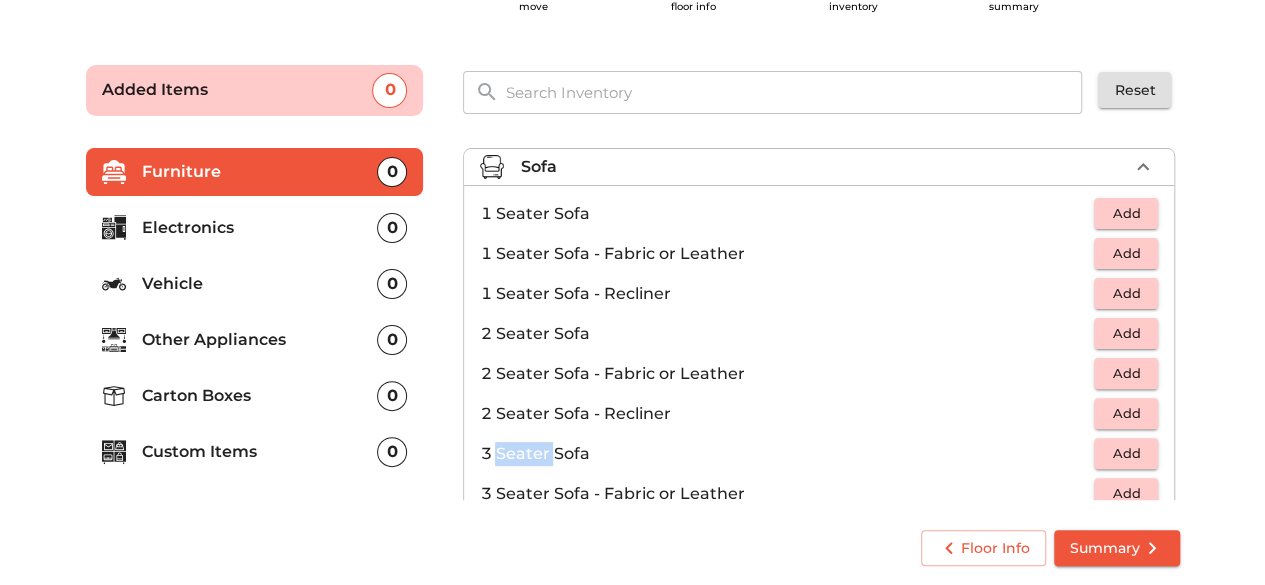 click on "Add" at bounding box center [1126, 493] 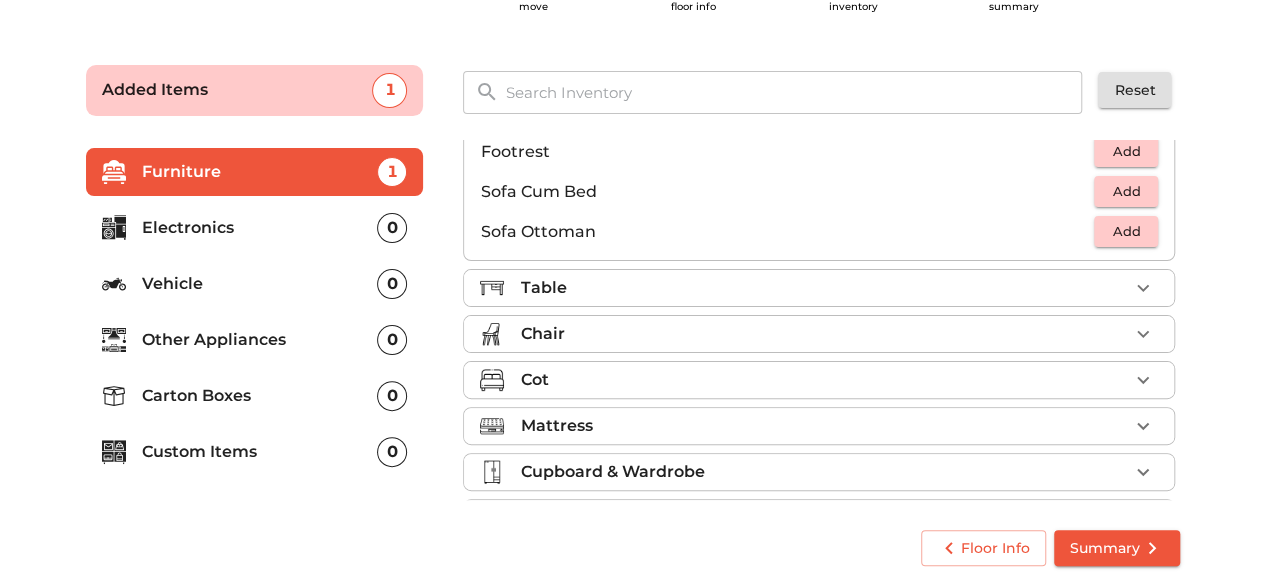scroll, scrollTop: 544, scrollLeft: 0, axis: vertical 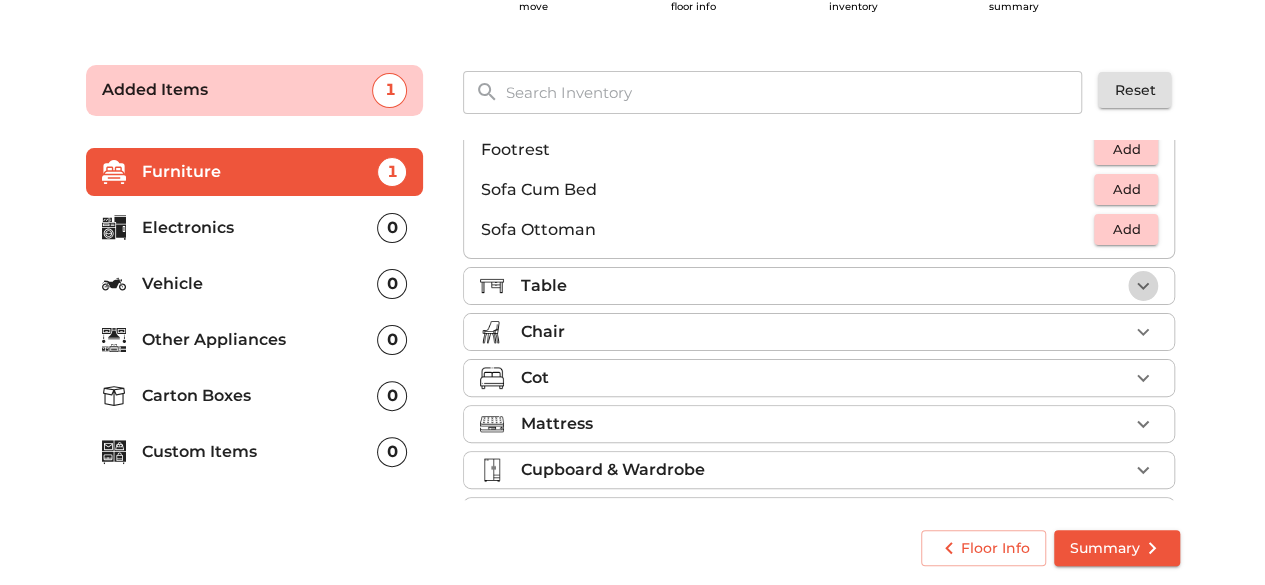 click 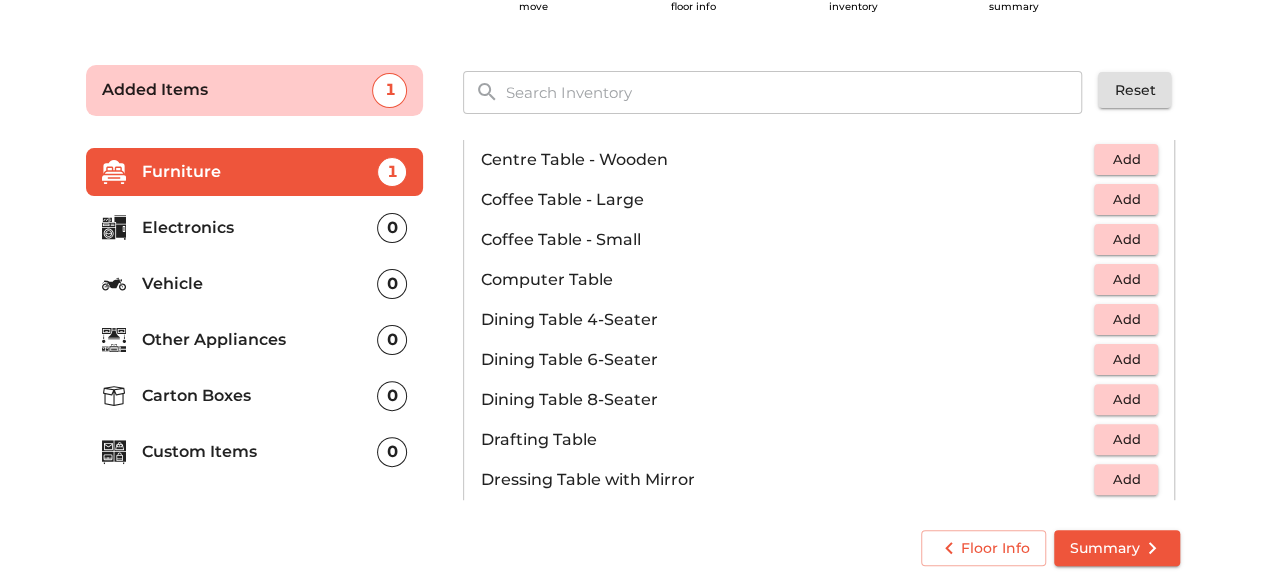 scroll, scrollTop: 246, scrollLeft: 0, axis: vertical 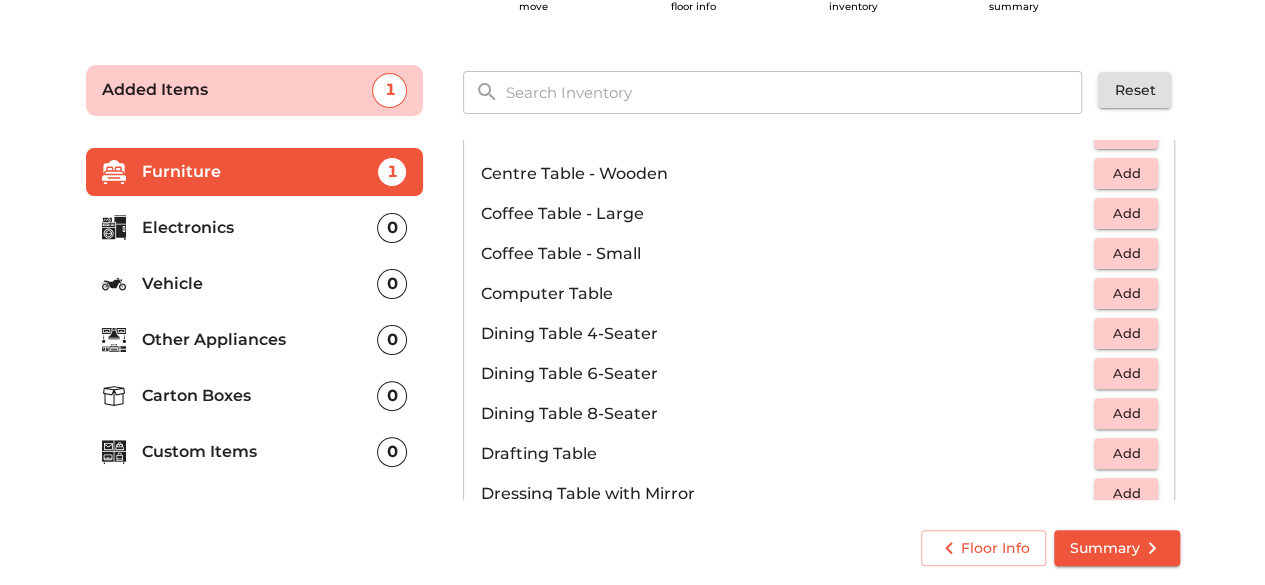 click on "Add" at bounding box center [1126, 253] 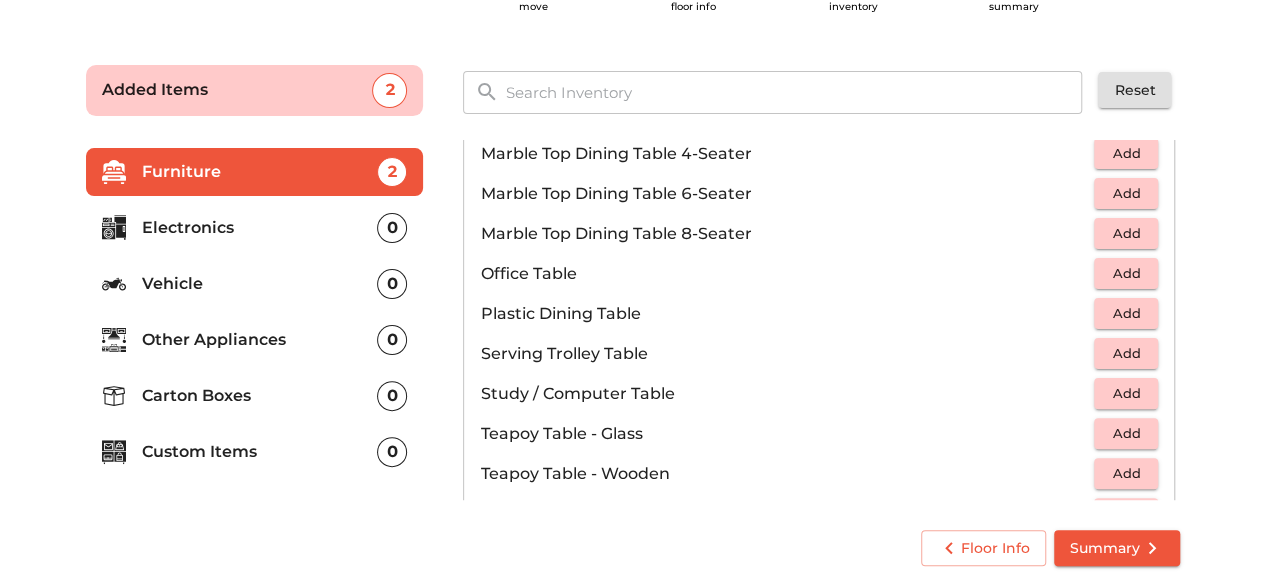scroll, scrollTop: 953, scrollLeft: 0, axis: vertical 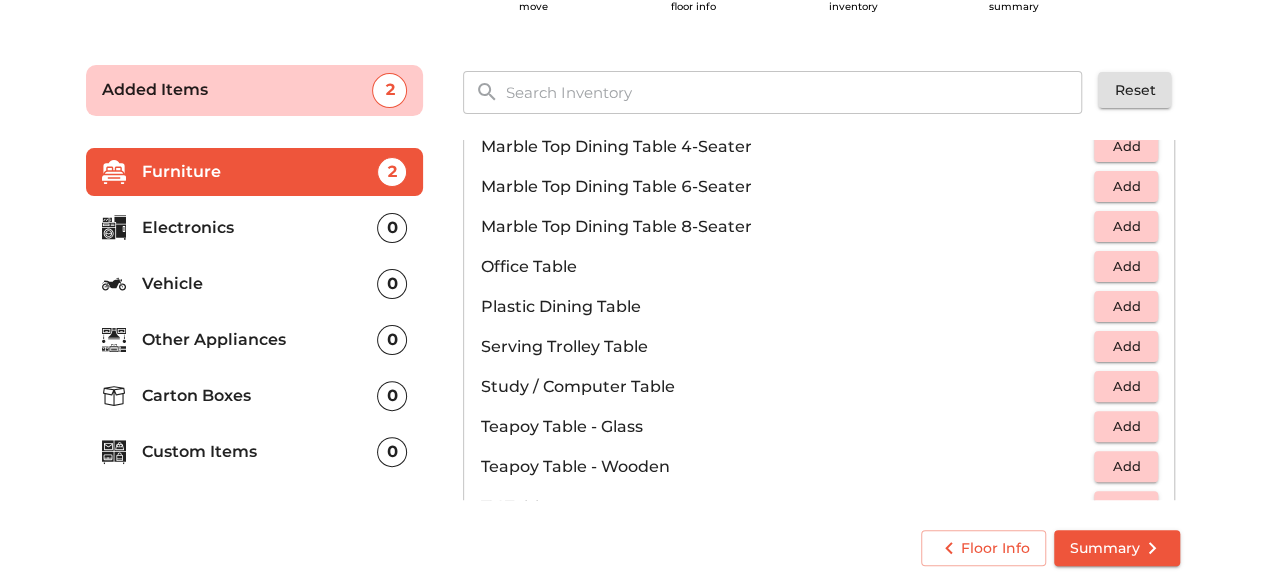click on "Add" at bounding box center (1126, 266) 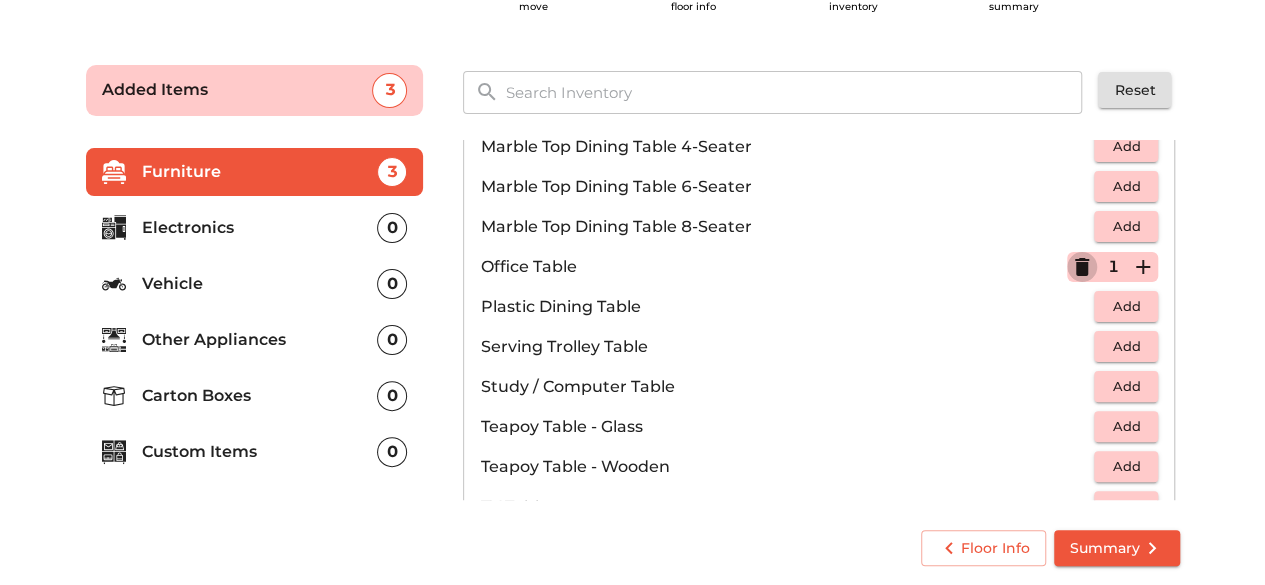 click 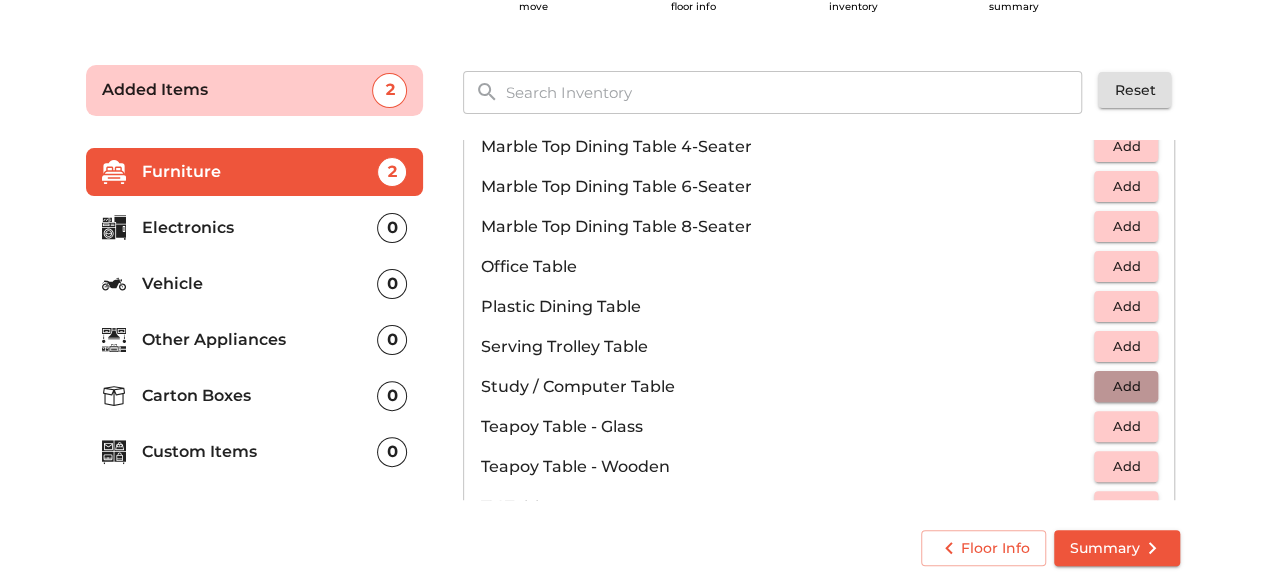 click on "Add" at bounding box center (1126, 386) 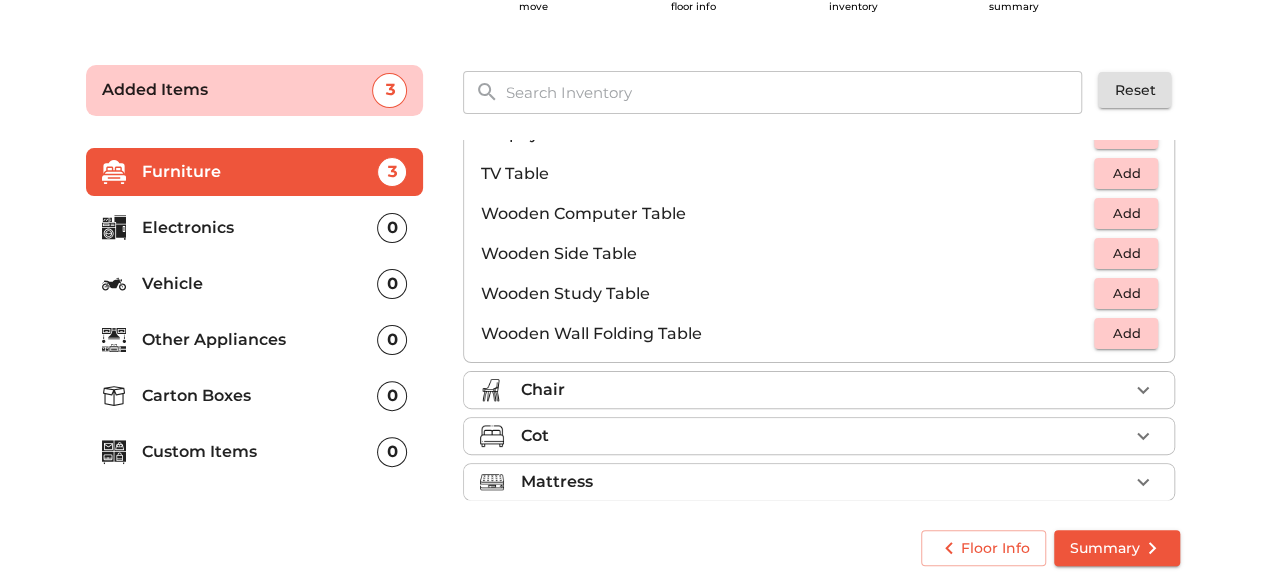 scroll, scrollTop: 1304, scrollLeft: 0, axis: vertical 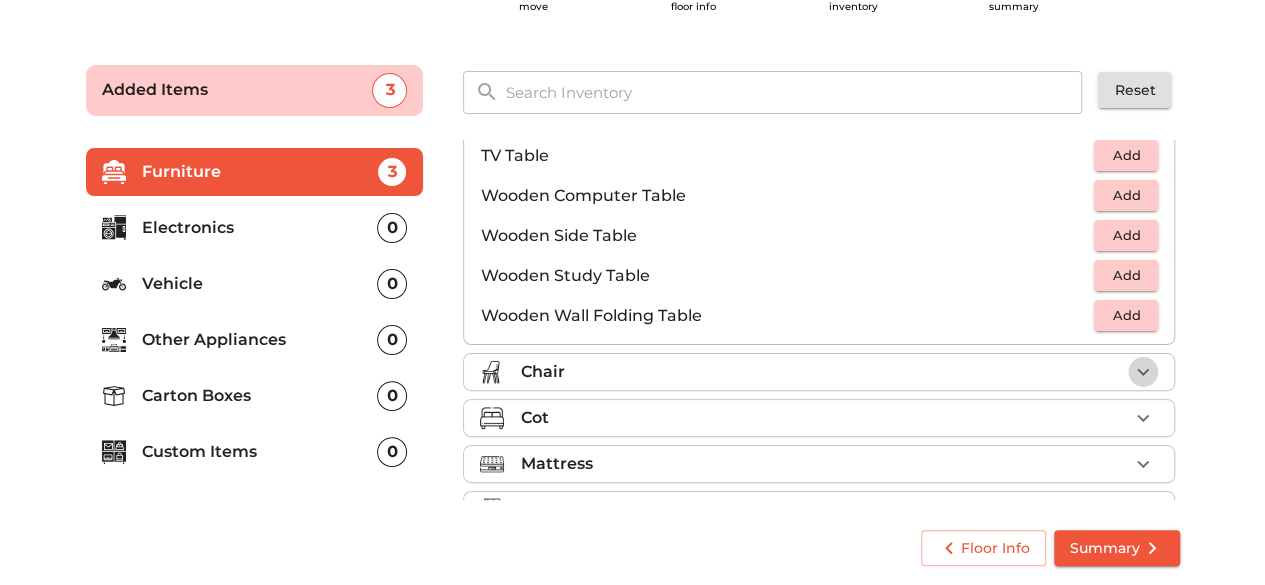 click 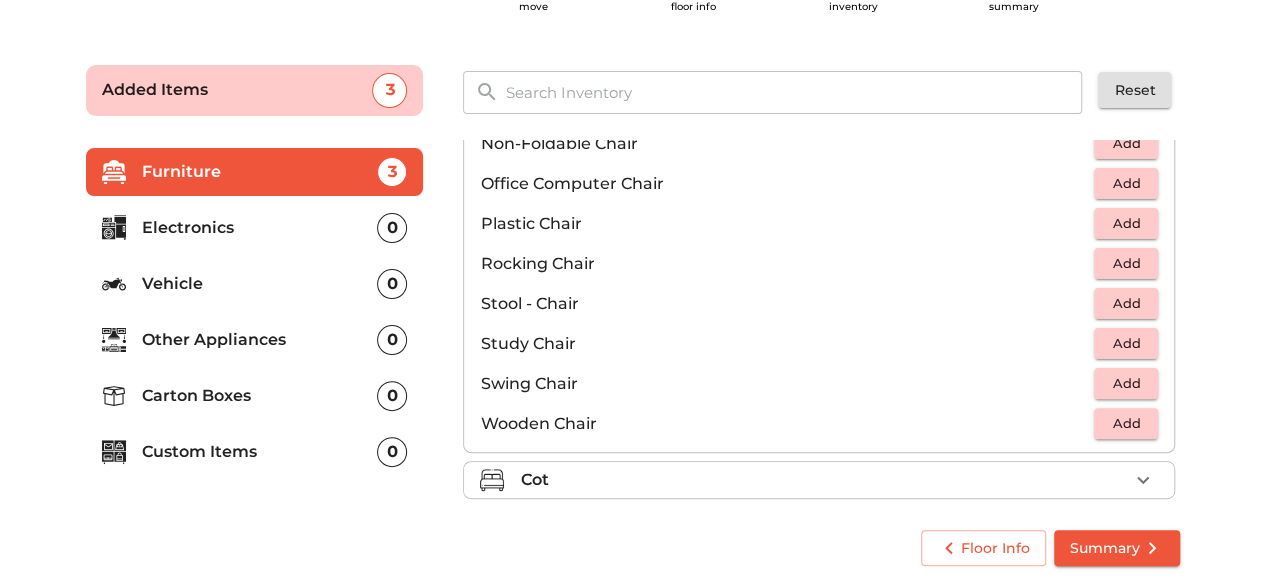 scroll, scrollTop: 675, scrollLeft: 0, axis: vertical 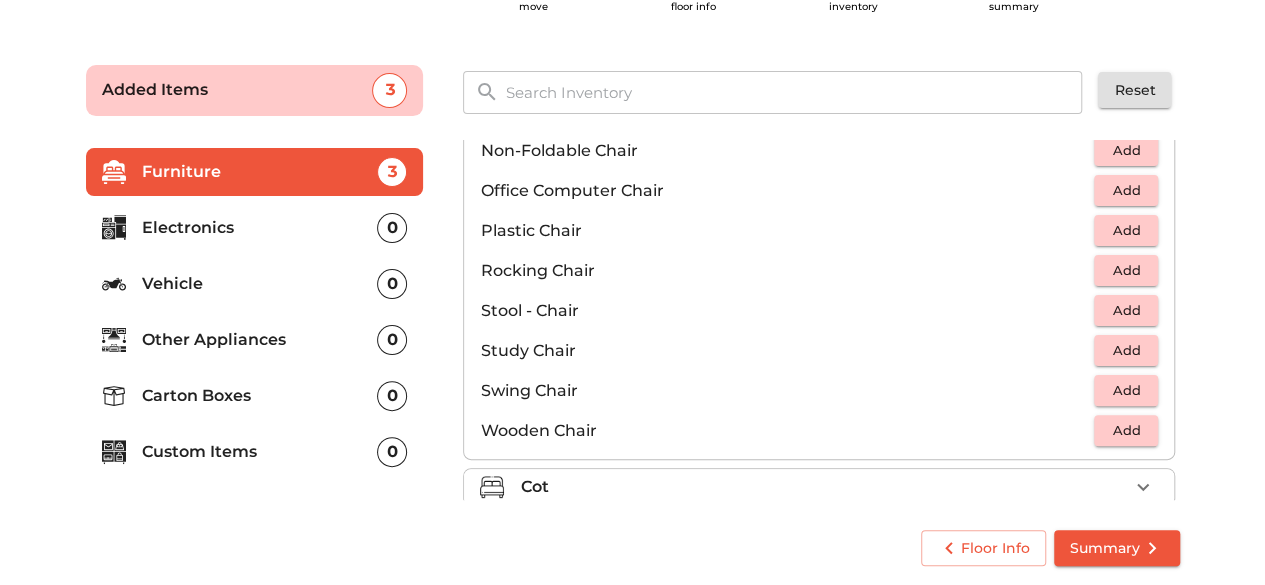 click on "Add" at bounding box center (1126, 230) 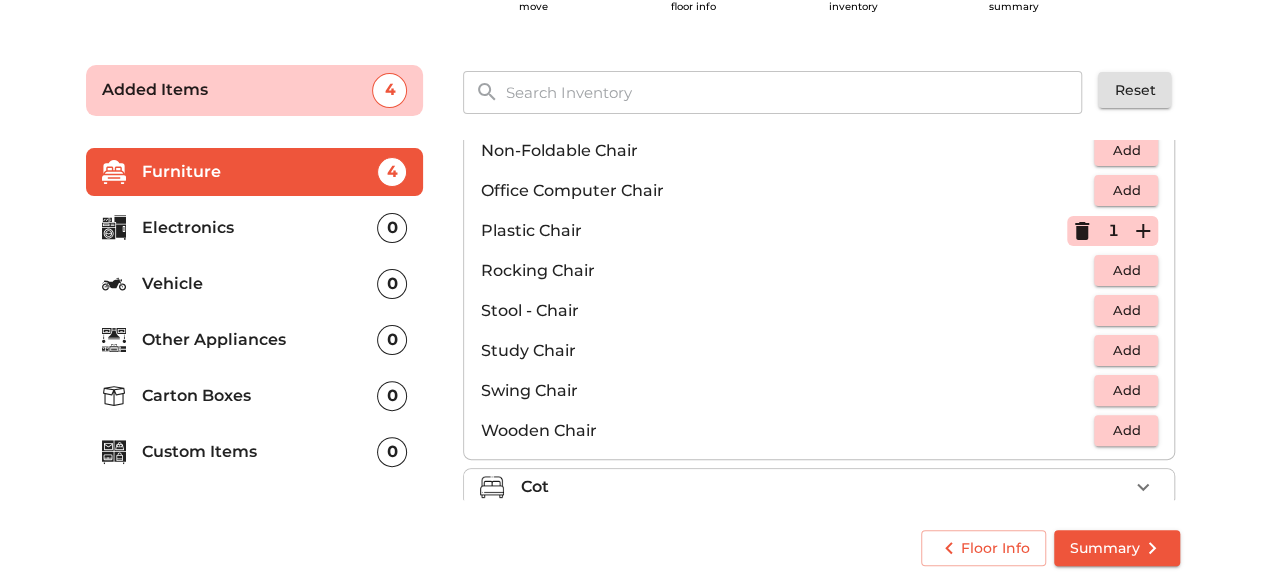 click 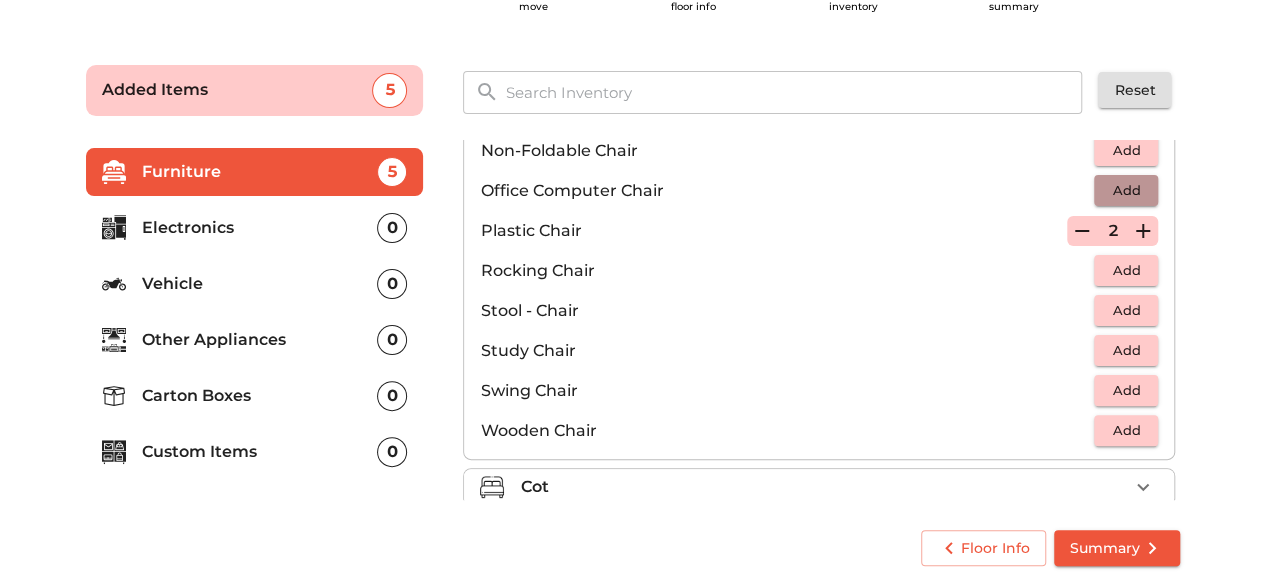 click on "Add" at bounding box center [1126, 190] 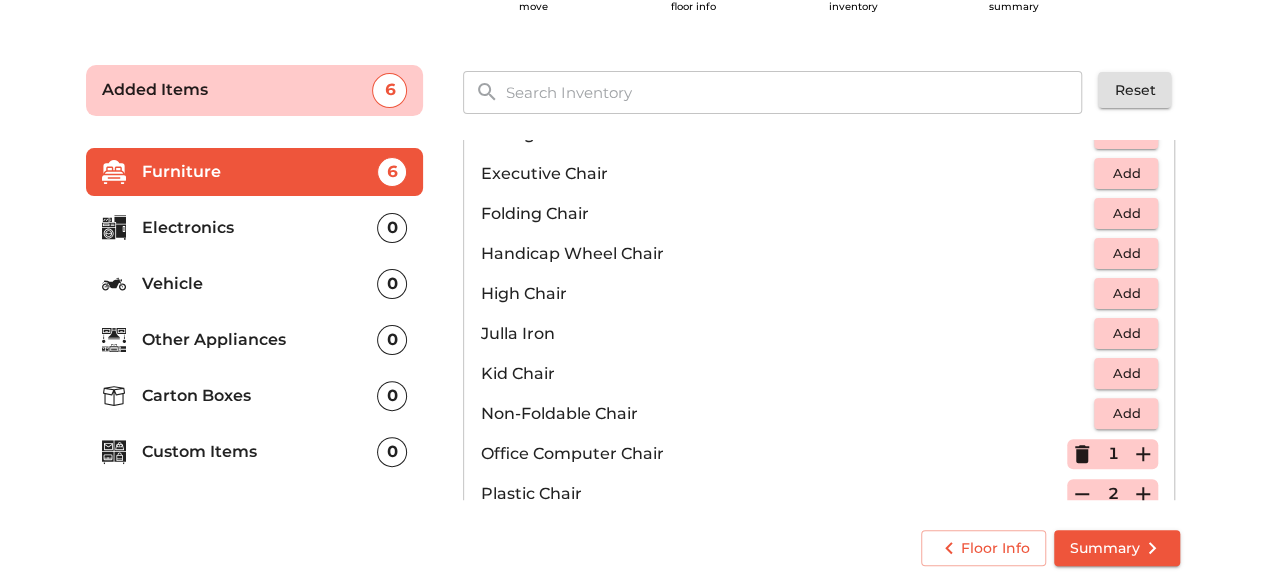 scroll, scrollTop: 400, scrollLeft: 0, axis: vertical 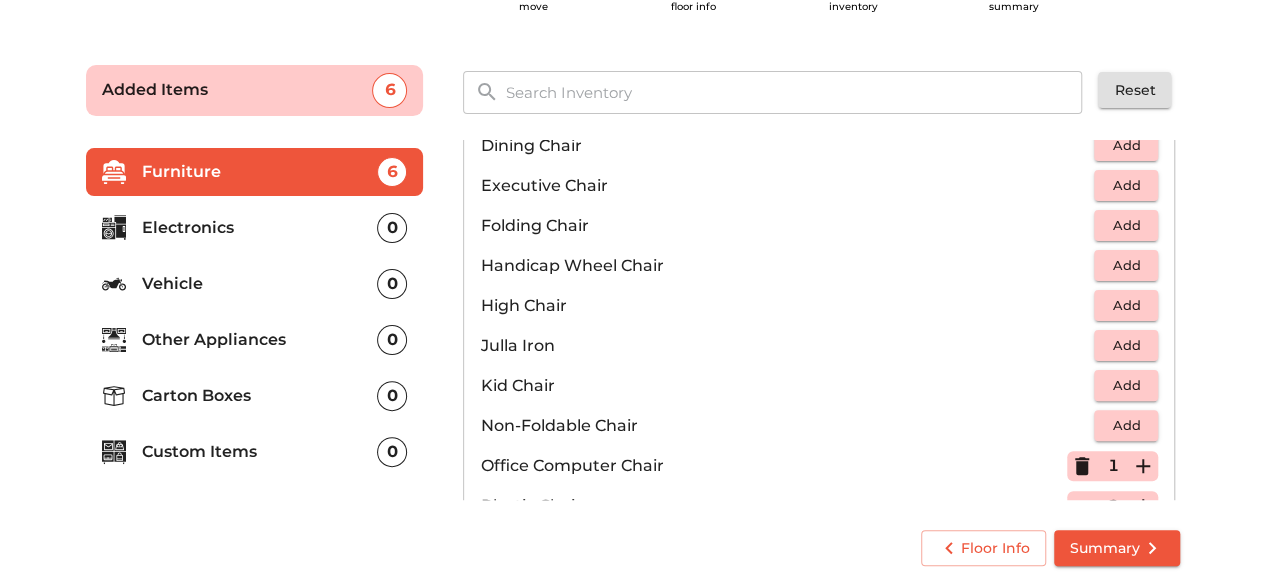 click on "Add" at bounding box center [1126, 225] 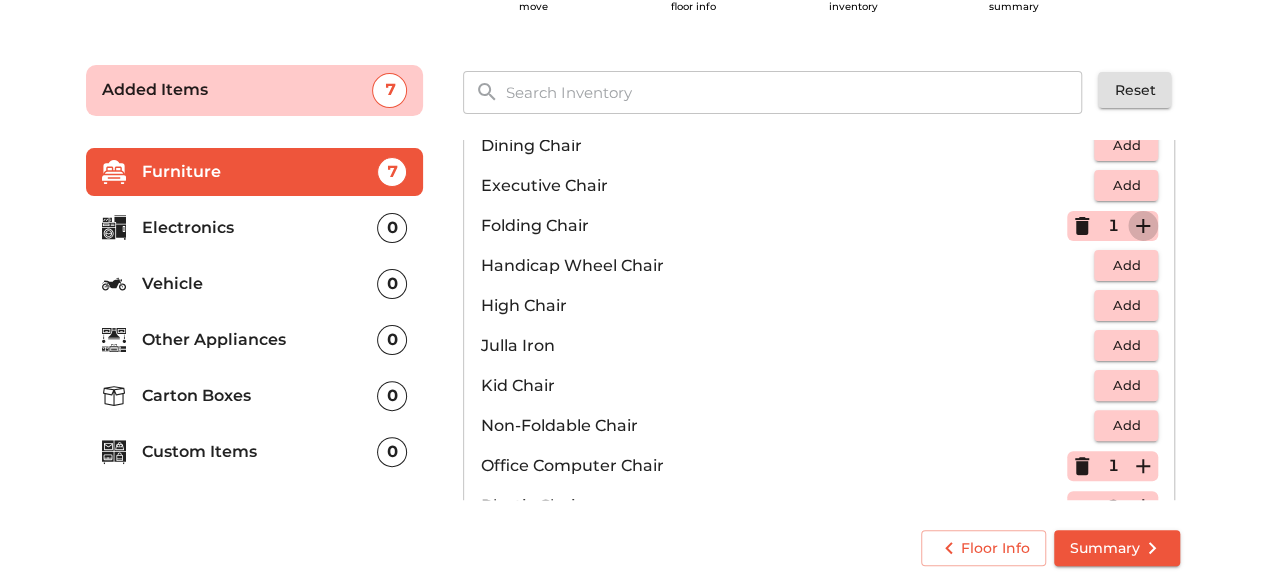 click 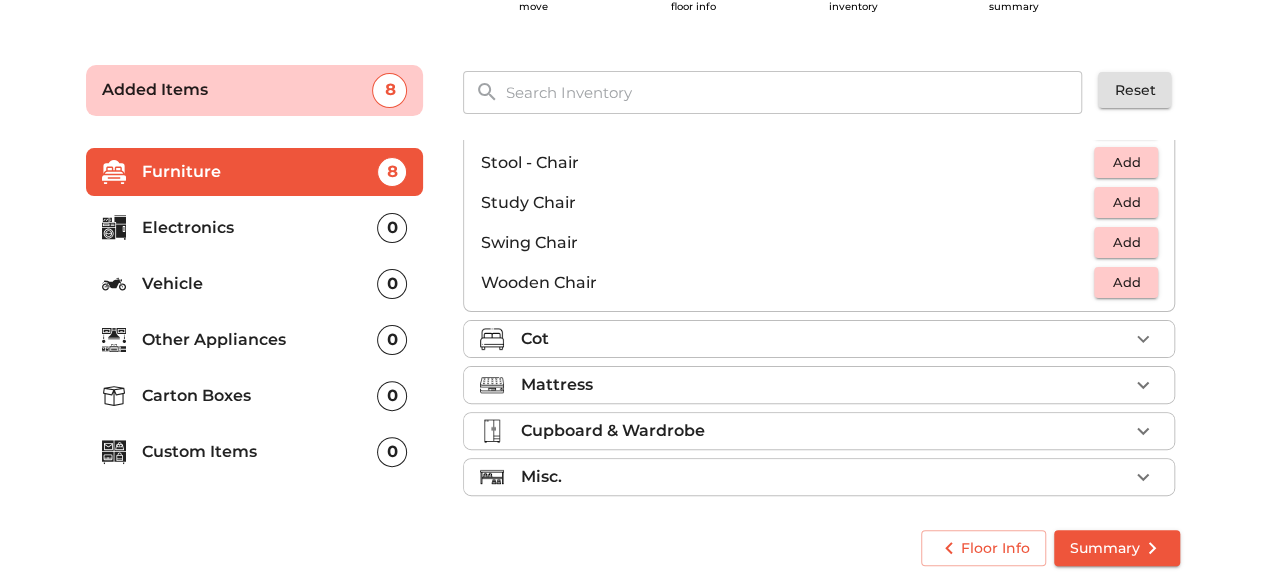 scroll, scrollTop: 830, scrollLeft: 0, axis: vertical 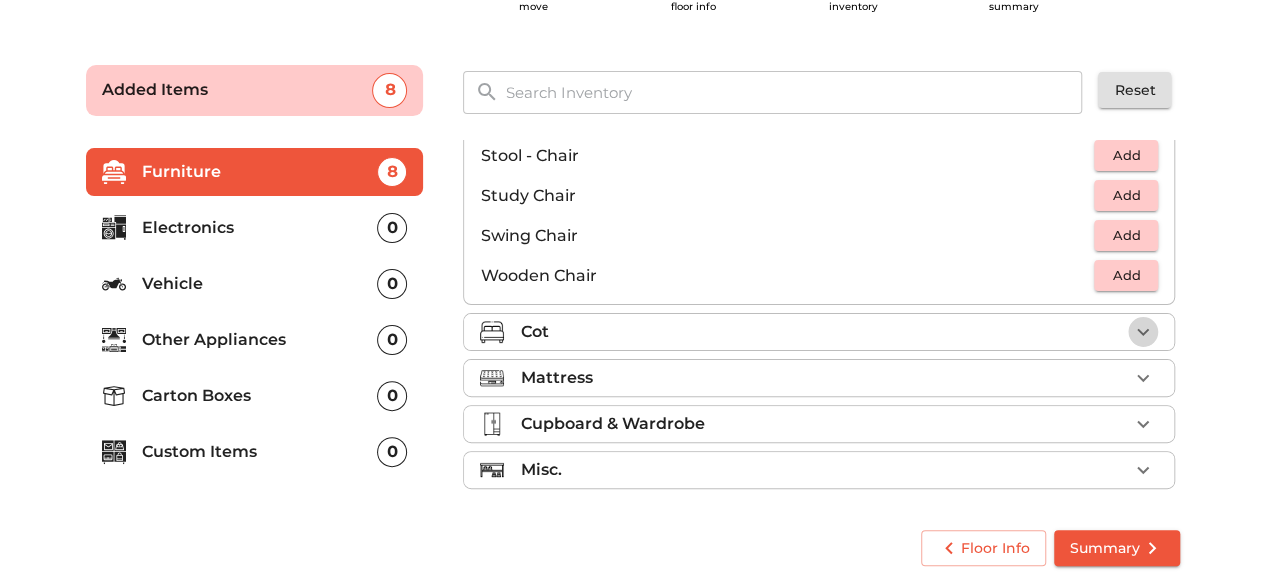 click 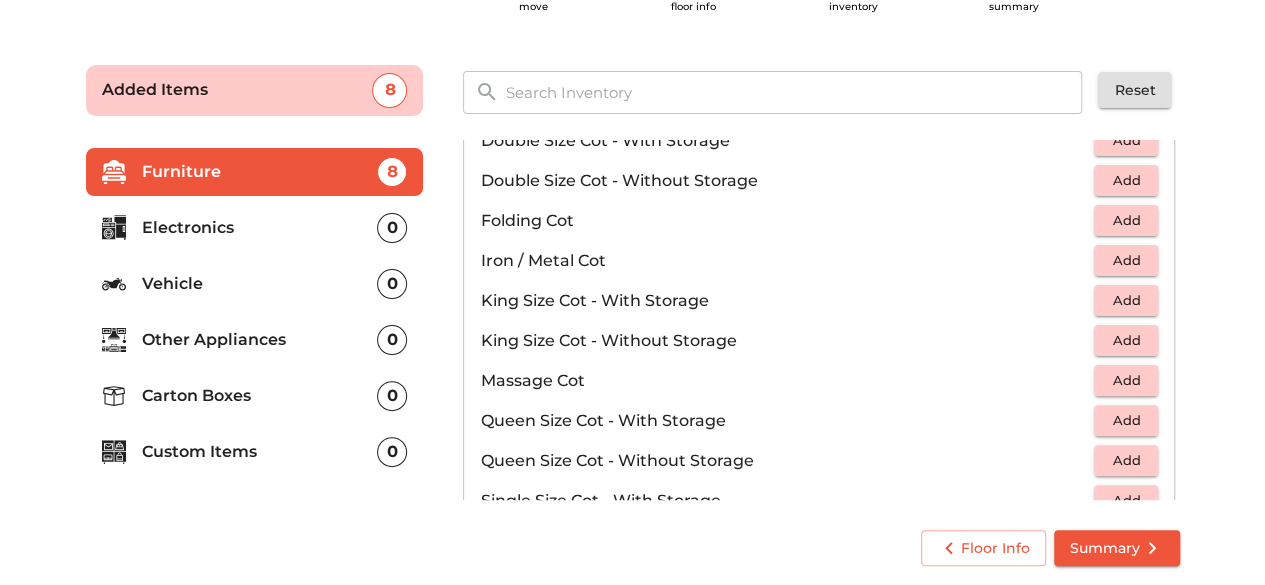 scroll, scrollTop: 421, scrollLeft: 0, axis: vertical 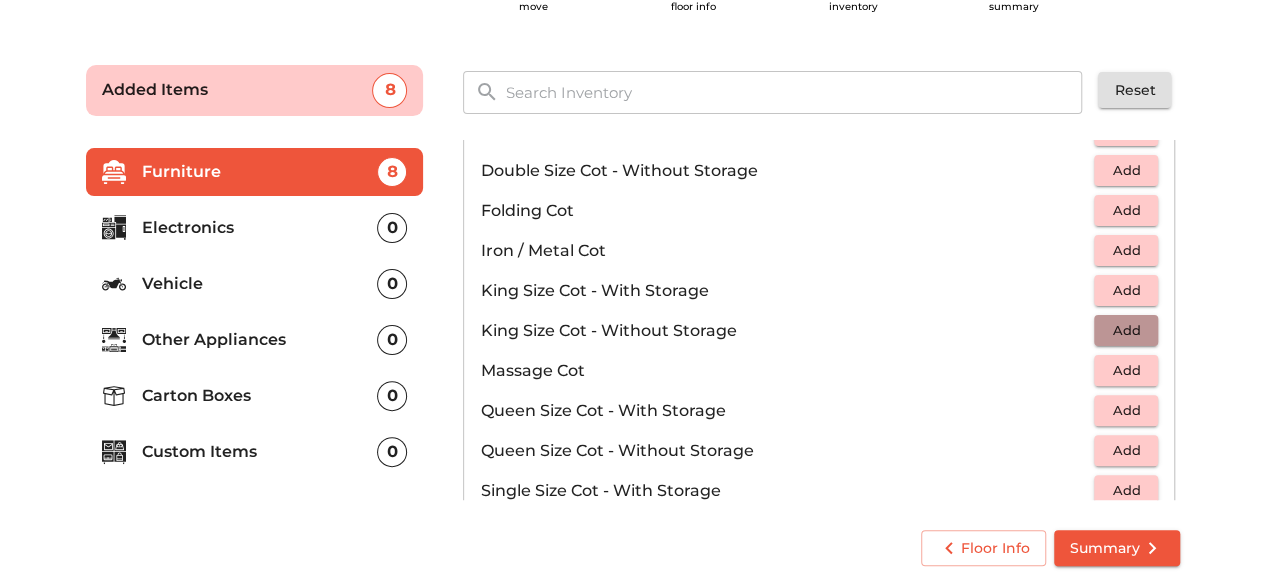 click on "Add" at bounding box center [1126, 330] 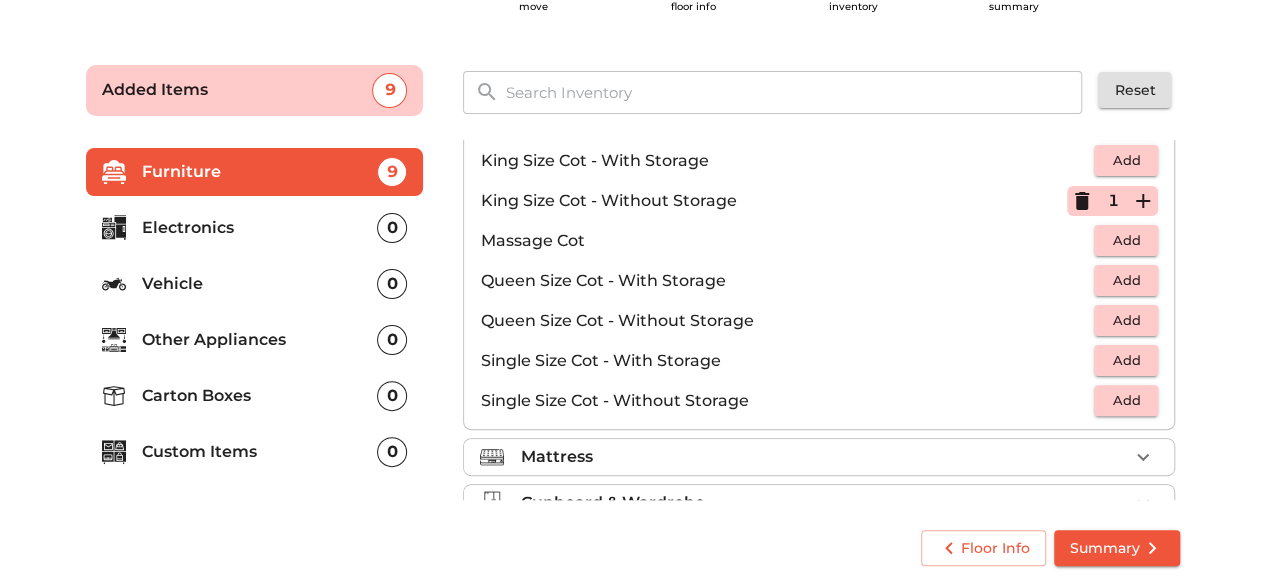 scroll, scrollTop: 555, scrollLeft: 0, axis: vertical 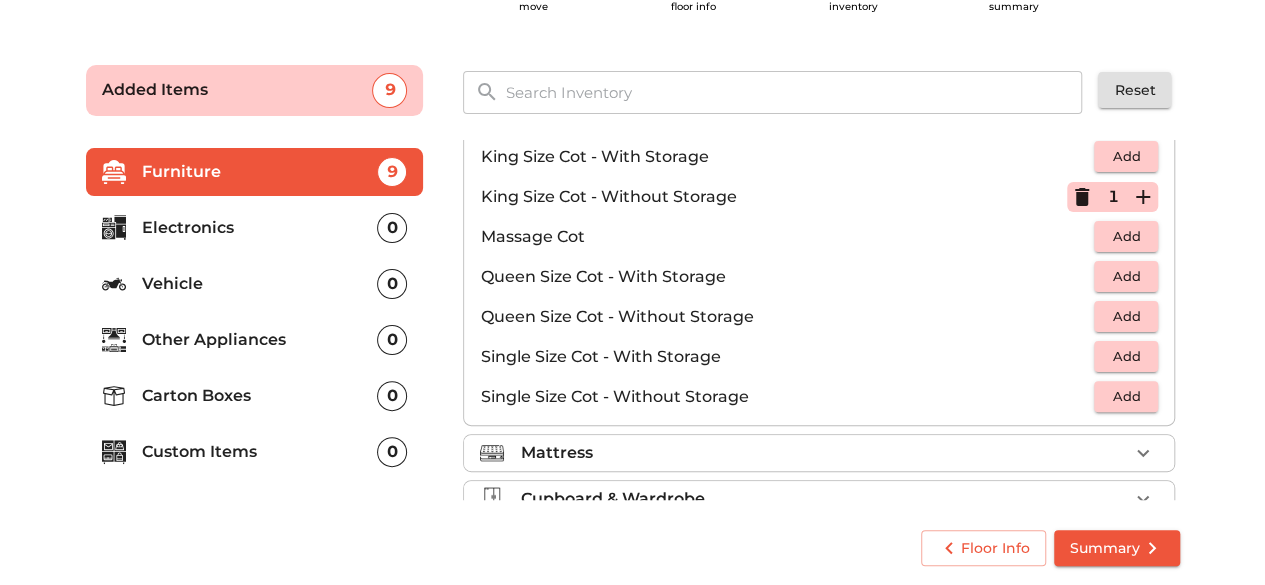 click on "Add" at bounding box center [1126, 396] 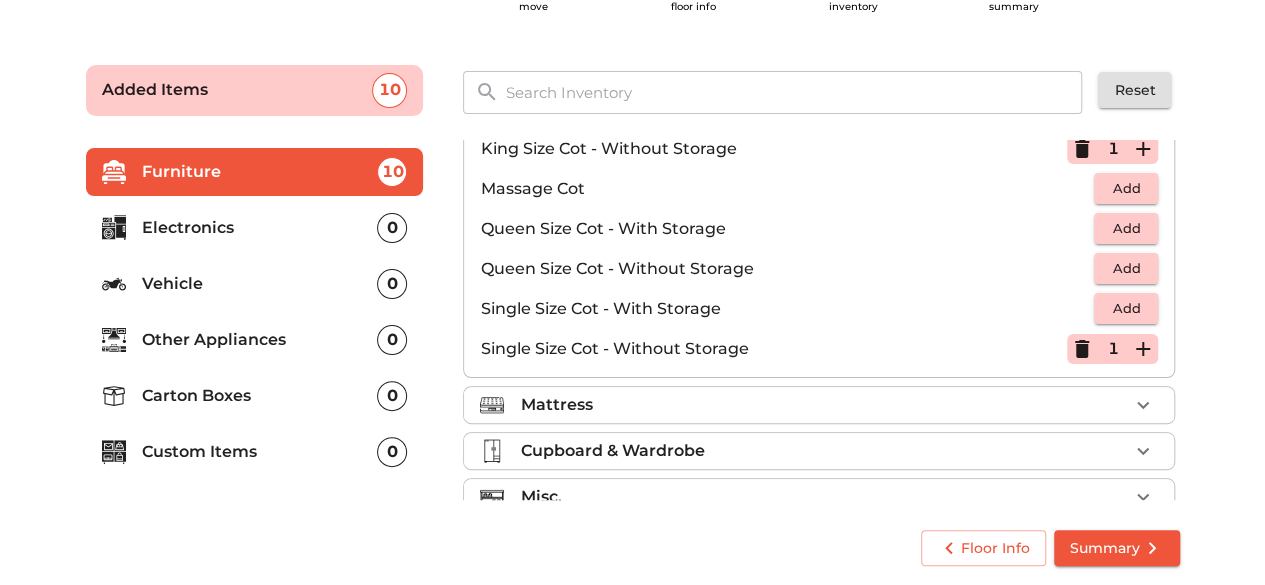 scroll, scrollTop: 630, scrollLeft: 0, axis: vertical 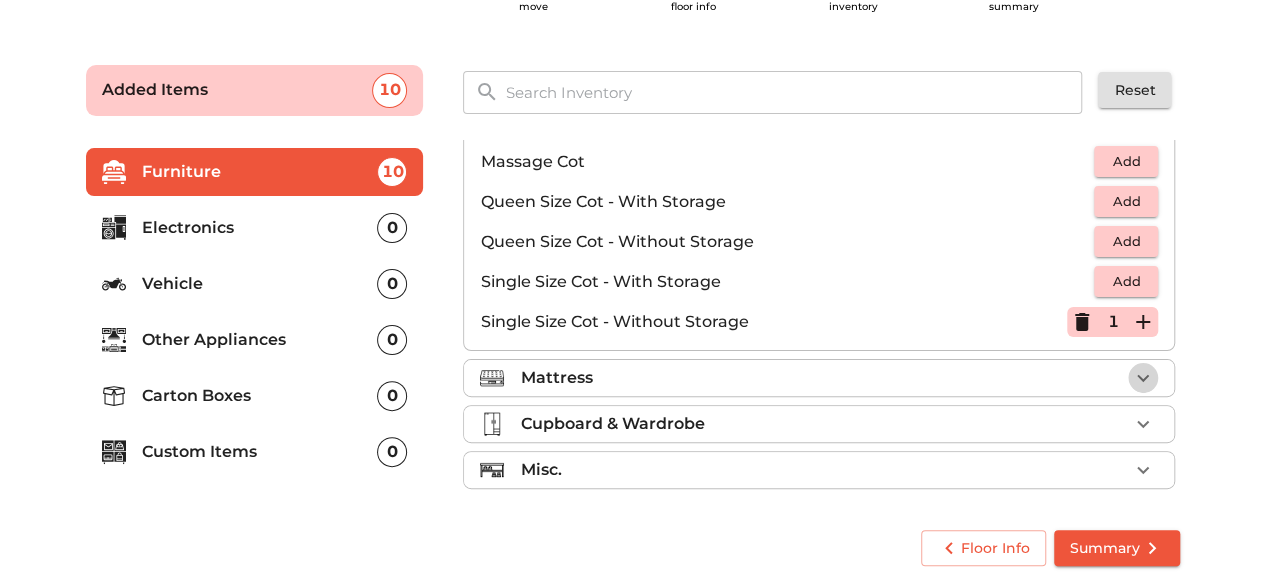 click 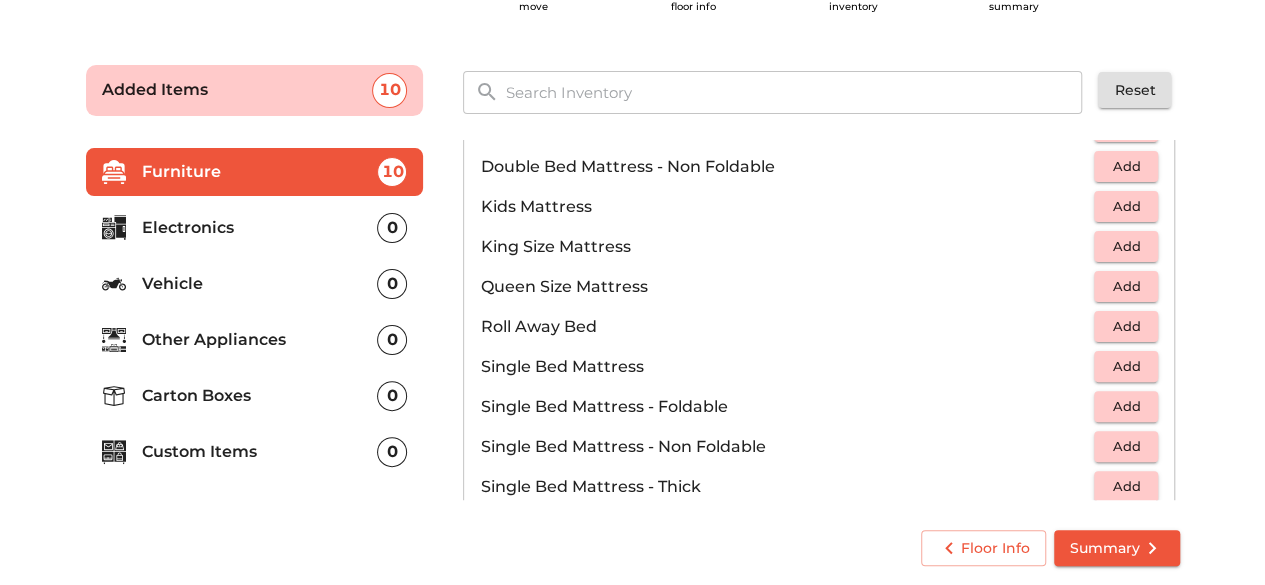 scroll, scrollTop: 264, scrollLeft: 0, axis: vertical 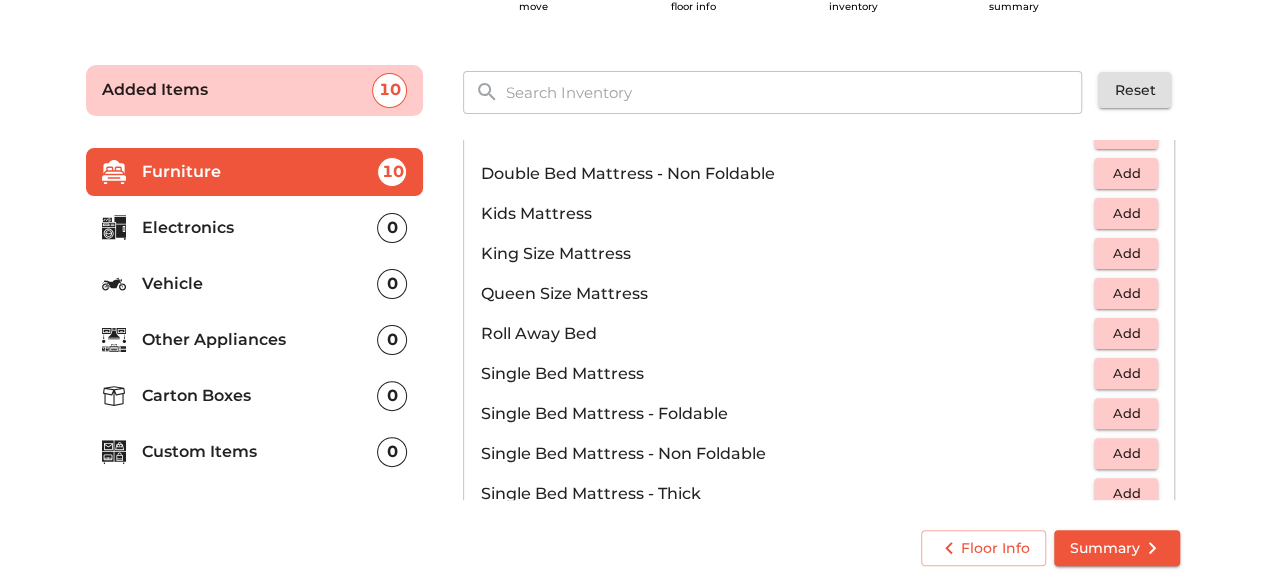 click on "Add" at bounding box center [1126, 253] 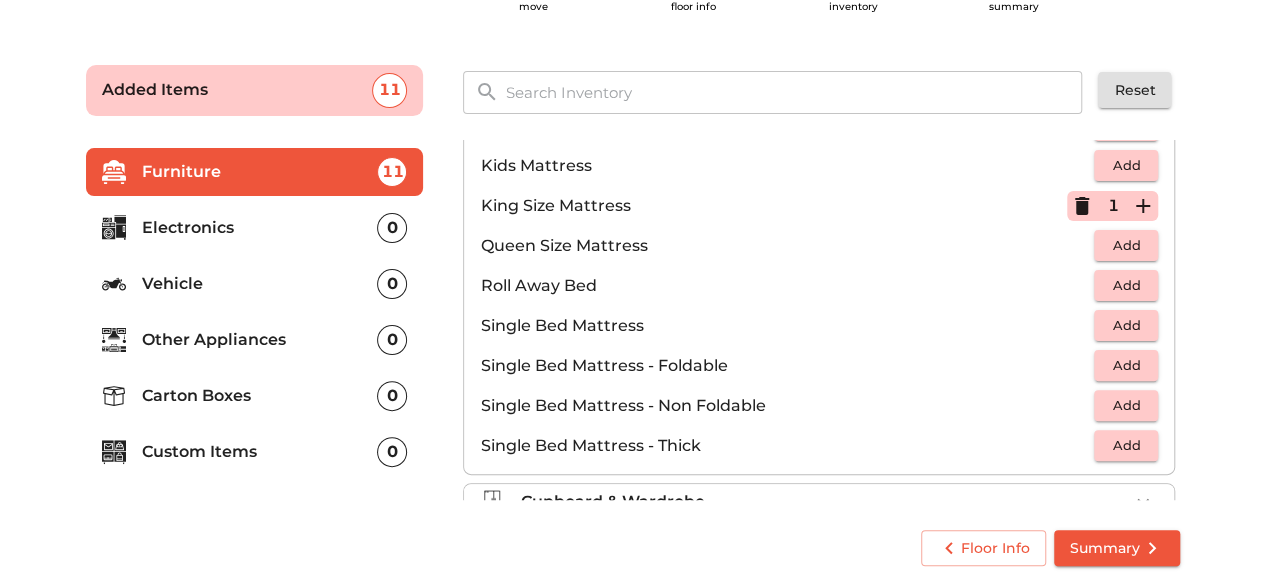 scroll, scrollTop: 317, scrollLeft: 0, axis: vertical 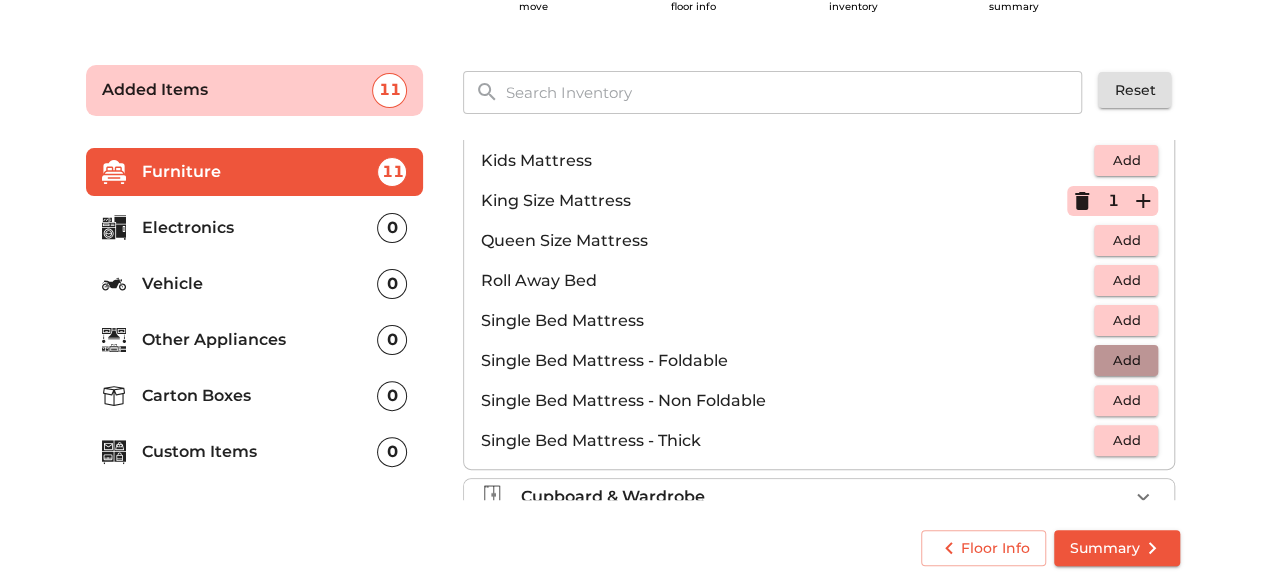 click on "Add" at bounding box center (1126, 360) 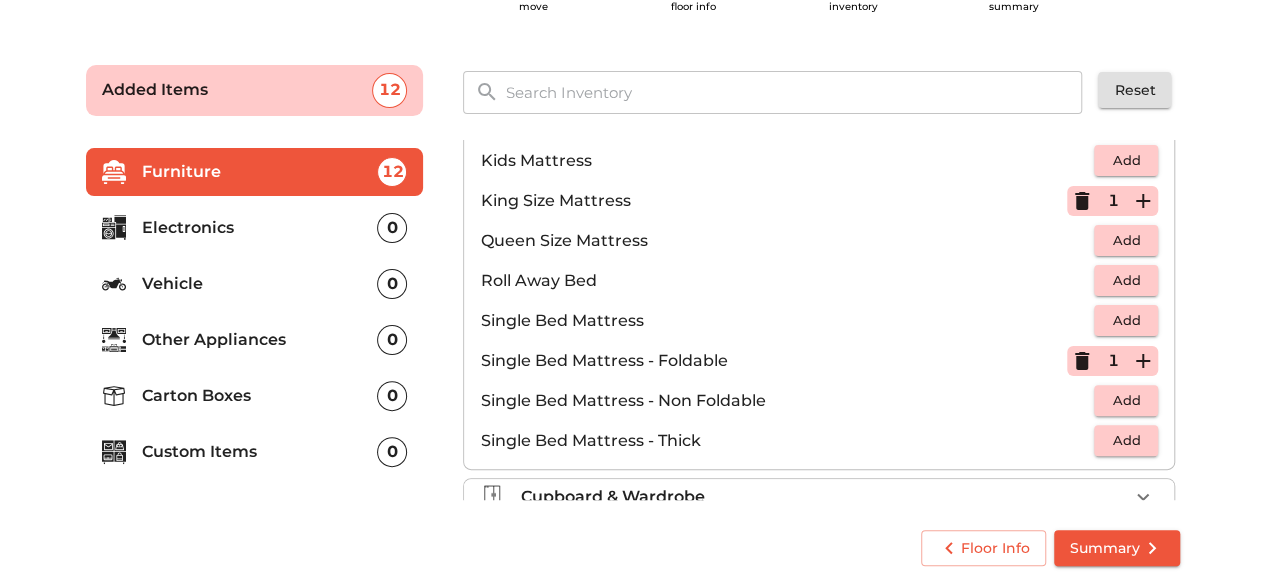 drag, startPoint x: 1182, startPoint y: 389, endPoint x: 1180, endPoint y: 403, distance: 14.142136 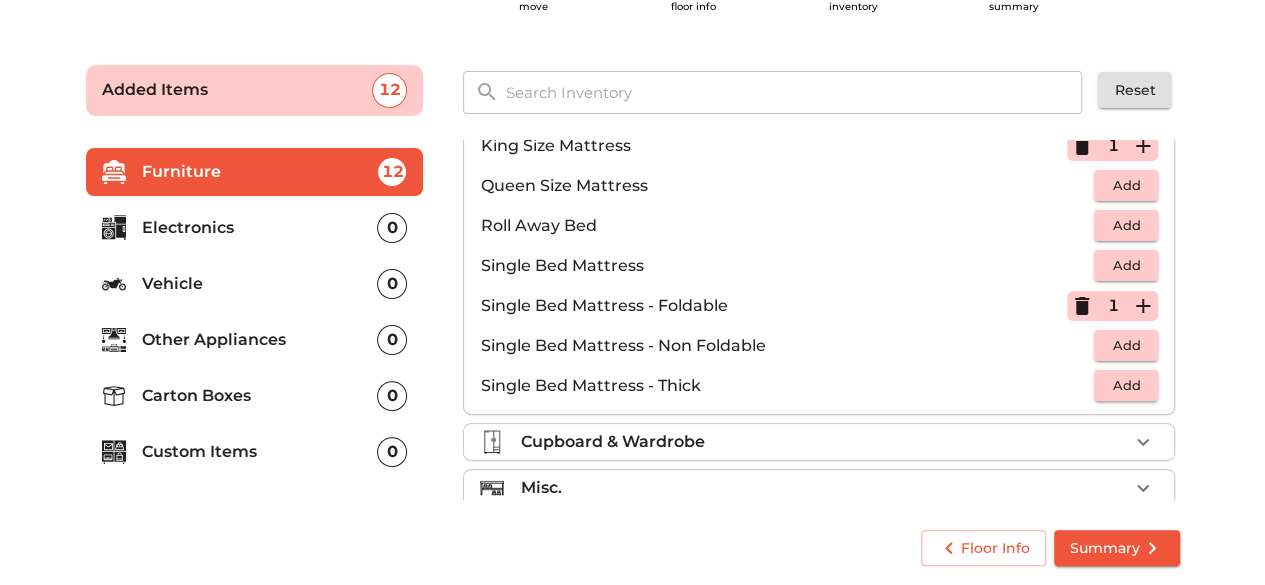 scroll, scrollTop: 390, scrollLeft: 0, axis: vertical 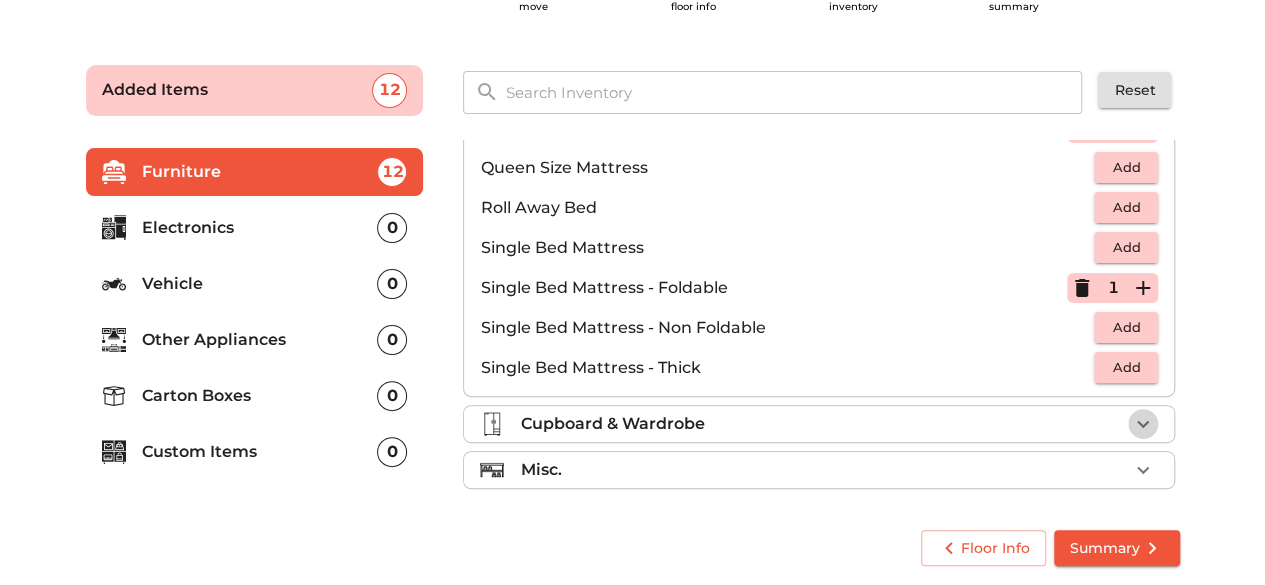 click 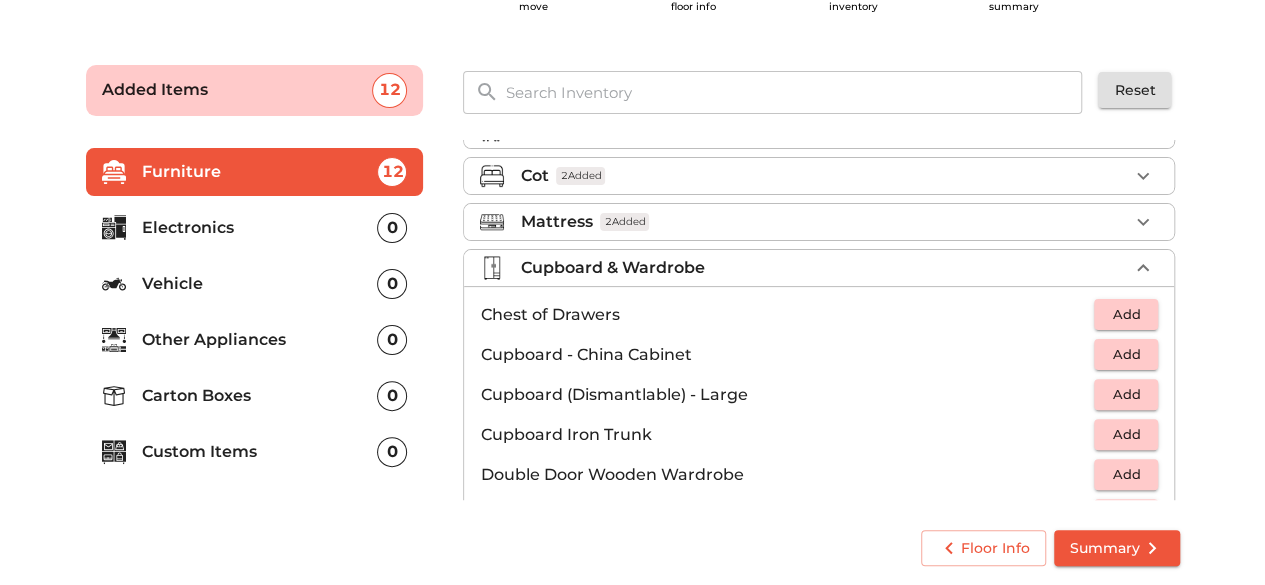 scroll, scrollTop: 117, scrollLeft: 0, axis: vertical 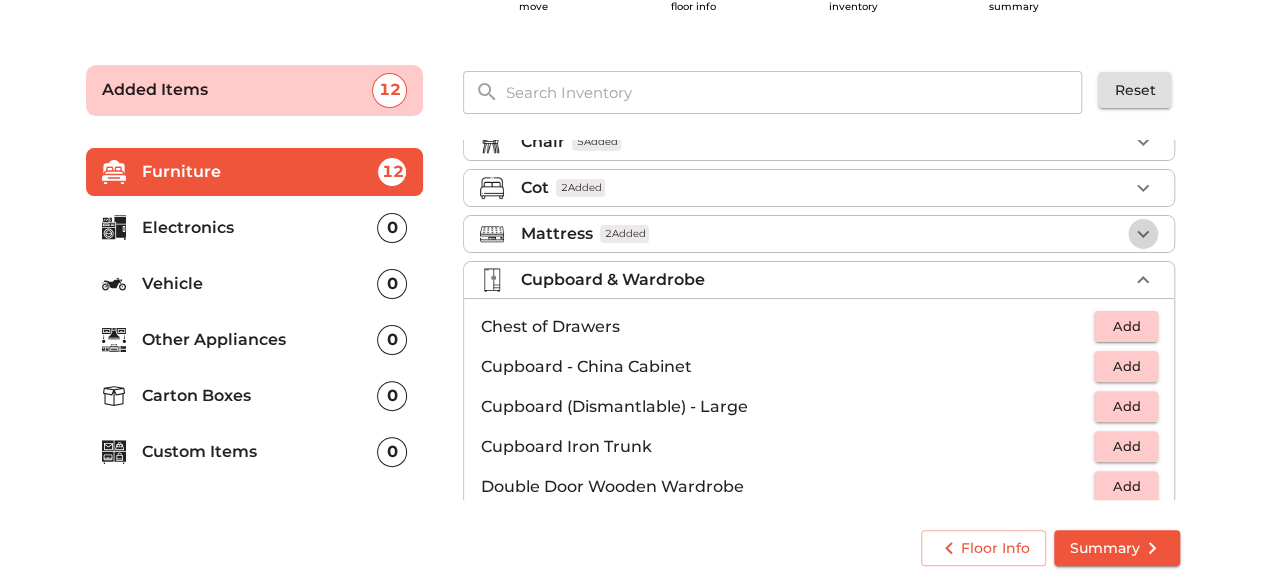 click 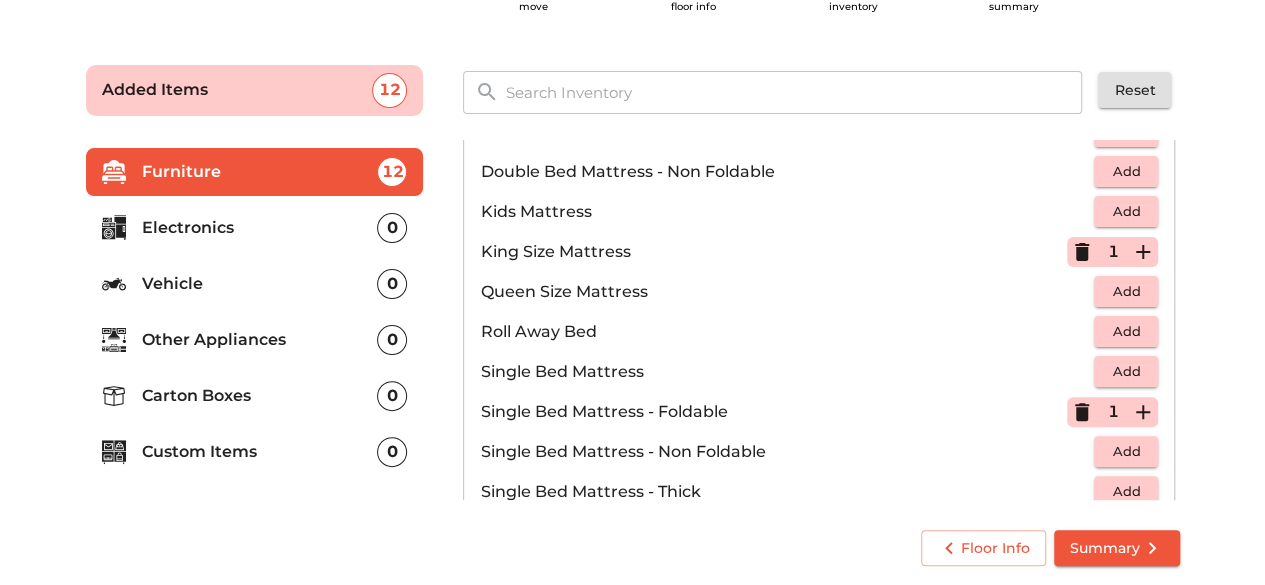 scroll, scrollTop: 272, scrollLeft: 0, axis: vertical 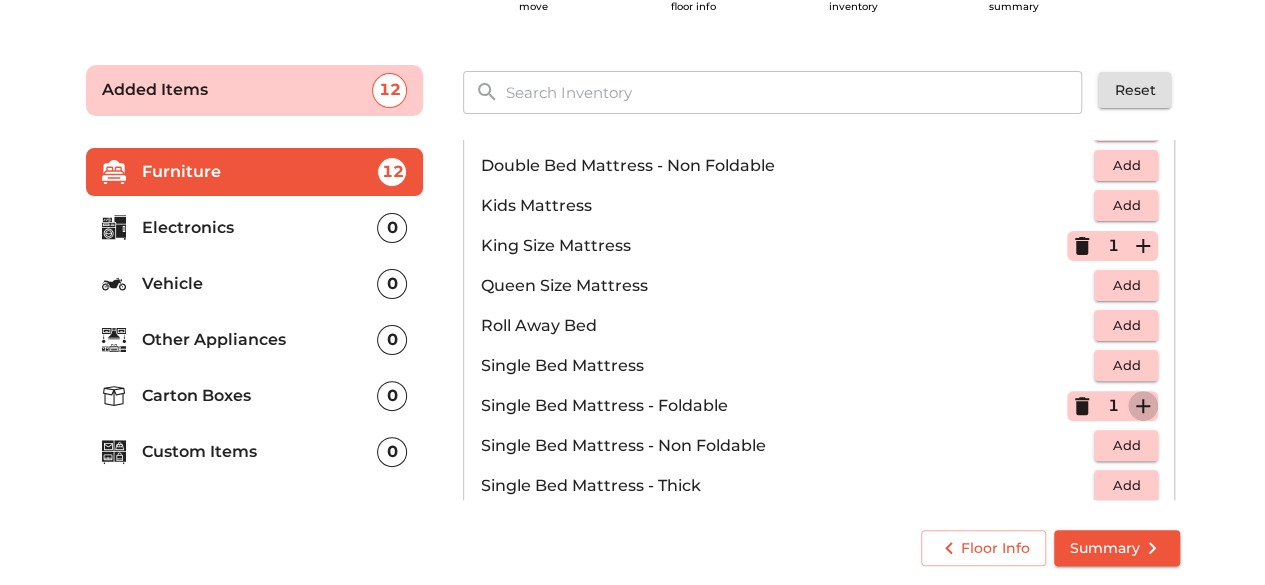 click 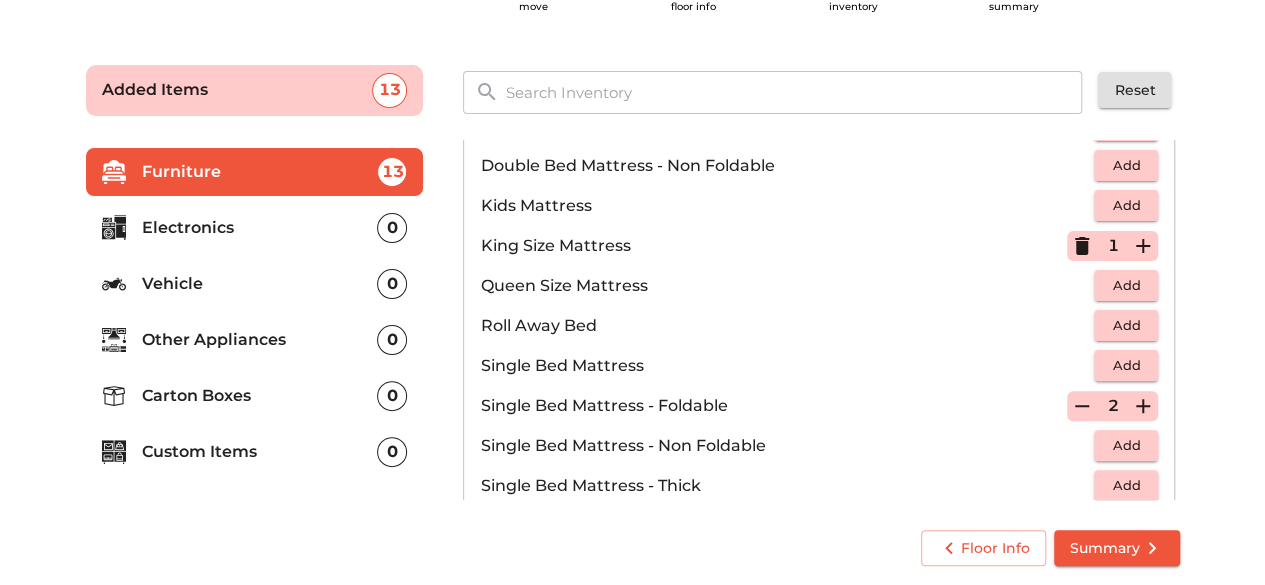 click 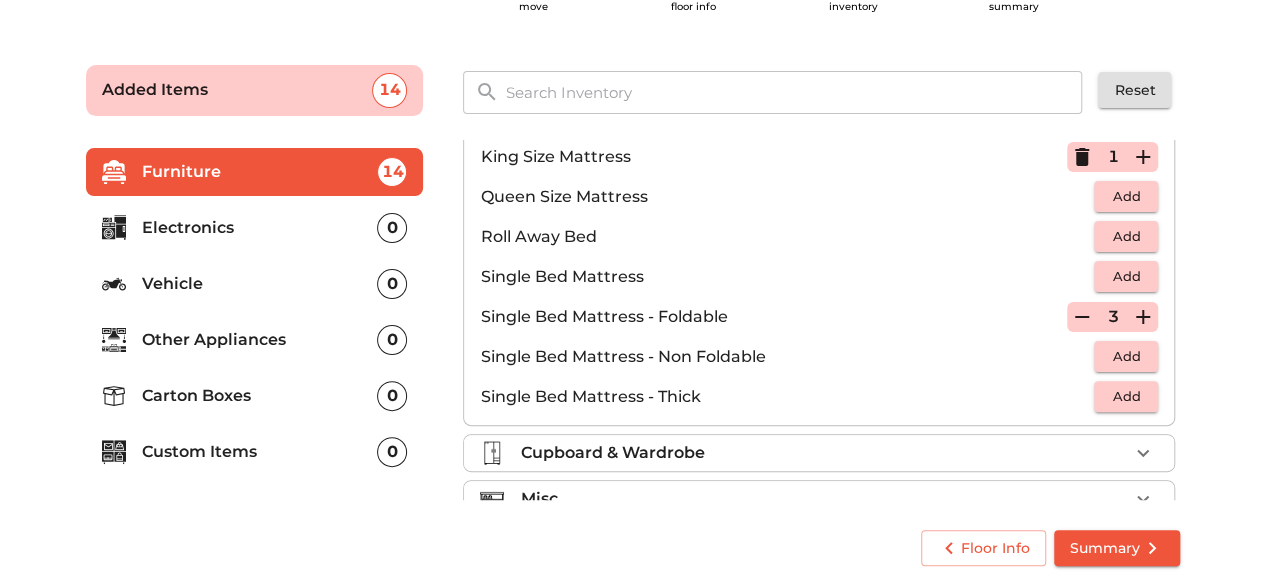 scroll, scrollTop: 390, scrollLeft: 0, axis: vertical 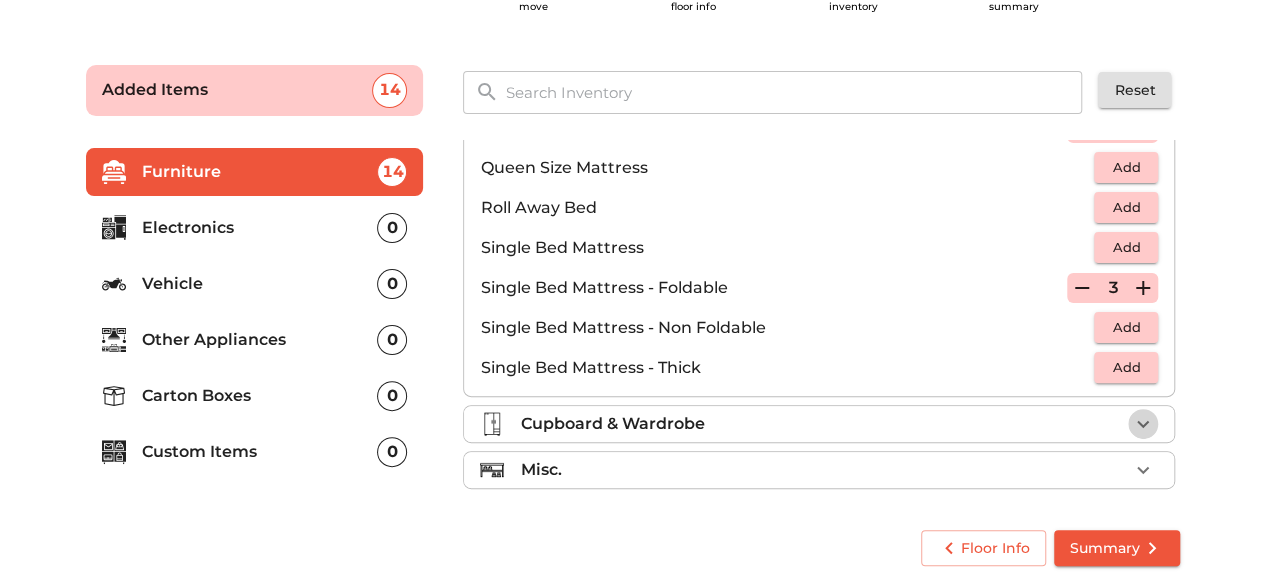click 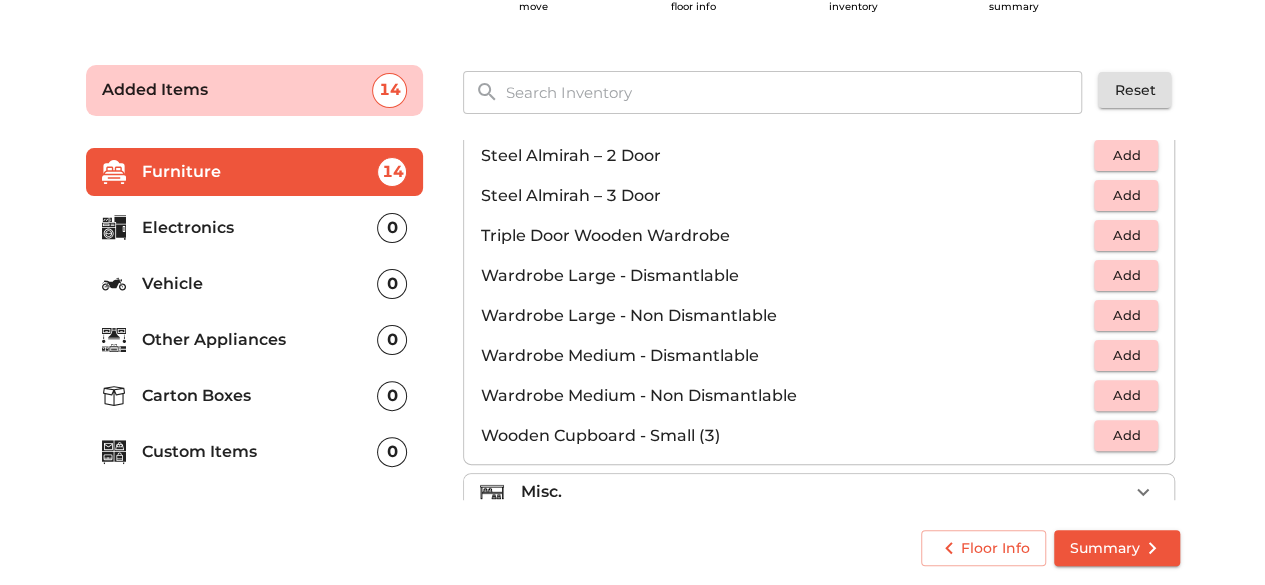 scroll, scrollTop: 670, scrollLeft: 0, axis: vertical 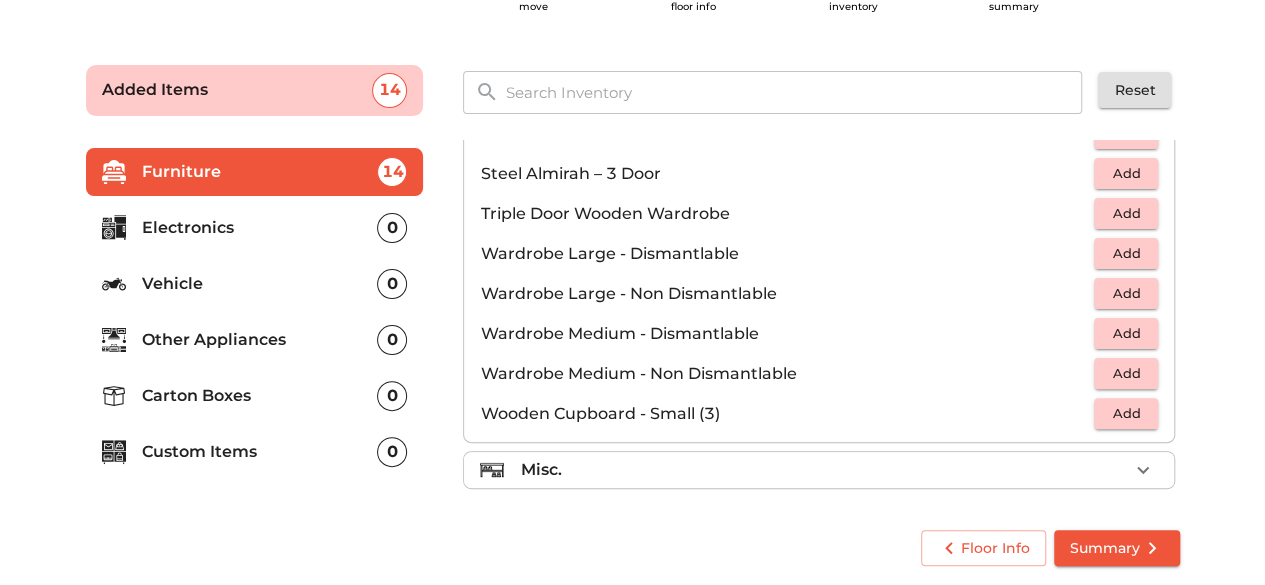 click on "Misc." at bounding box center [824, 470] 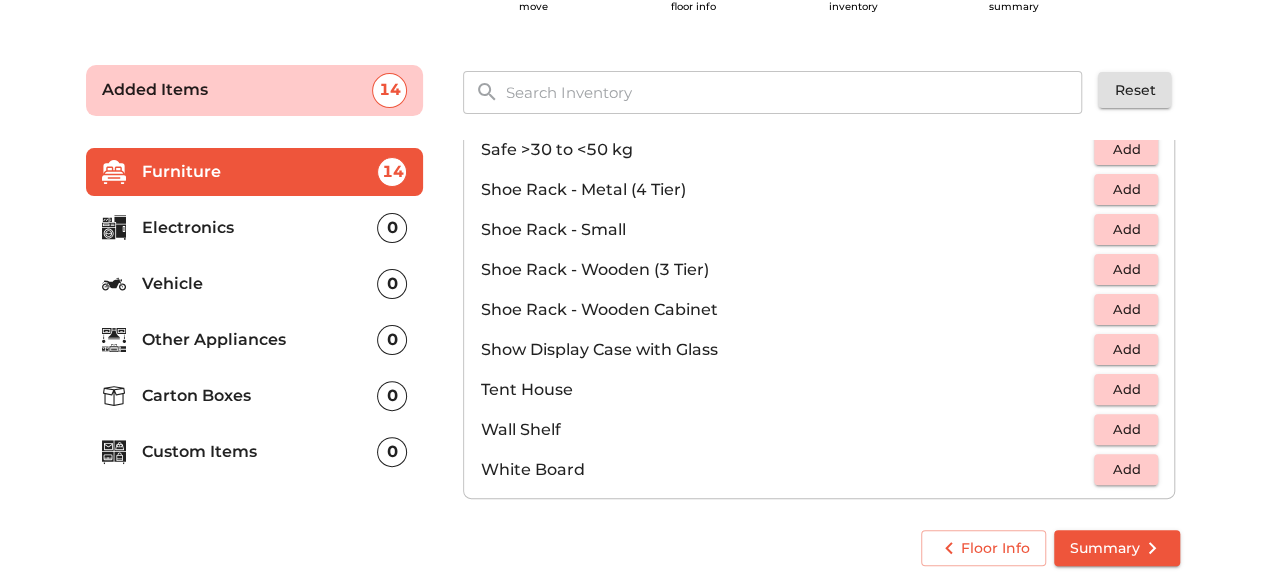 scroll, scrollTop: 1070, scrollLeft: 0, axis: vertical 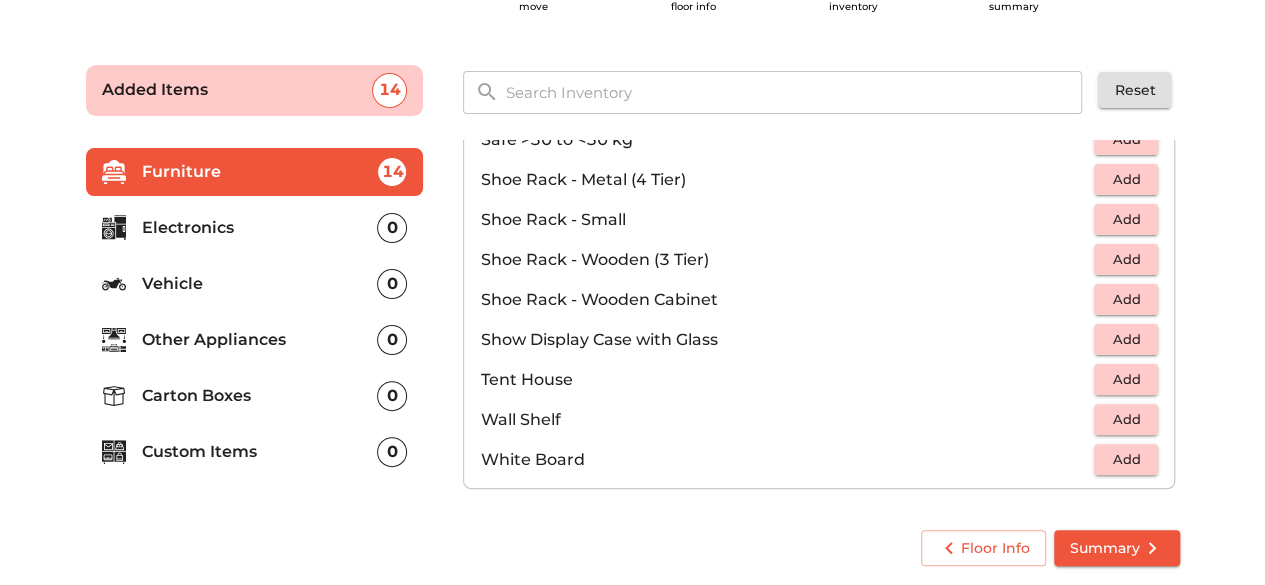 click on "Electronics" at bounding box center (260, 228) 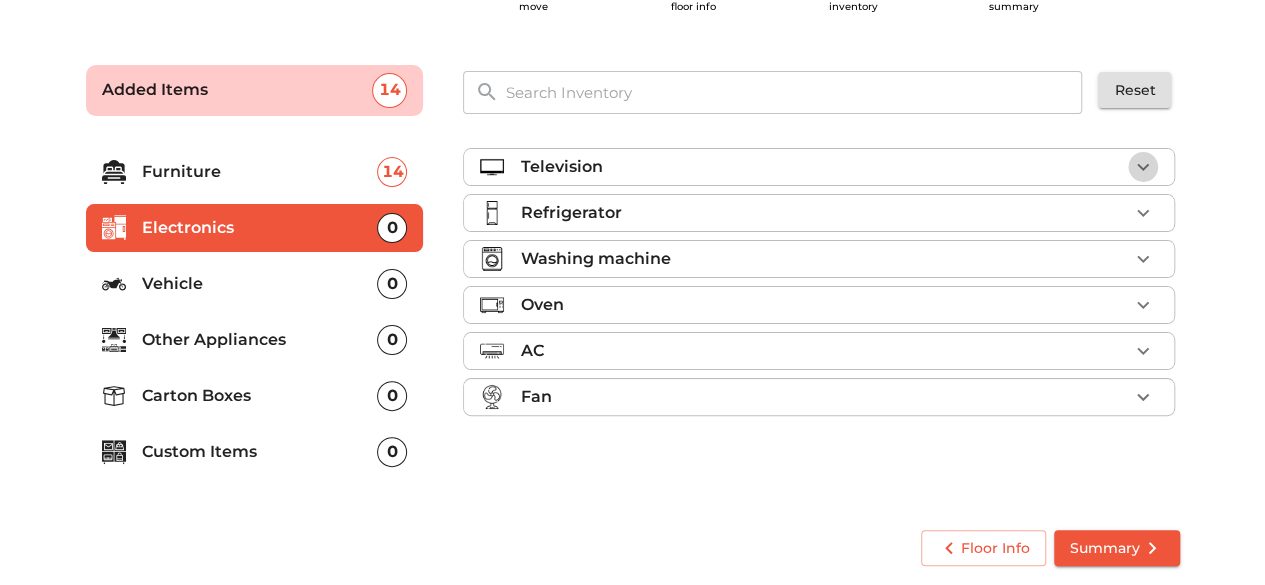 click 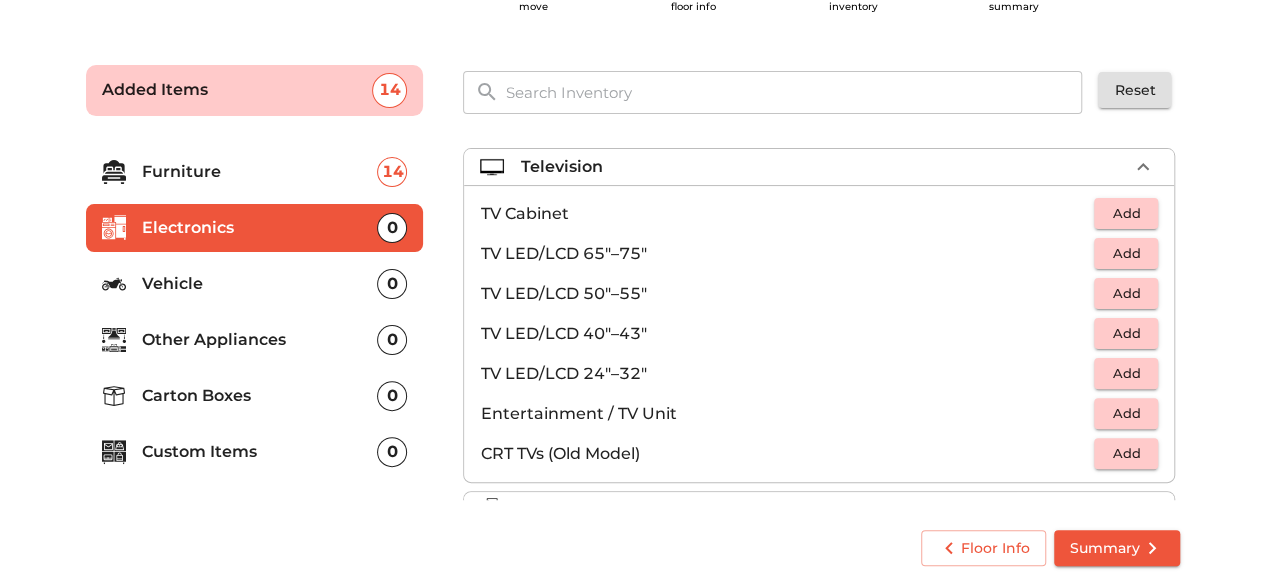 click on "Add" at bounding box center [1126, 333] 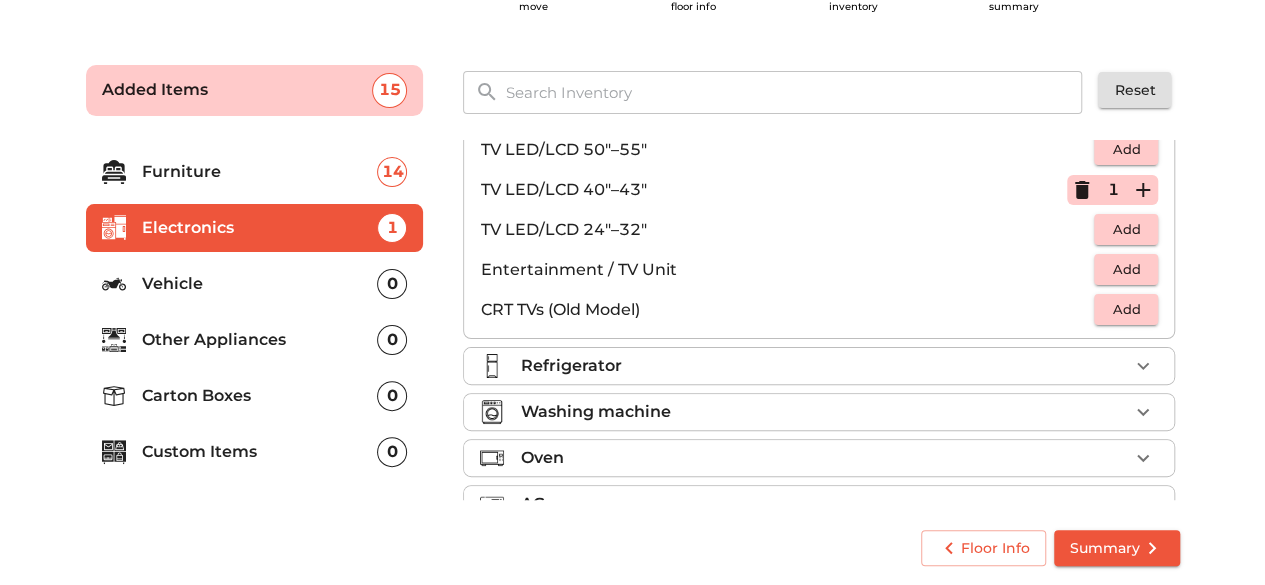 scroll, scrollTop: 184, scrollLeft: 0, axis: vertical 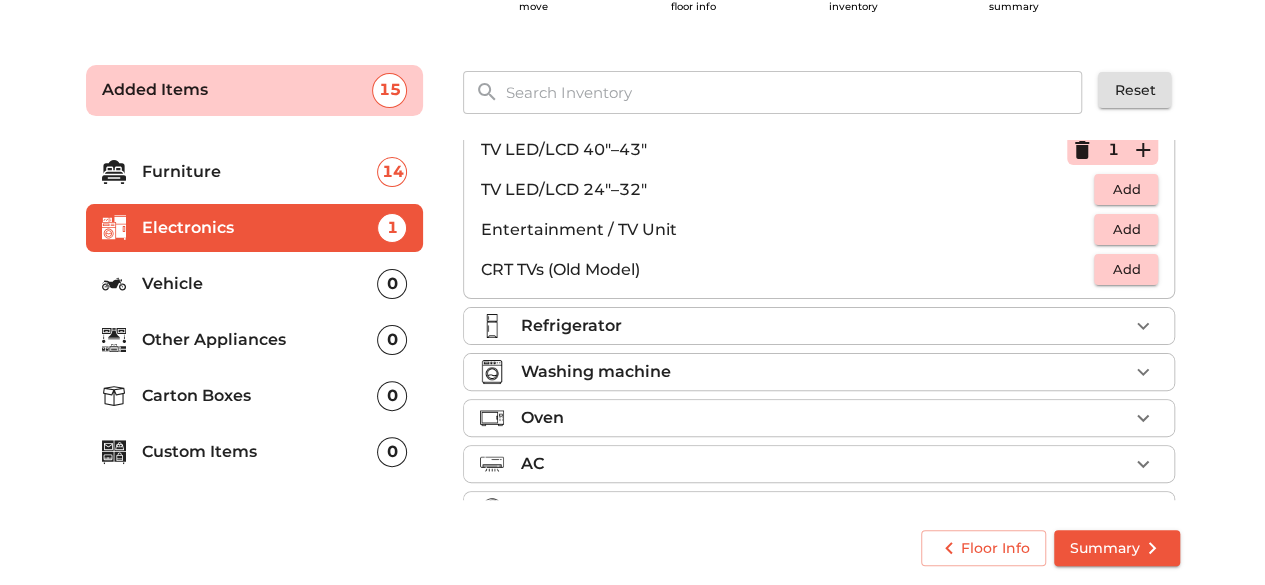 click on "Refrigerator" at bounding box center [824, 326] 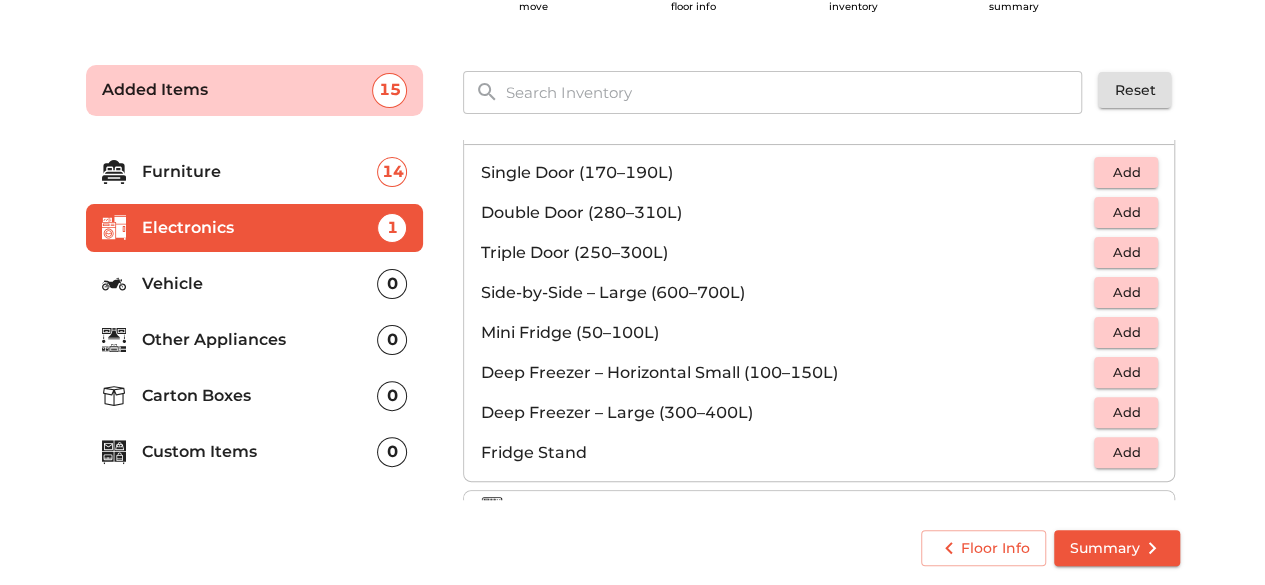 scroll, scrollTop: 85, scrollLeft: 0, axis: vertical 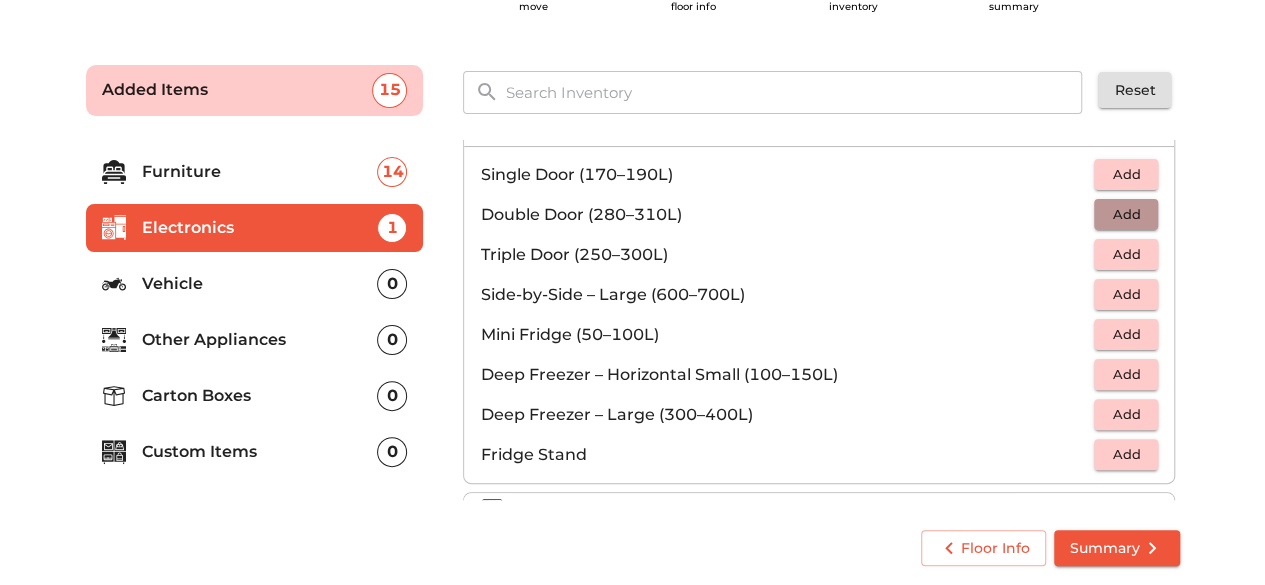 click on "Add" at bounding box center [1126, 214] 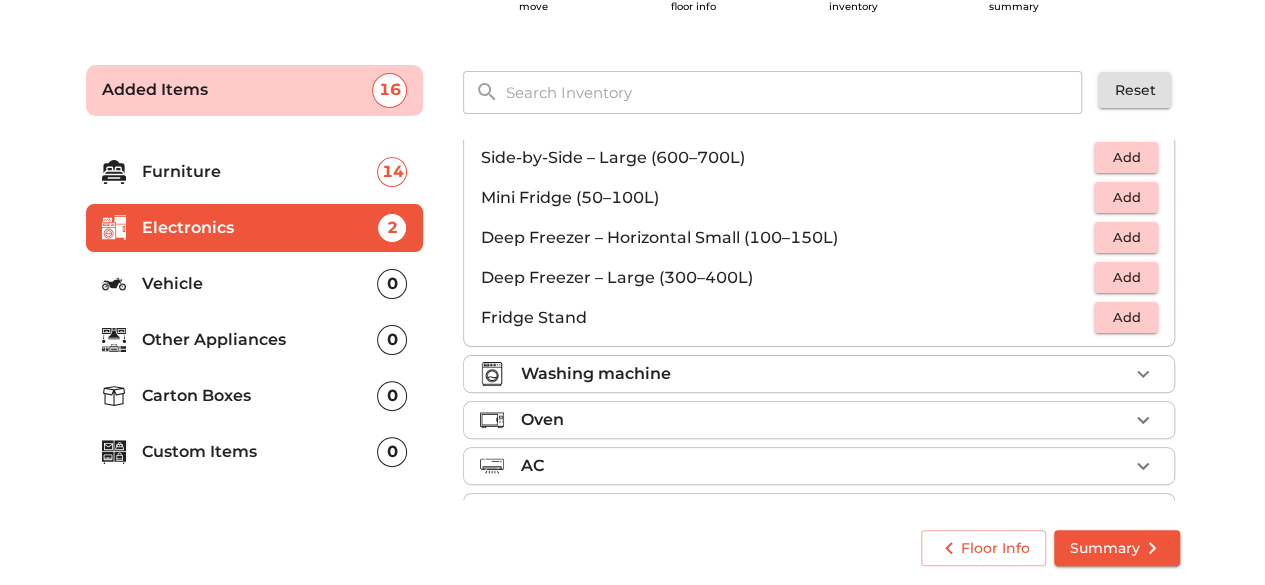 scroll, scrollTop: 225, scrollLeft: 0, axis: vertical 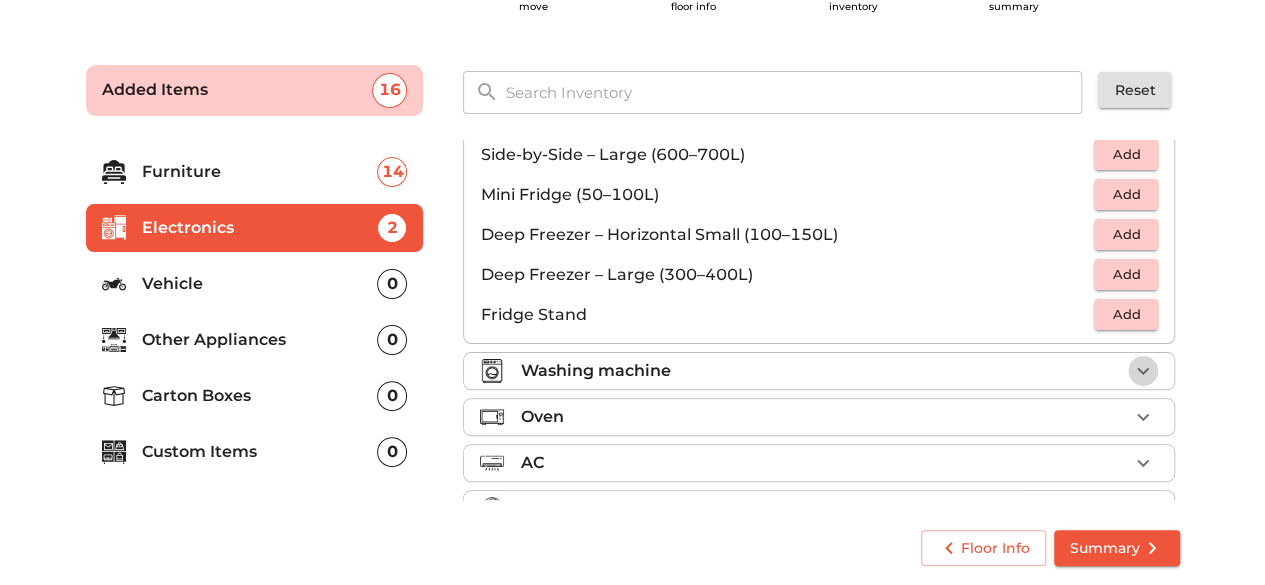click 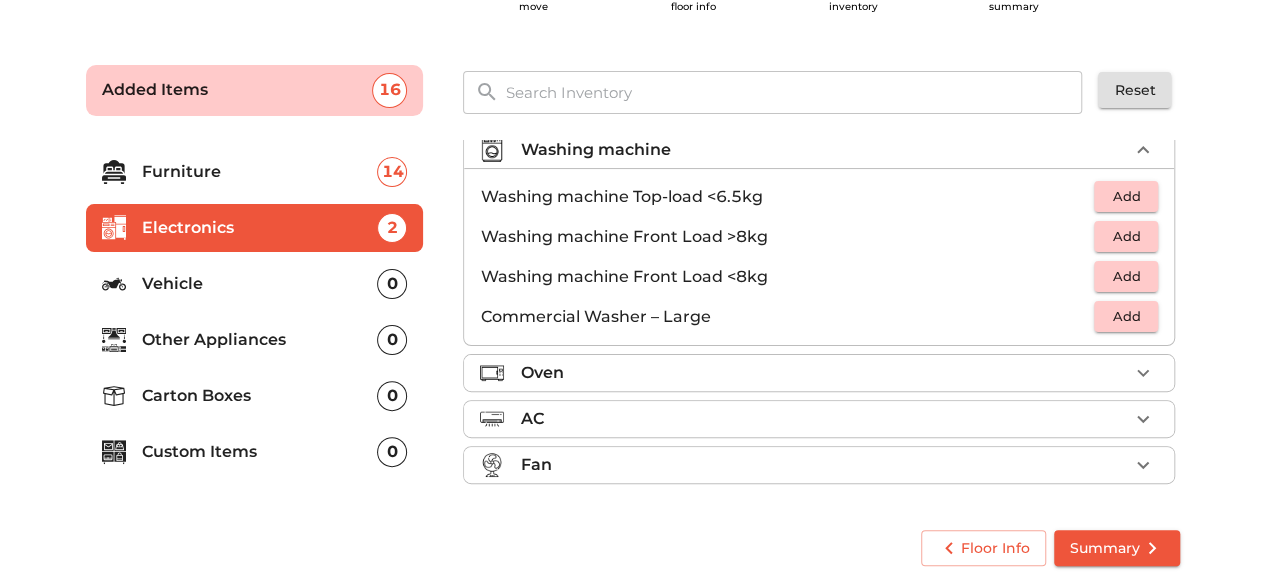 scroll, scrollTop: 91, scrollLeft: 0, axis: vertical 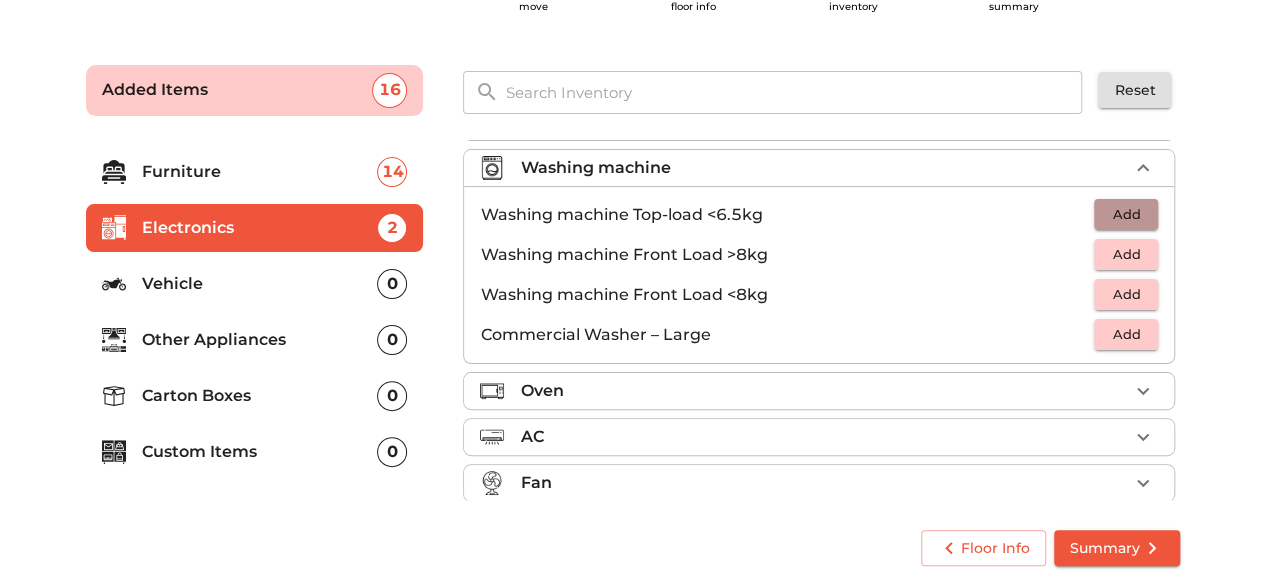 click on "Add" at bounding box center (1126, 214) 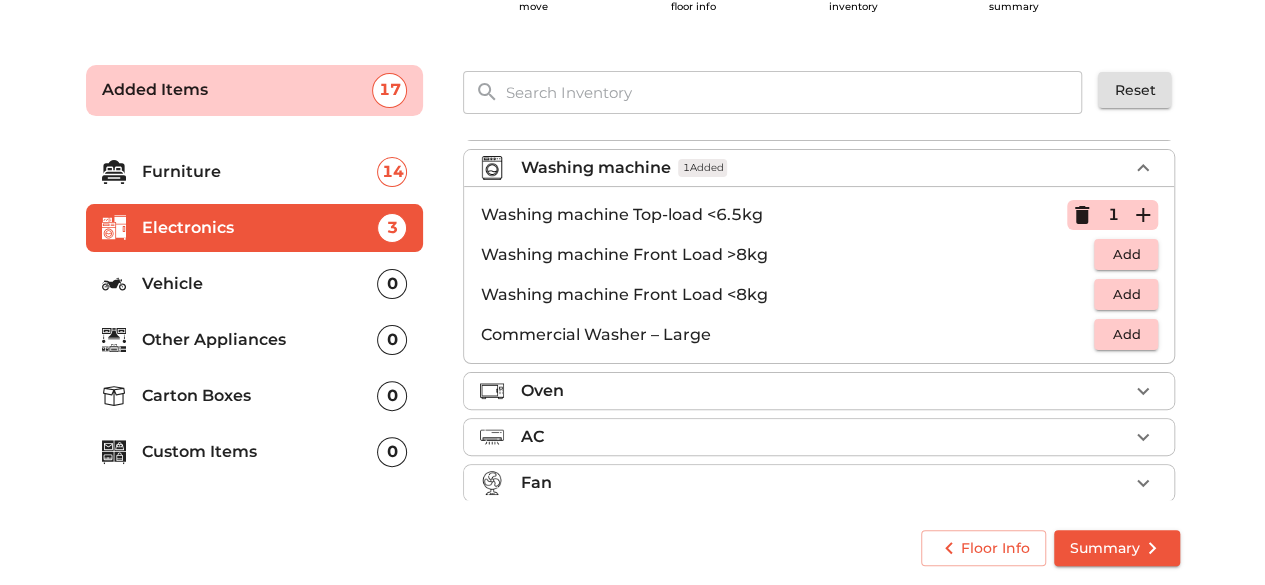 click 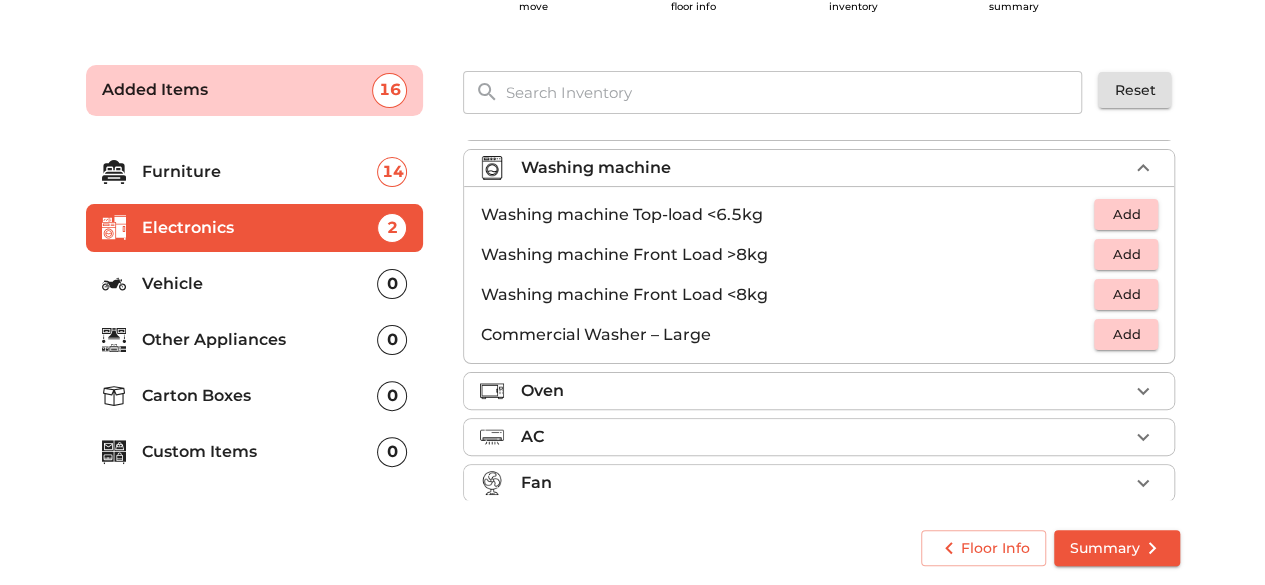 click on "Add" at bounding box center [1126, 294] 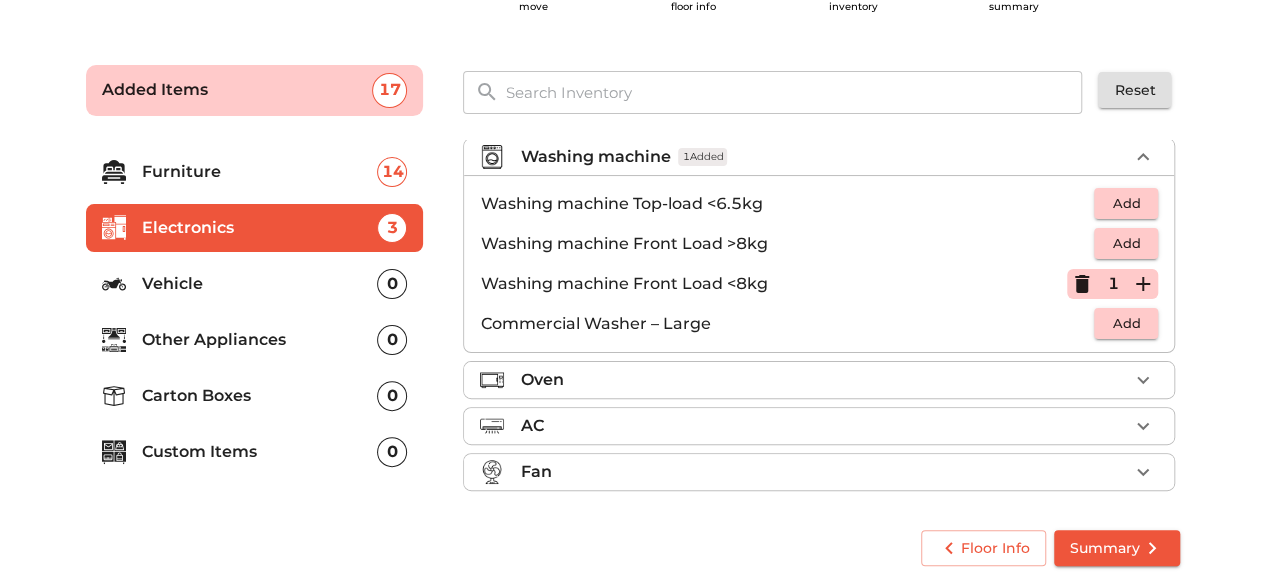 scroll, scrollTop: 104, scrollLeft: 0, axis: vertical 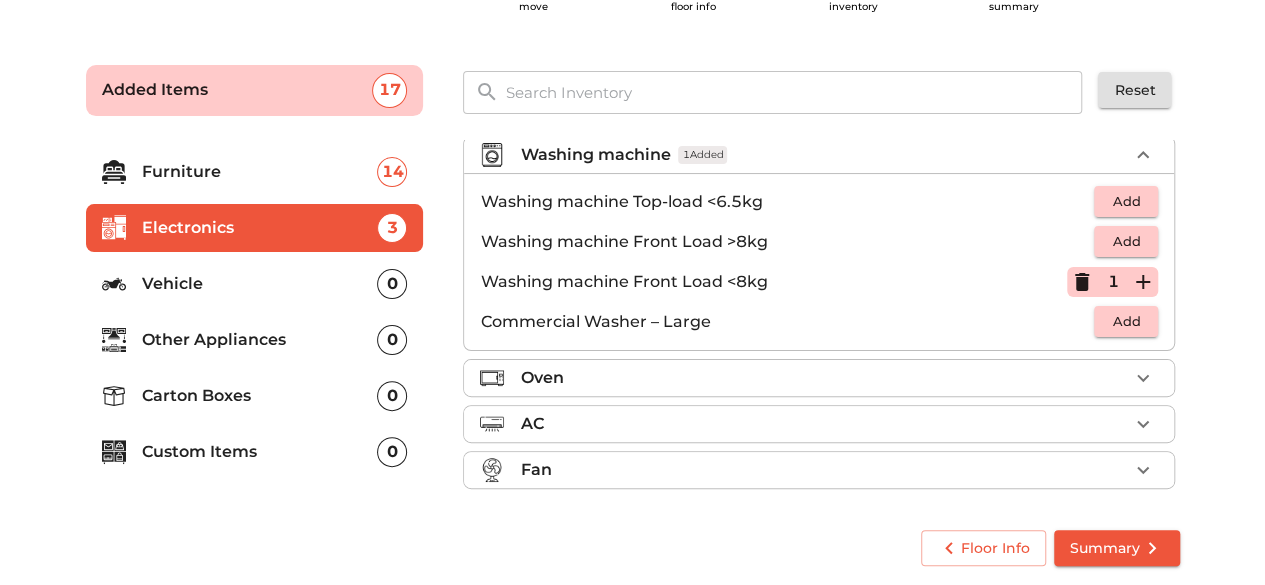 click on "Oven" at bounding box center [824, 378] 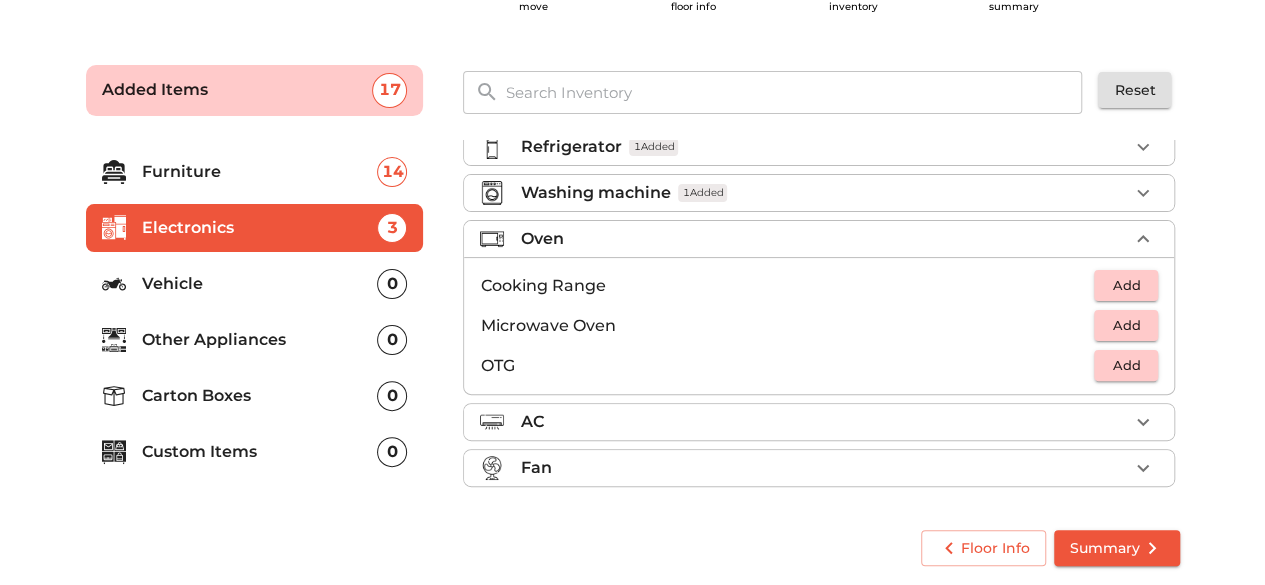scroll, scrollTop: 64, scrollLeft: 0, axis: vertical 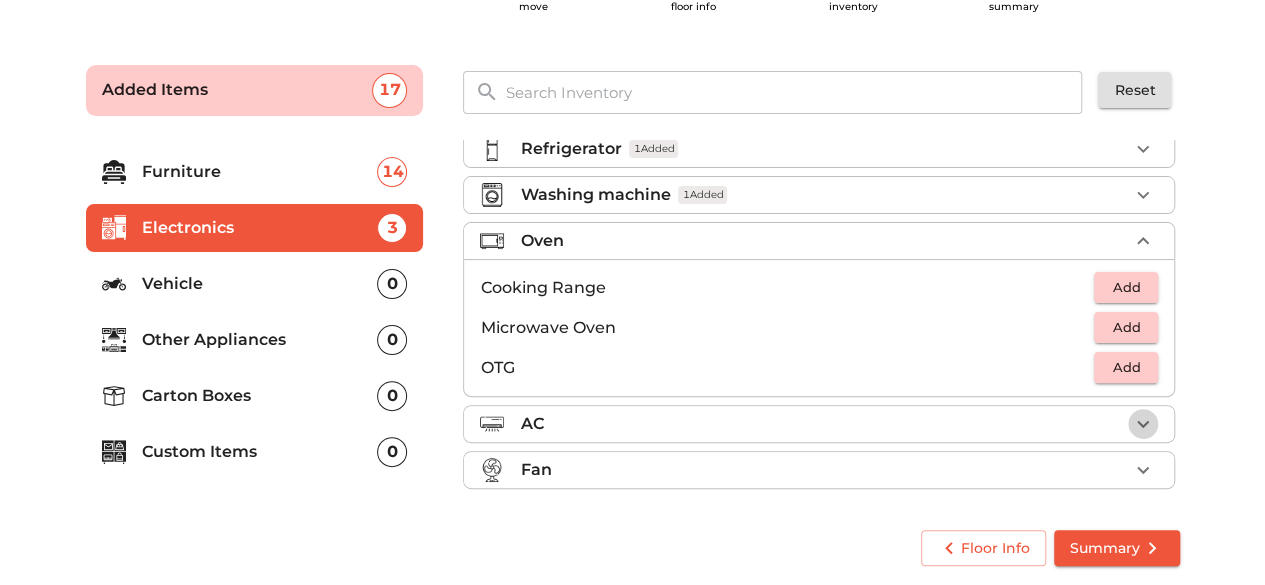 click at bounding box center (1143, 424) 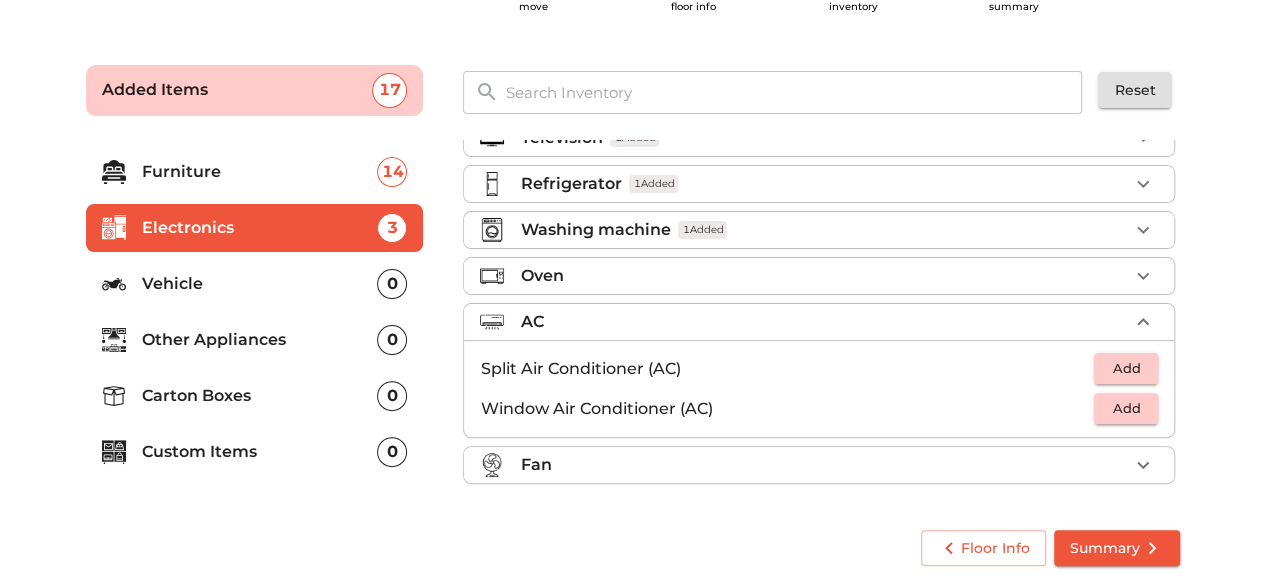 scroll, scrollTop: 24, scrollLeft: 0, axis: vertical 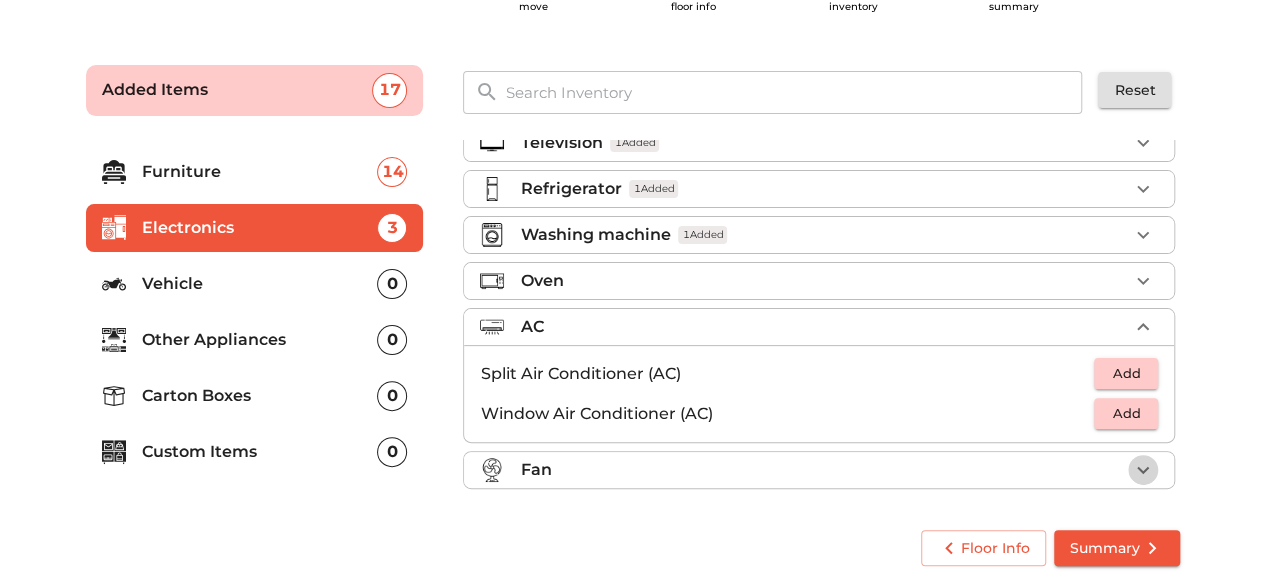 click 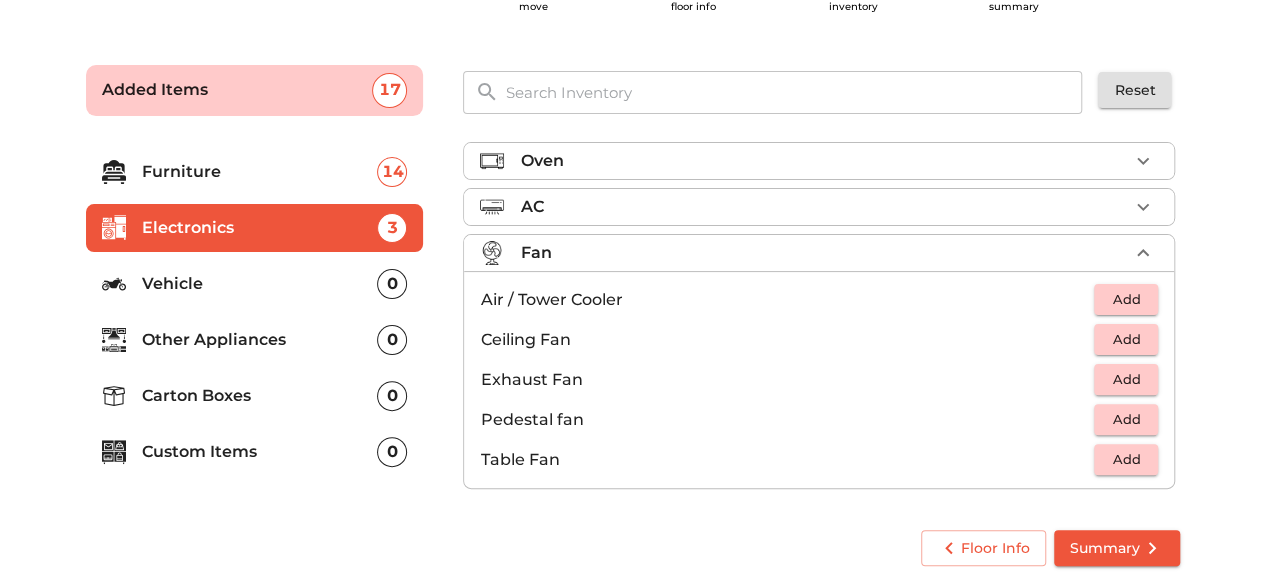 scroll, scrollTop: 144, scrollLeft: 0, axis: vertical 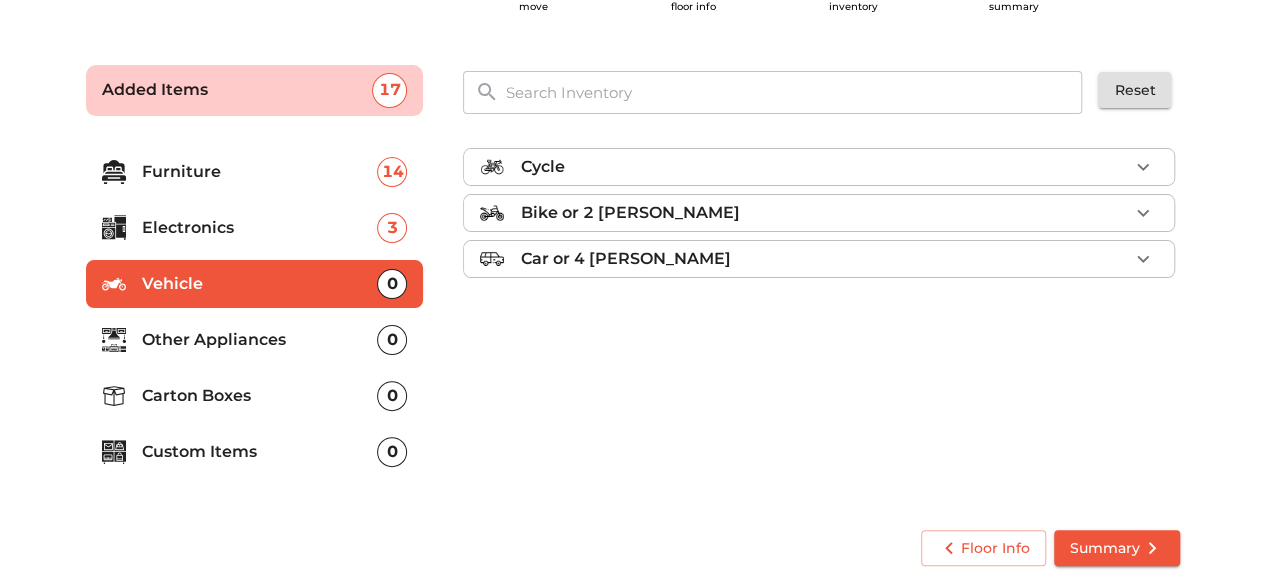 click on "Other Appliances" at bounding box center (260, 340) 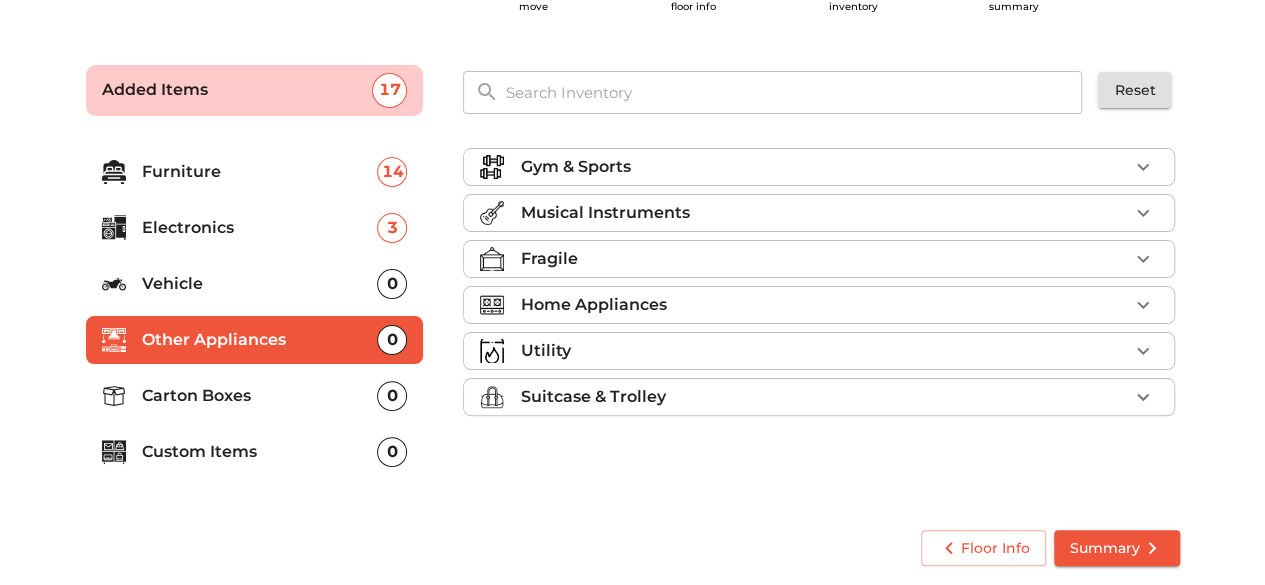 click on "Fragile" at bounding box center (824, 259) 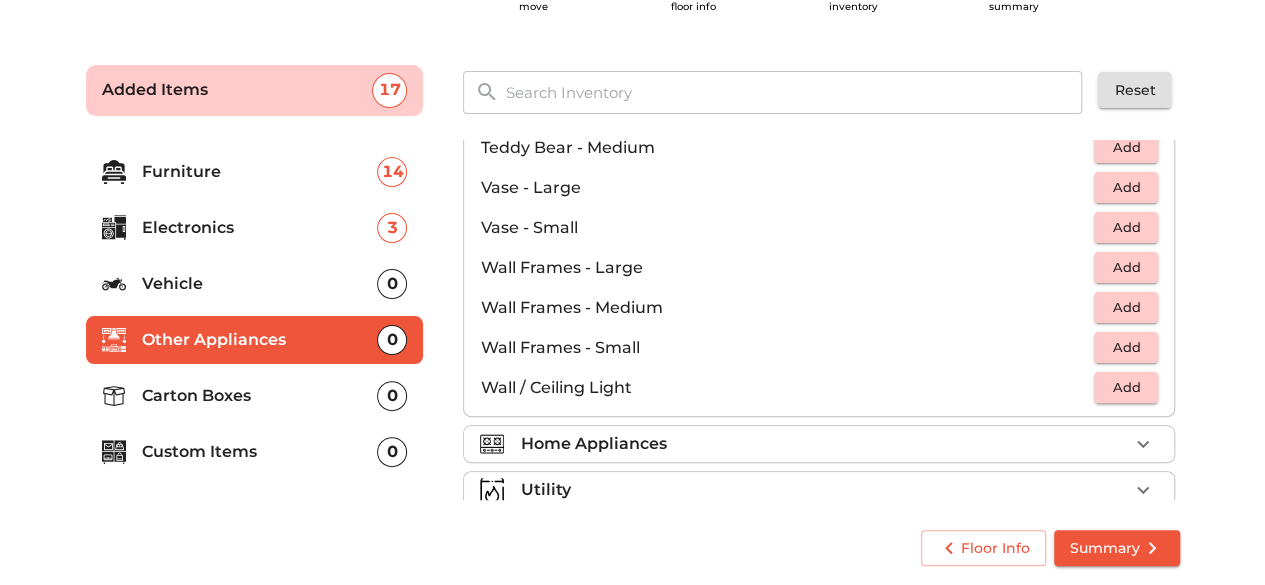scroll, scrollTop: 1344, scrollLeft: 0, axis: vertical 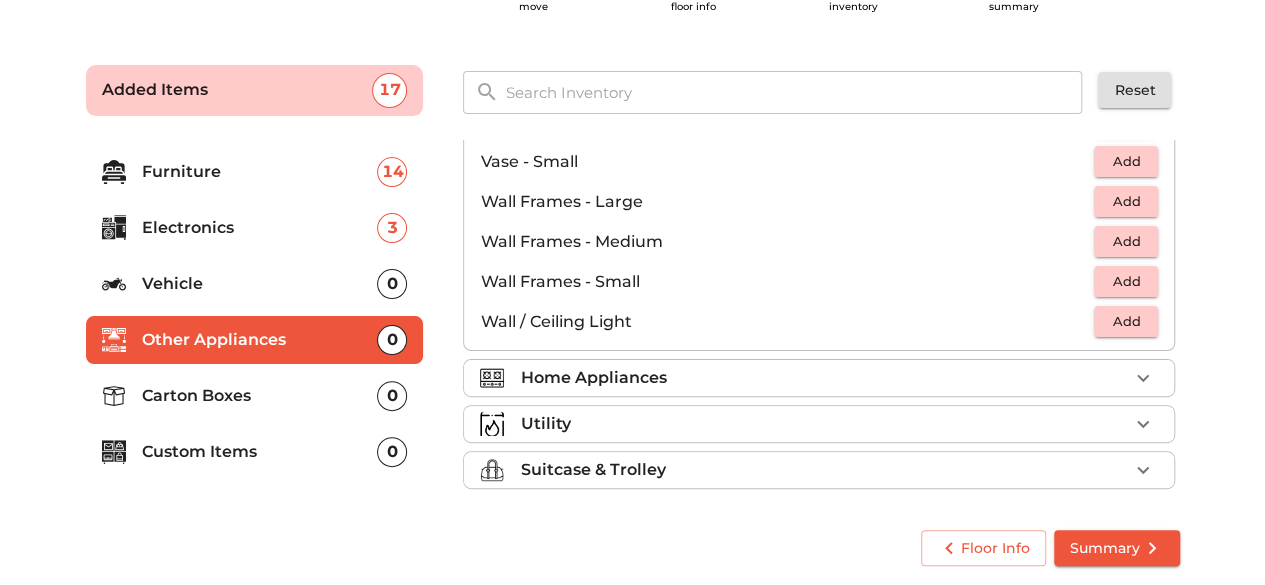 click on "Carton Boxes 0" at bounding box center (255, 396) 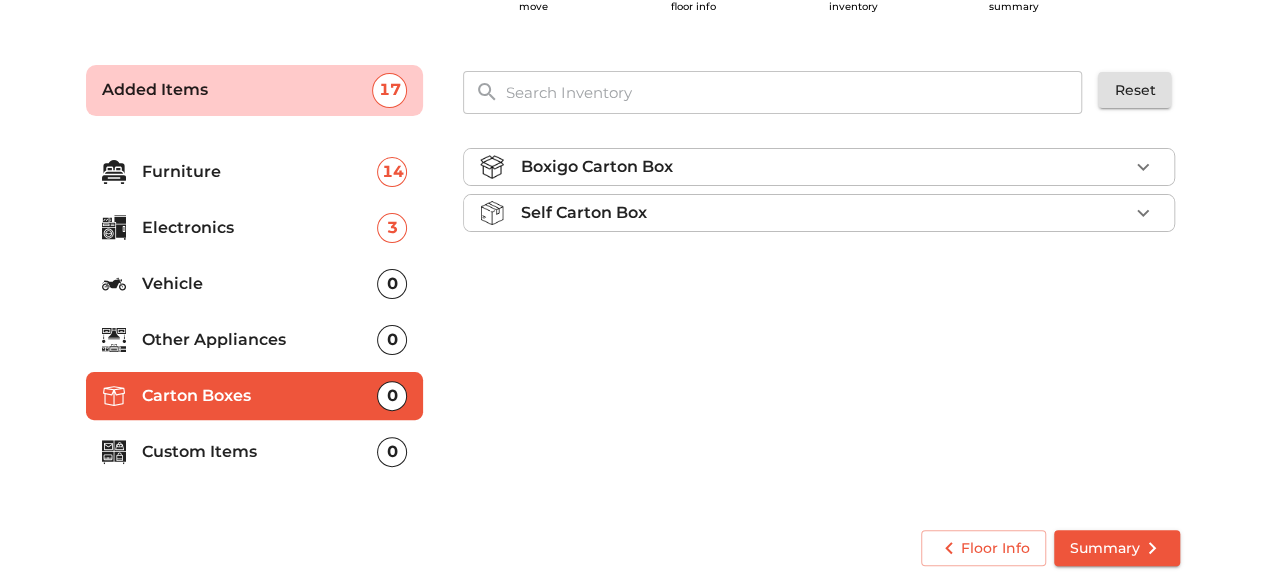 click on "Custom Items" at bounding box center (260, 452) 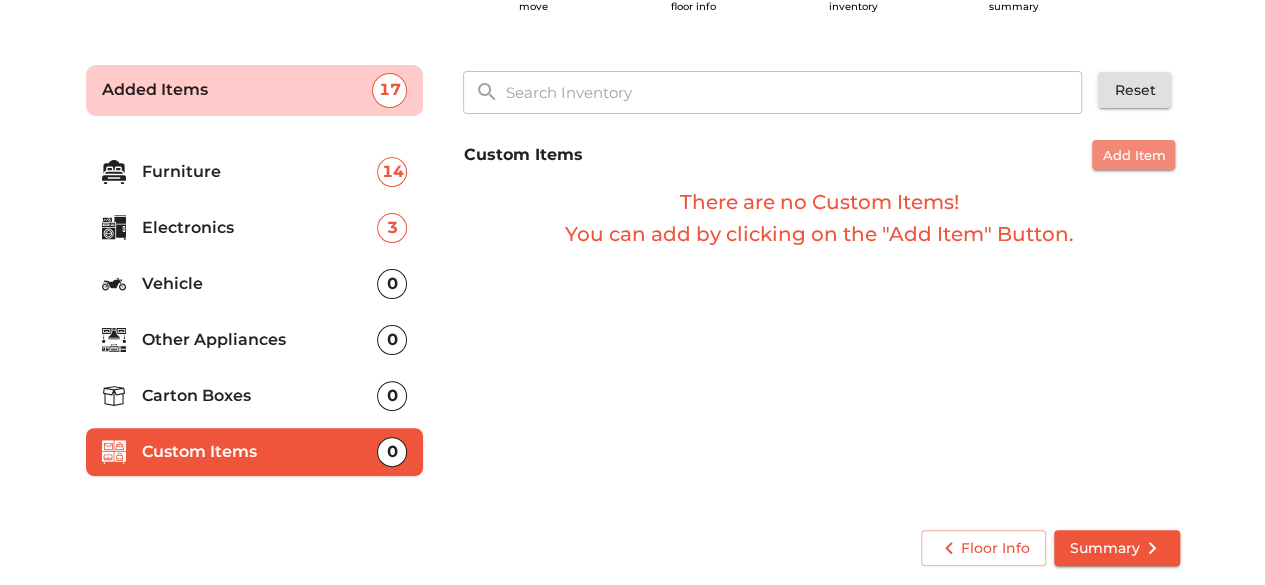 click on "Add Item" at bounding box center (1133, 155) 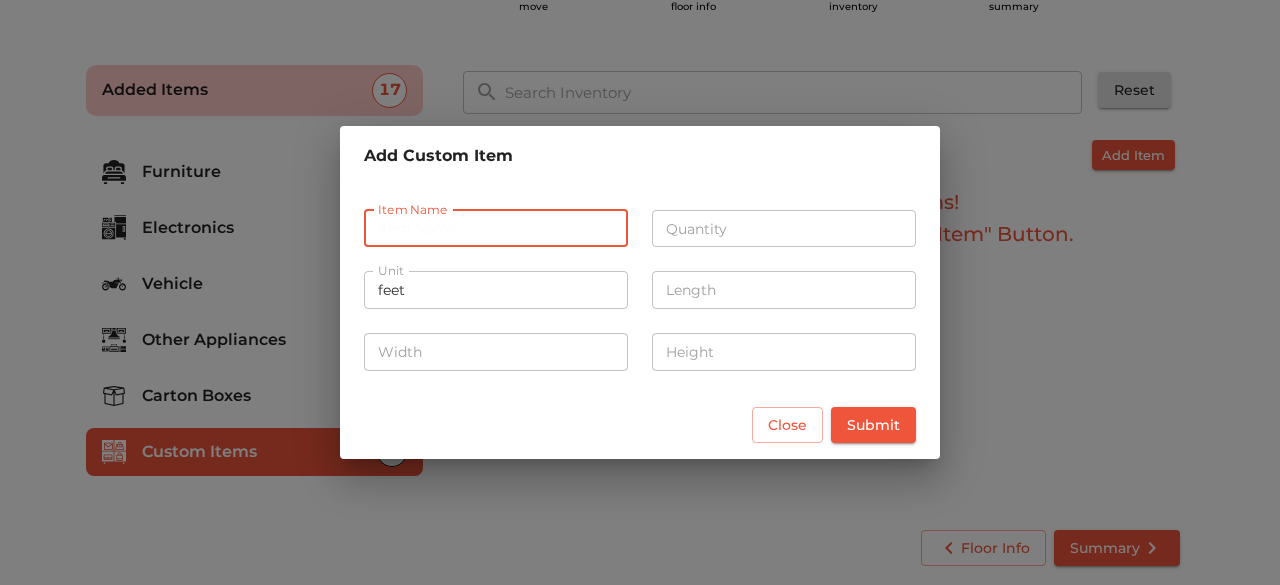 click at bounding box center [496, 229] 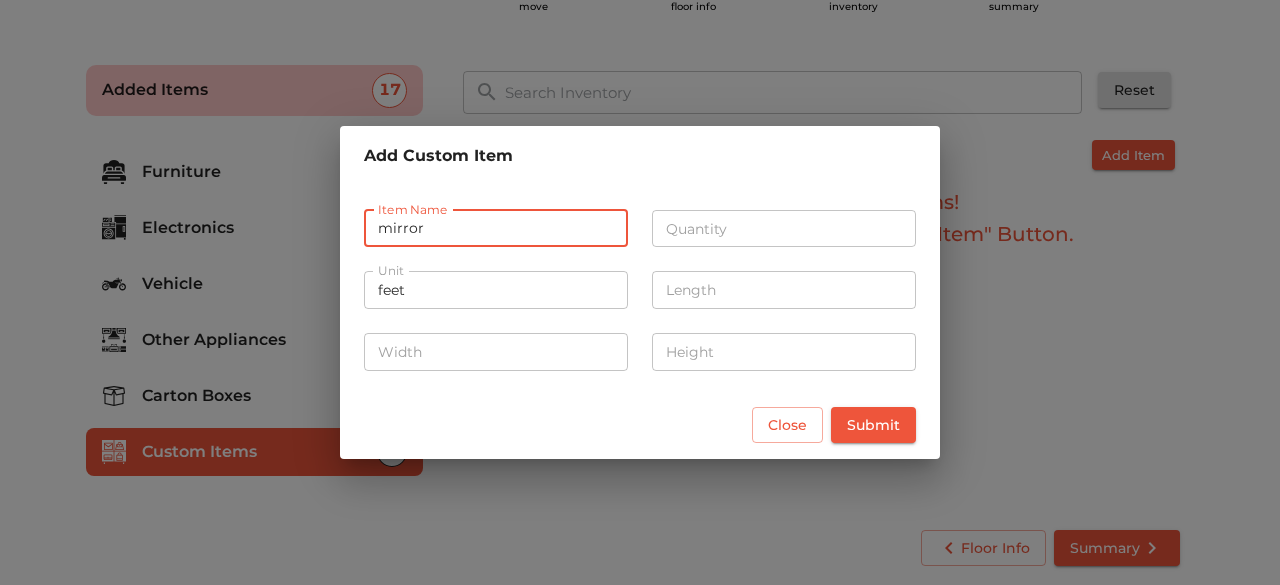 type on "mirror" 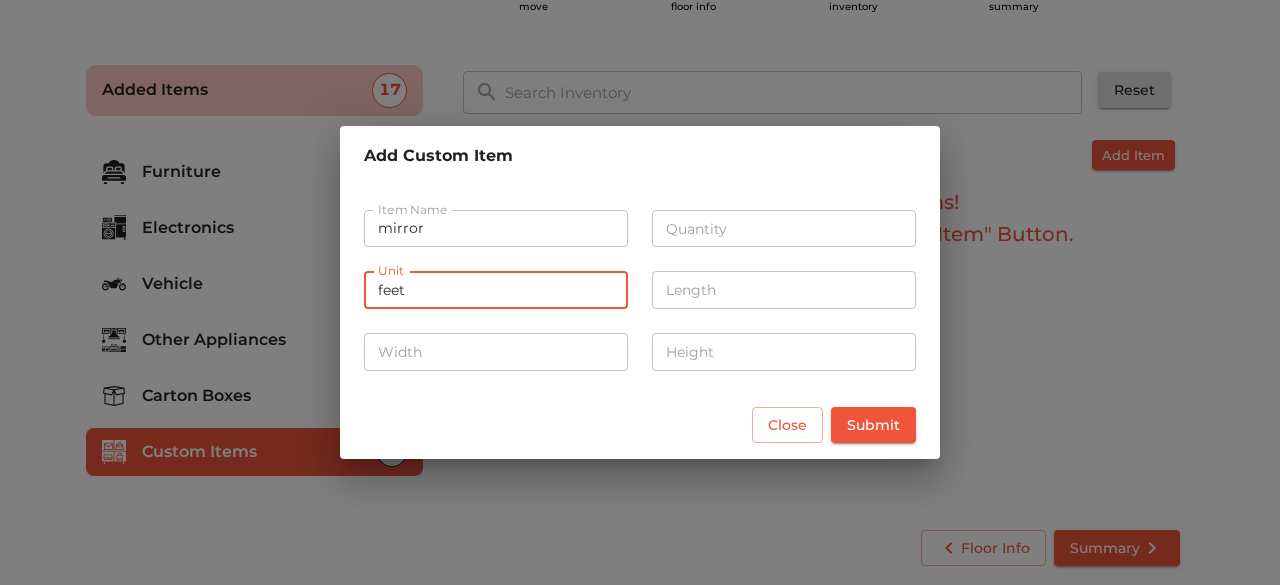 click on "feet" at bounding box center [496, 290] 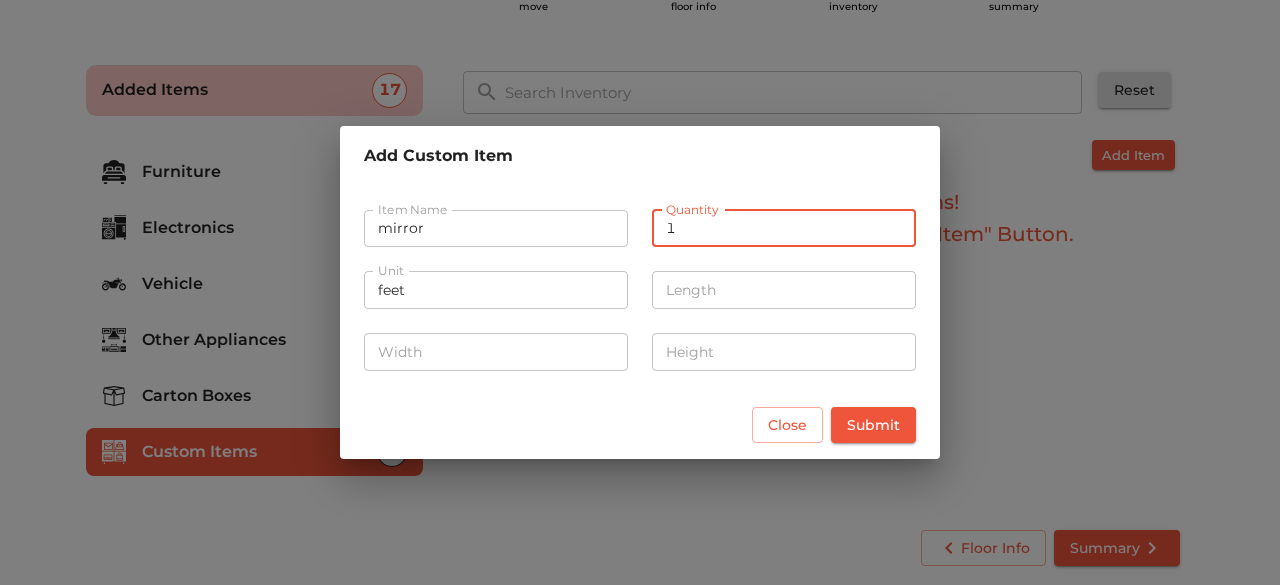 type on "1" 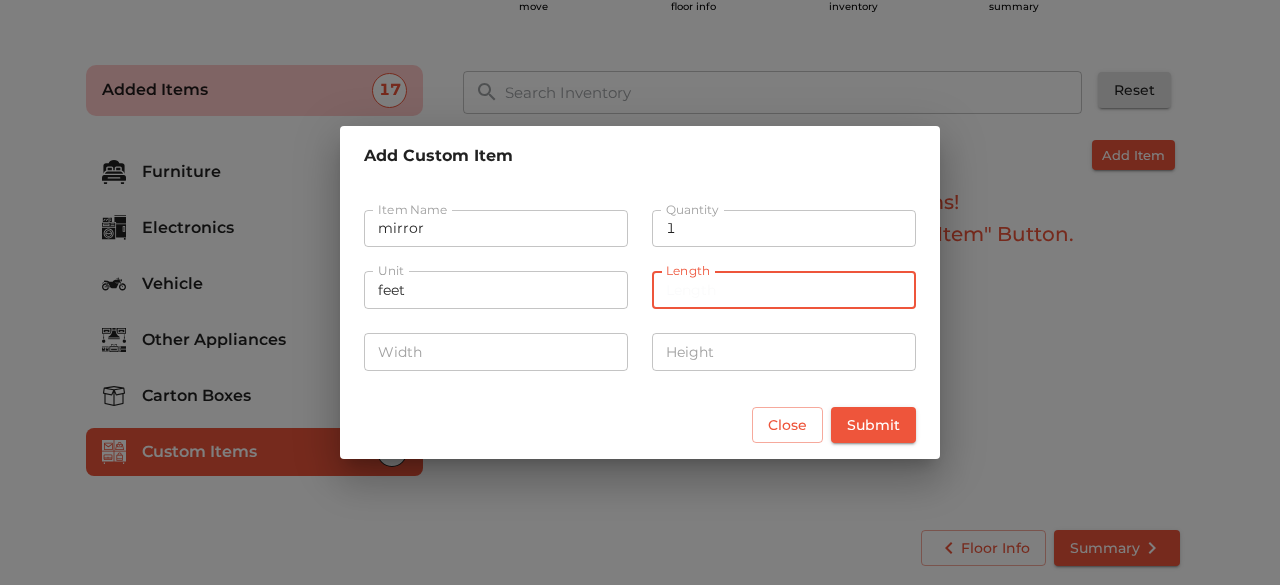 type on "4" 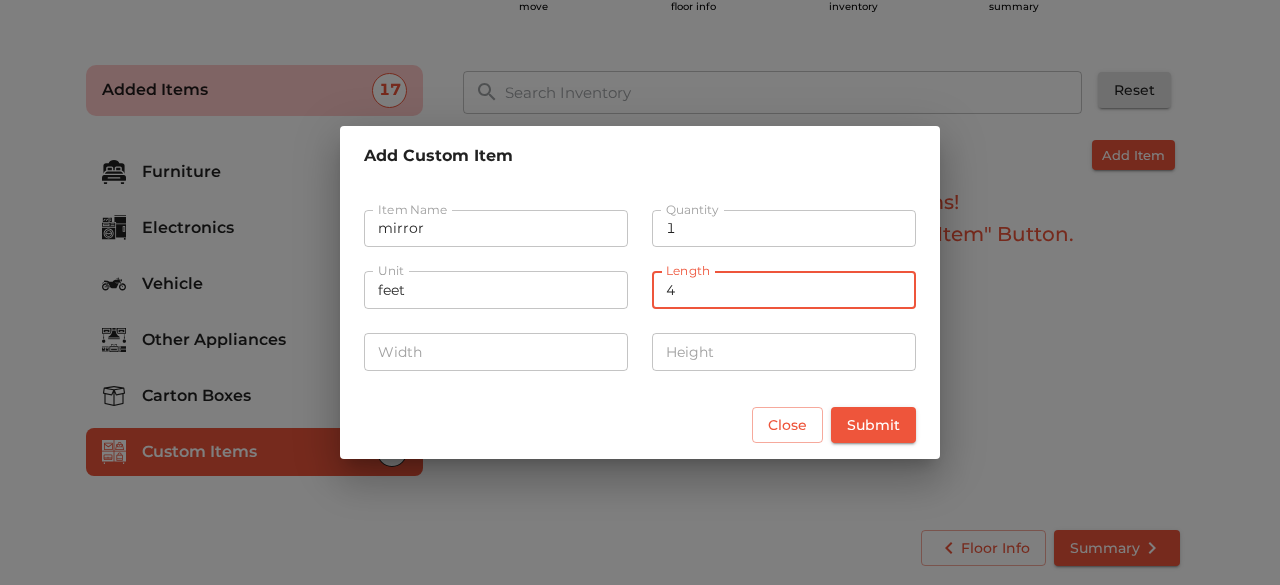 type on "4" 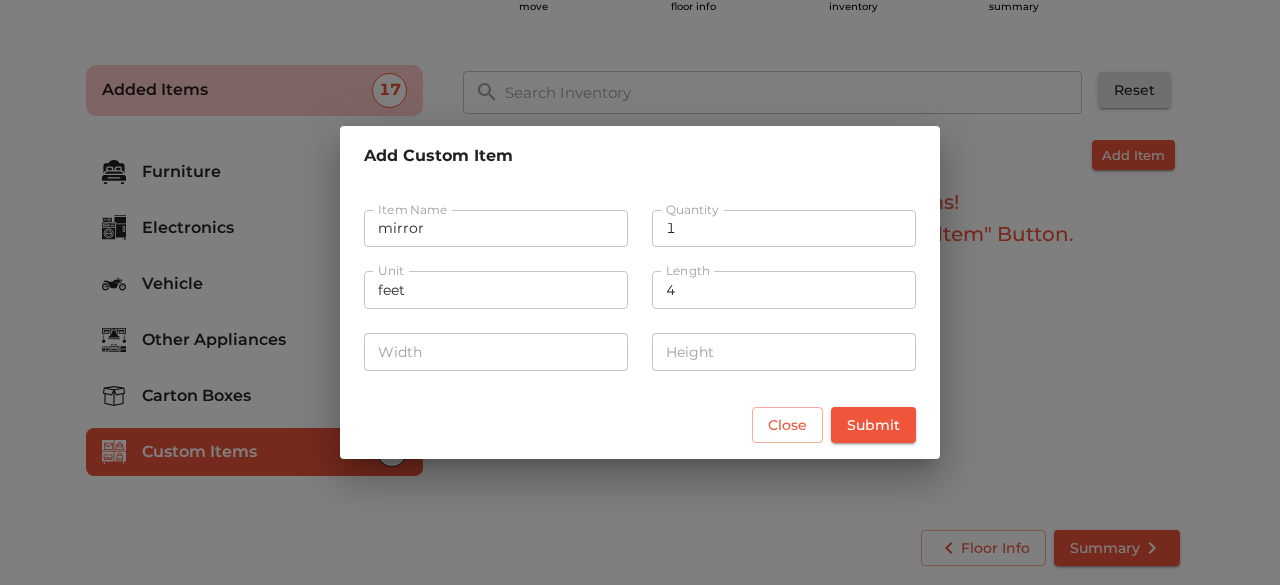 click on "Height Height" at bounding box center (784, 350) 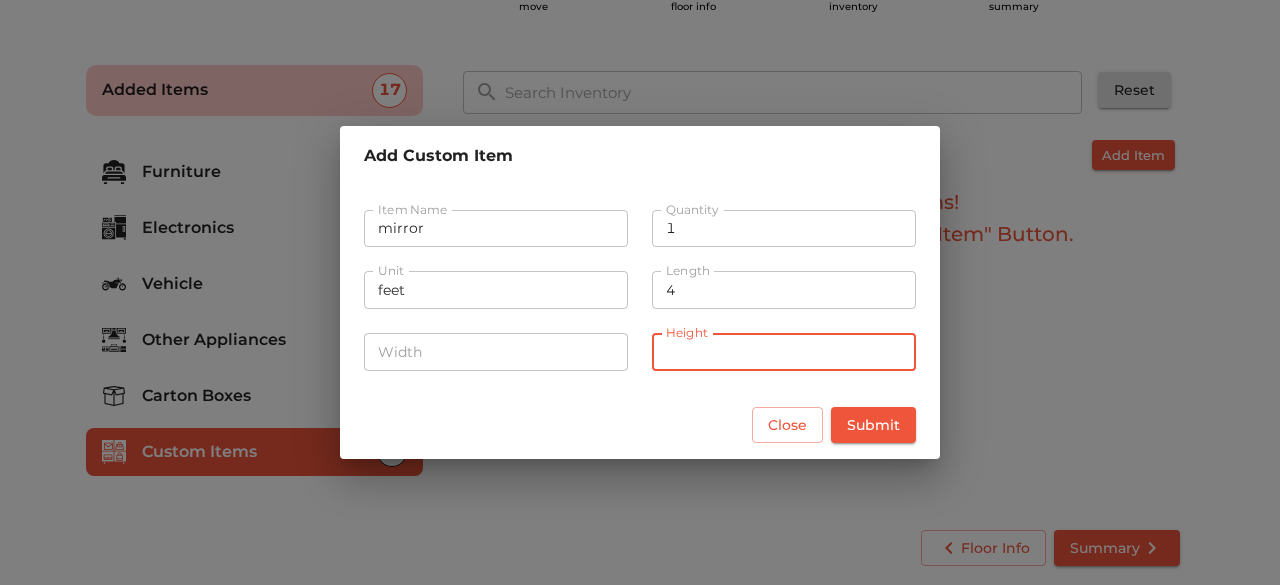 click at bounding box center [784, 352] 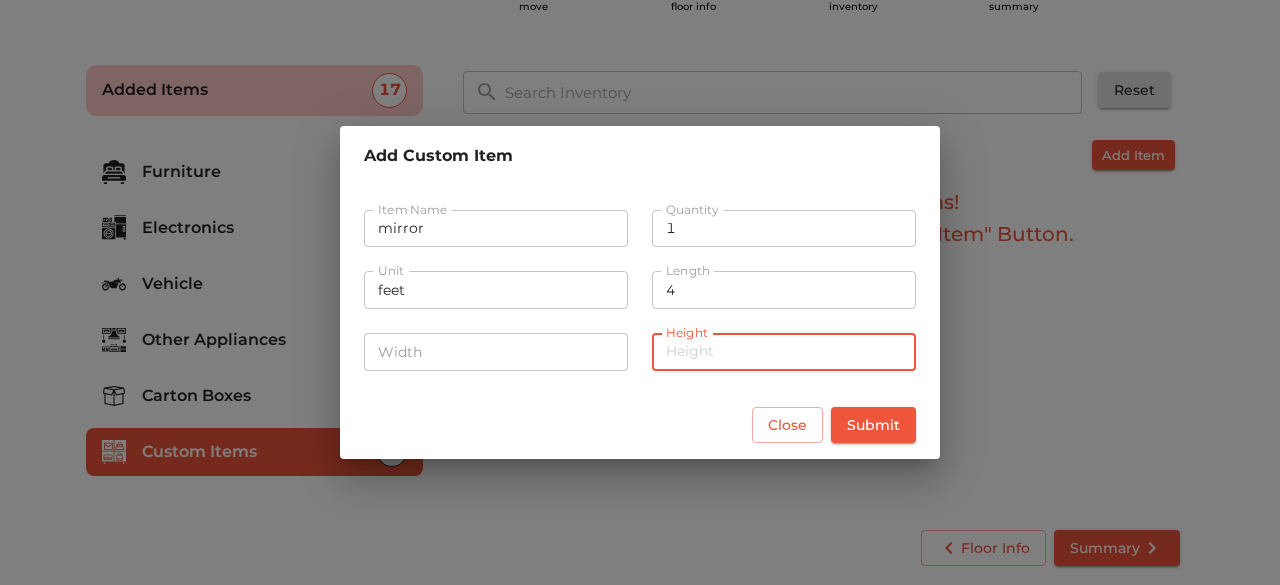 click on "4" at bounding box center (784, 290) 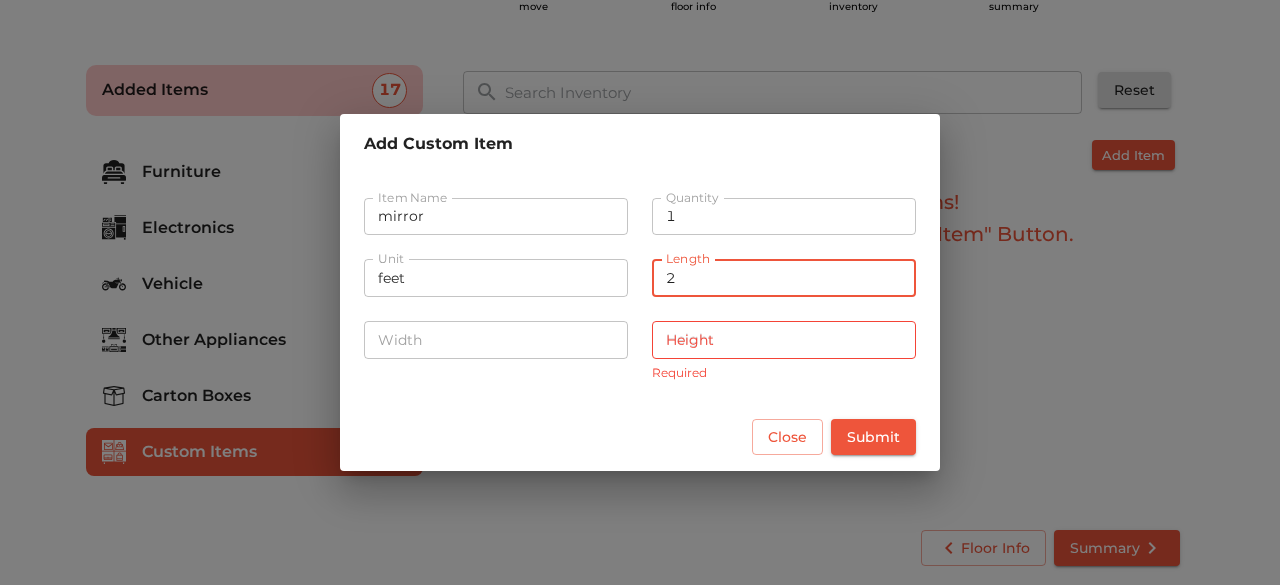type on "2" 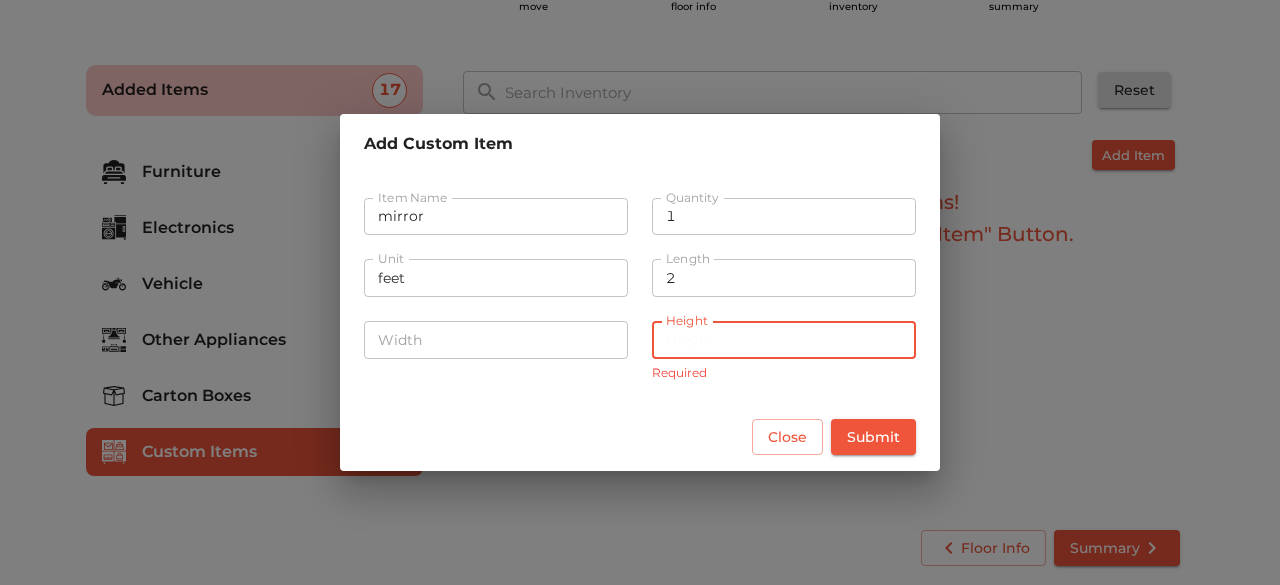 click at bounding box center (784, 340) 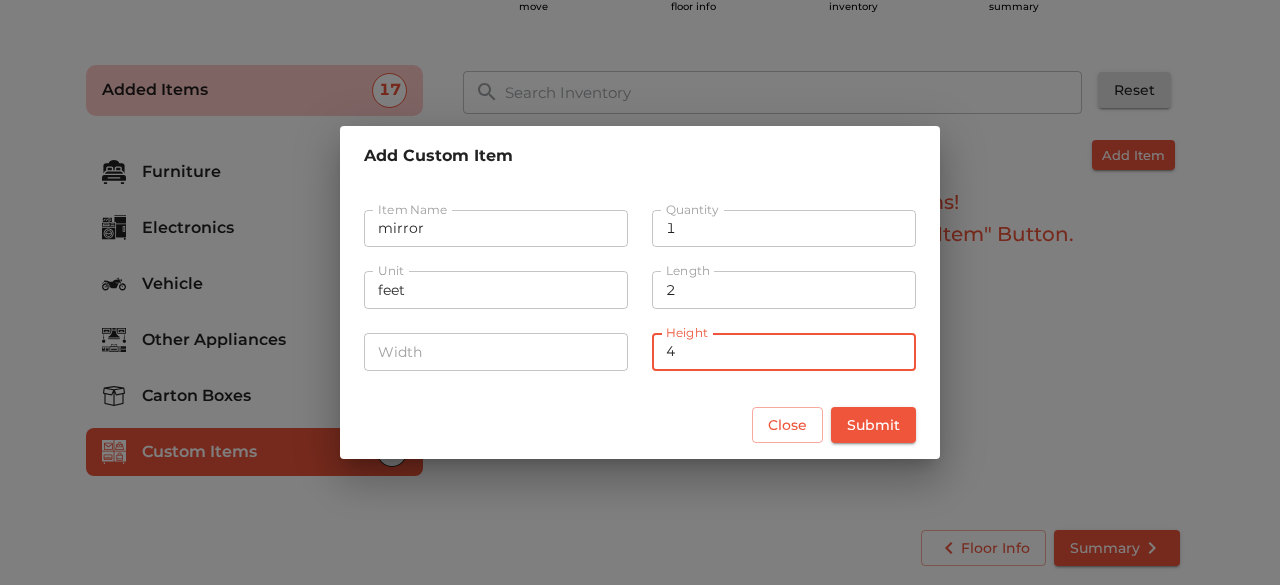 type on "4" 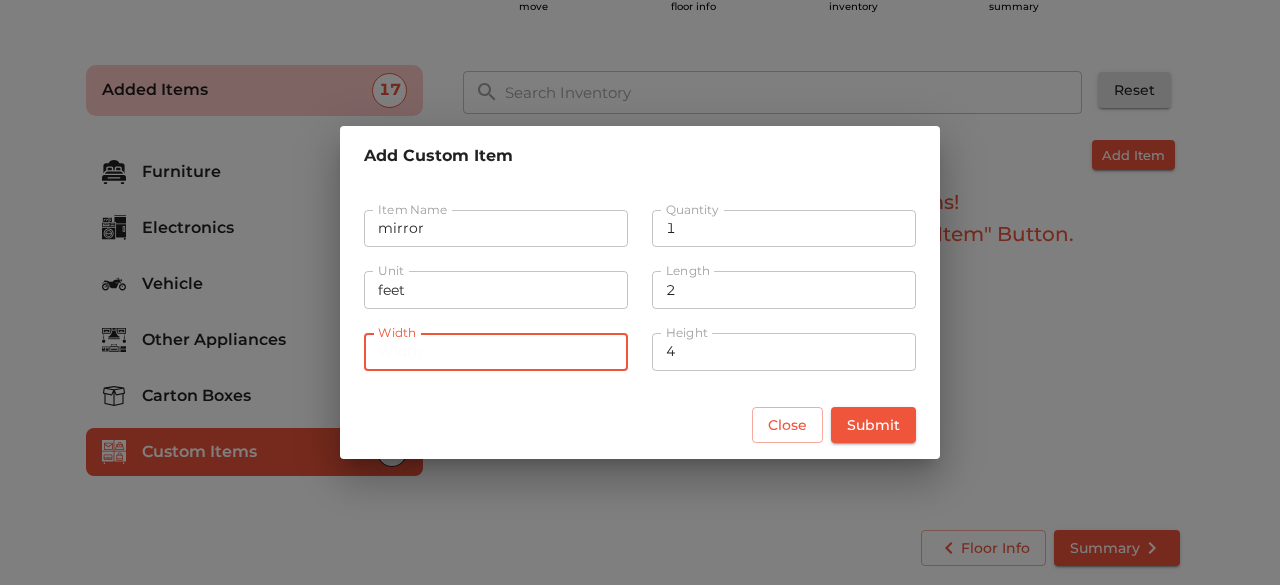 click at bounding box center (496, 352) 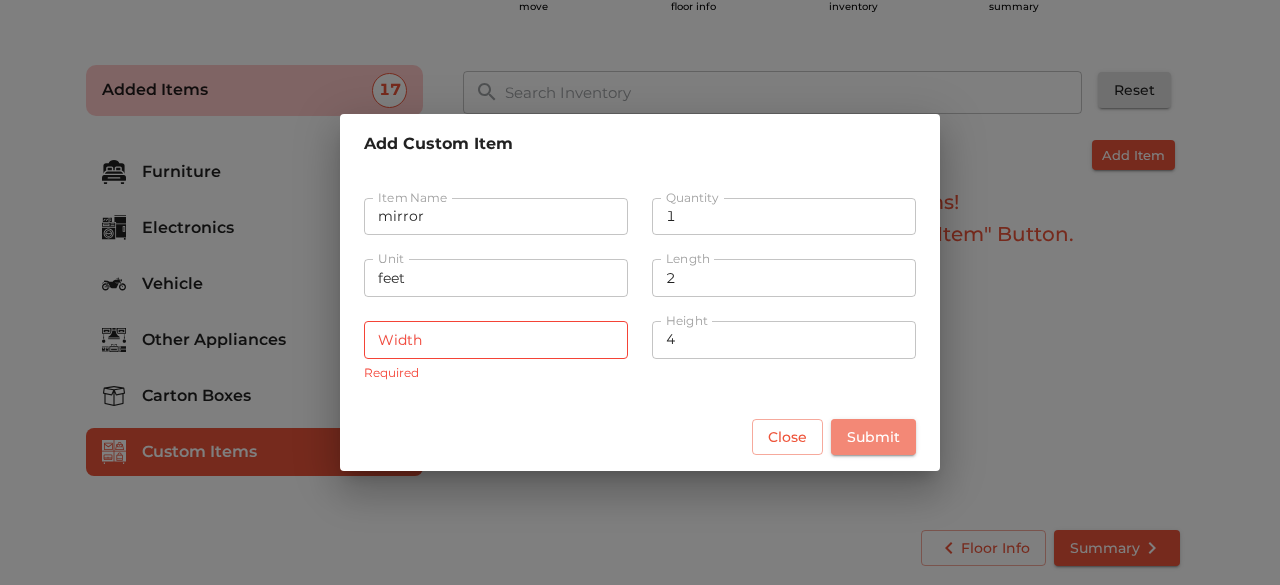 click on "Submit" at bounding box center (873, 437) 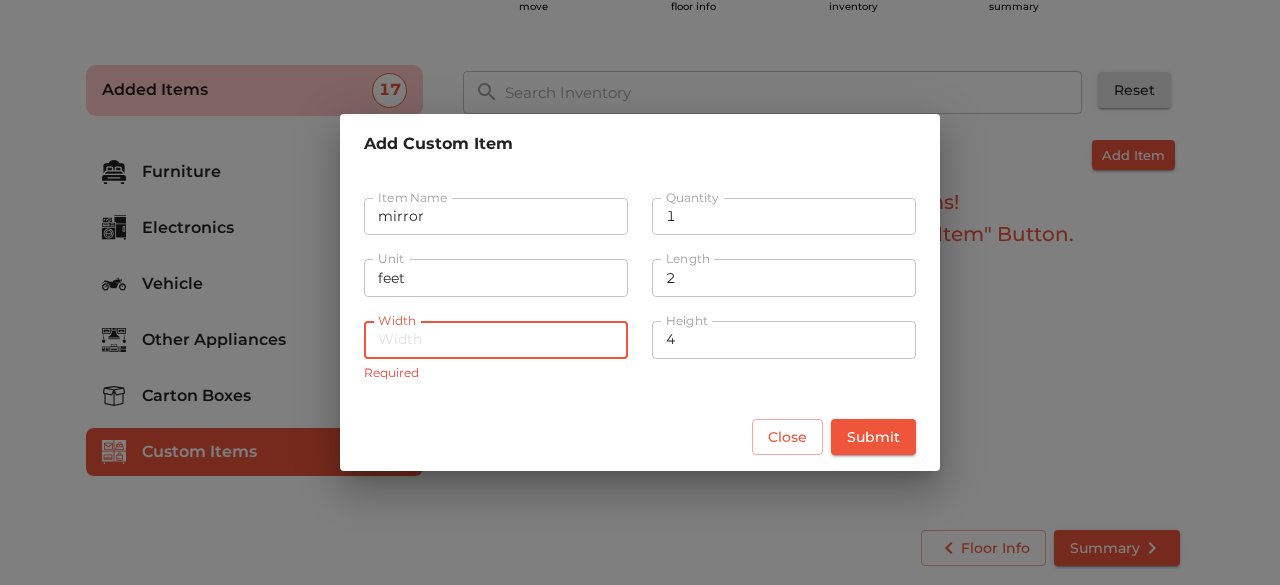 click at bounding box center [496, 340] 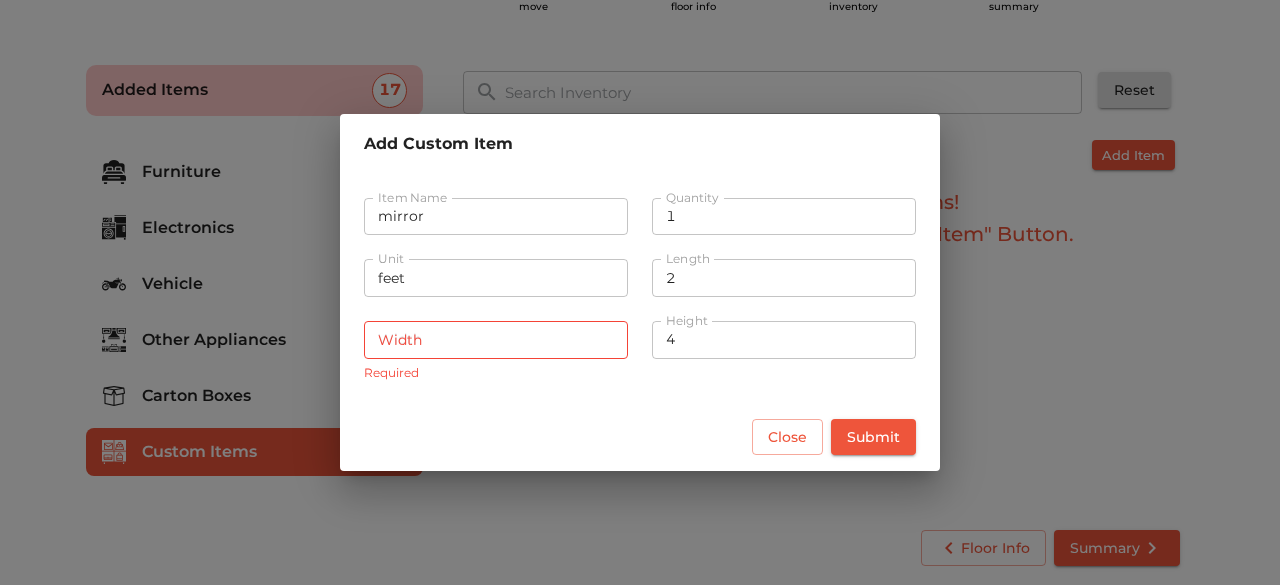 click on "Required" at bounding box center (496, 373) 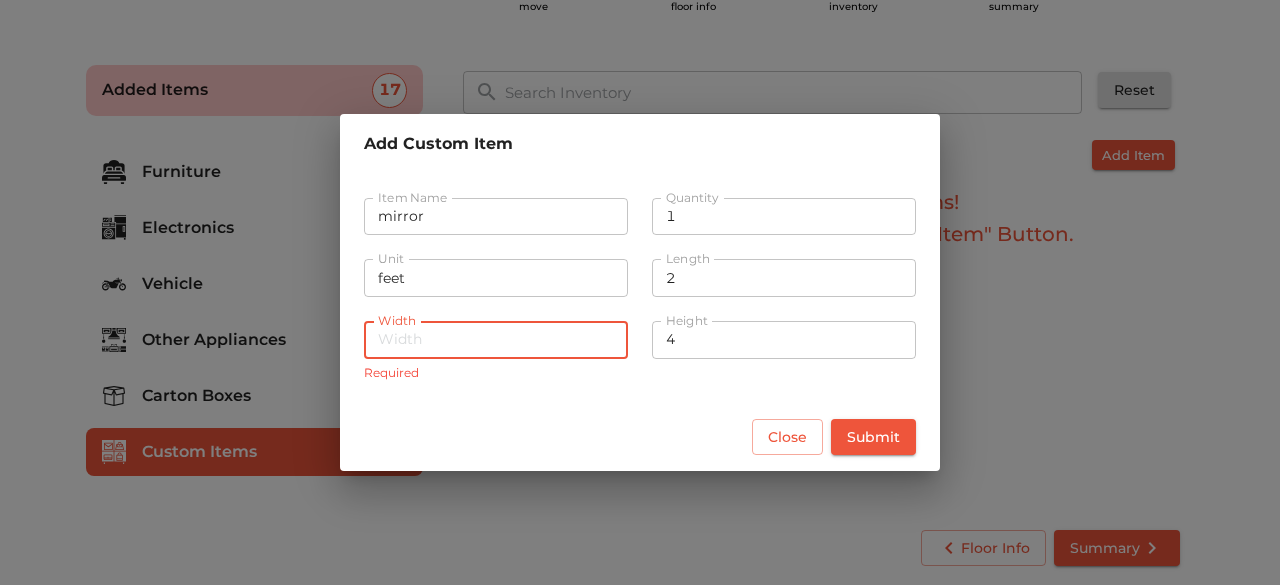 click at bounding box center (496, 340) 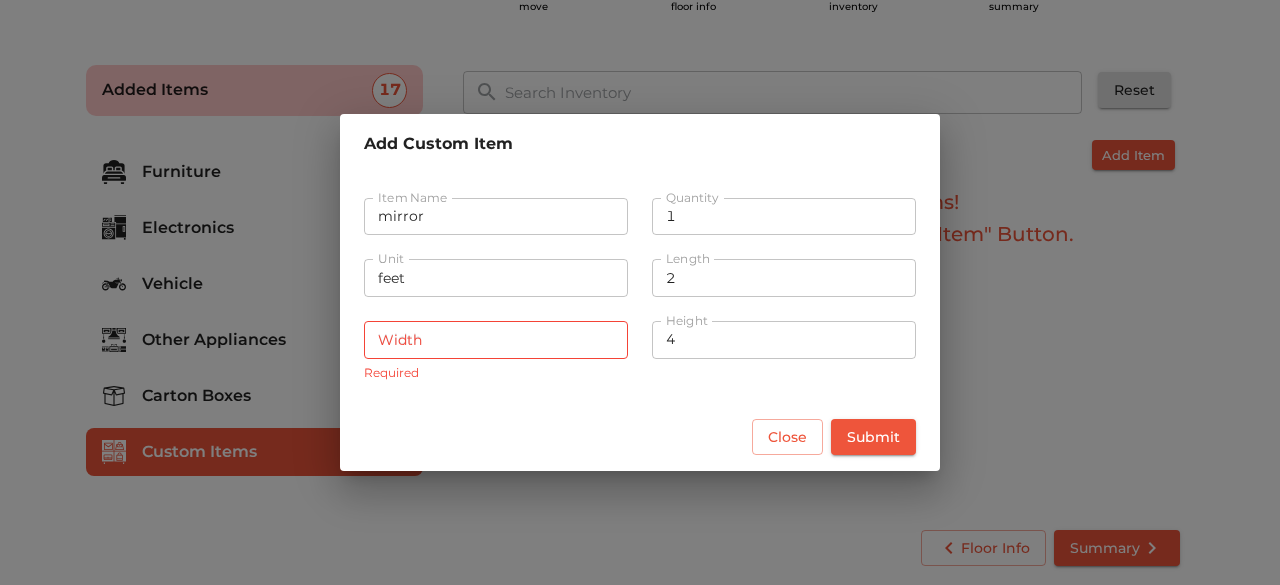 click on "Close Submit" at bounding box center (640, 437) 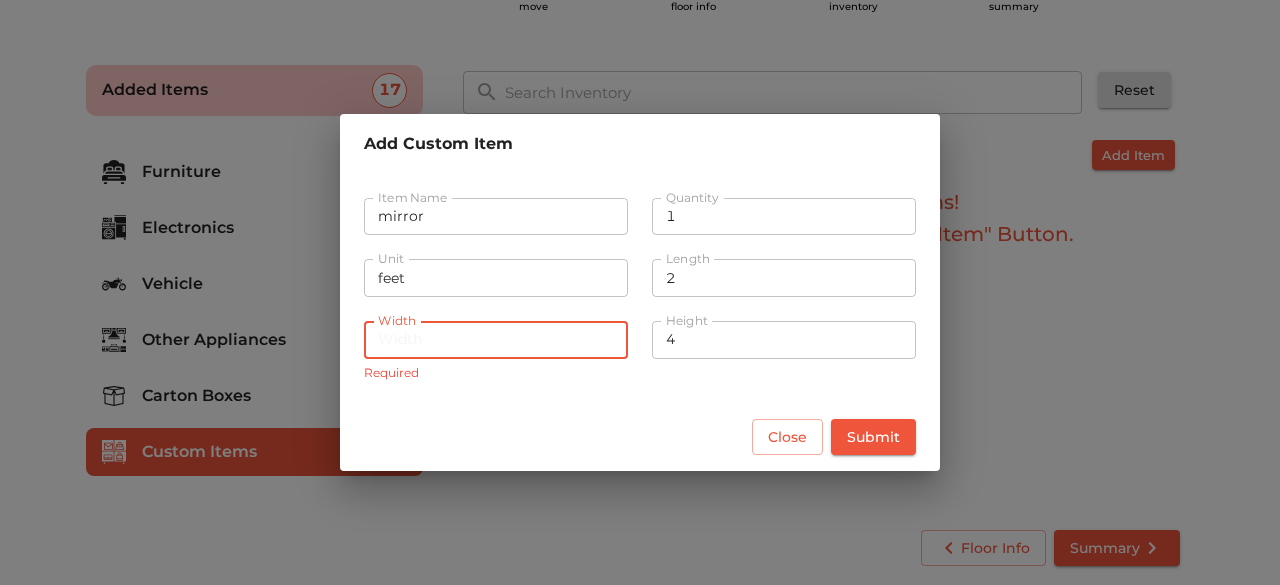 click at bounding box center (496, 340) 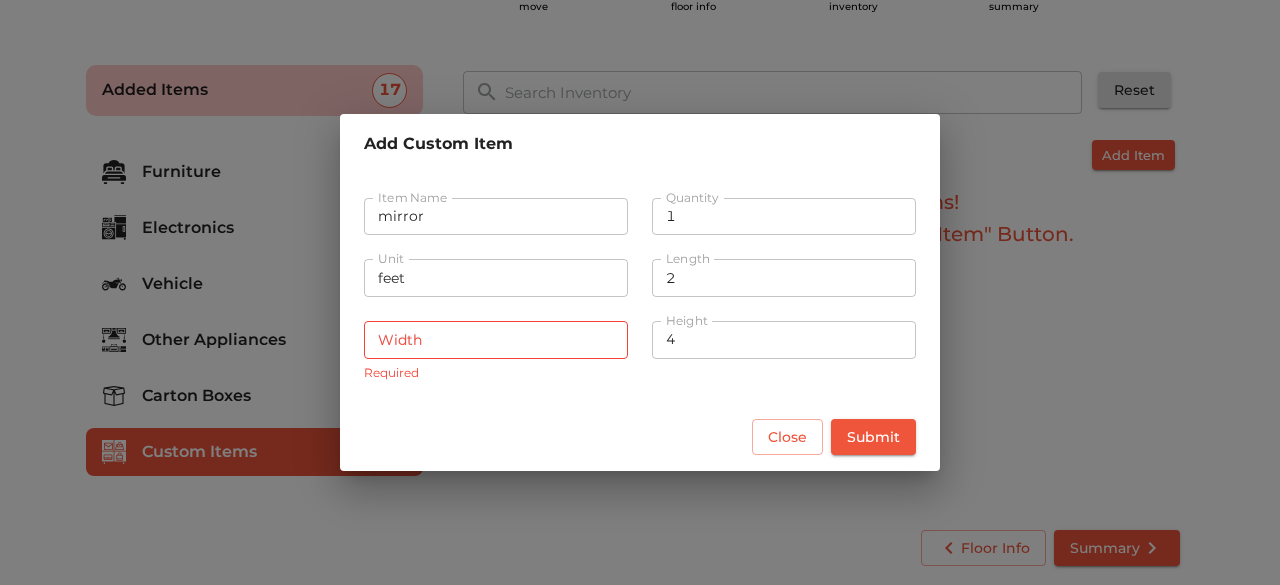 click on "Close Submit" at bounding box center [640, 437] 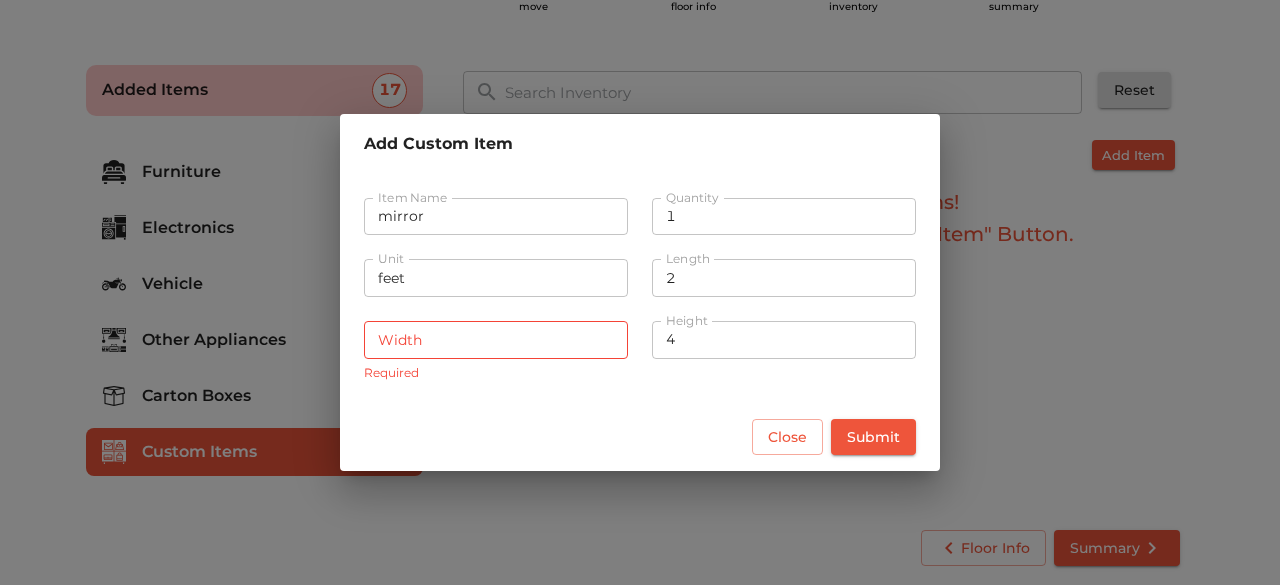 click on "4" at bounding box center (784, 340) 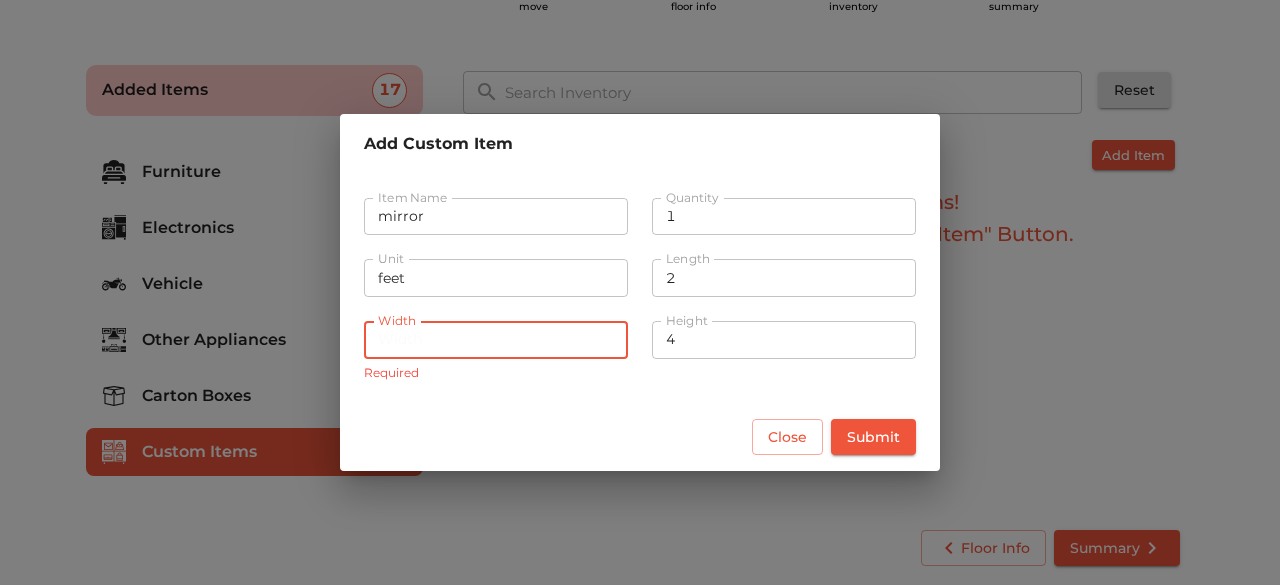 click at bounding box center [496, 340] 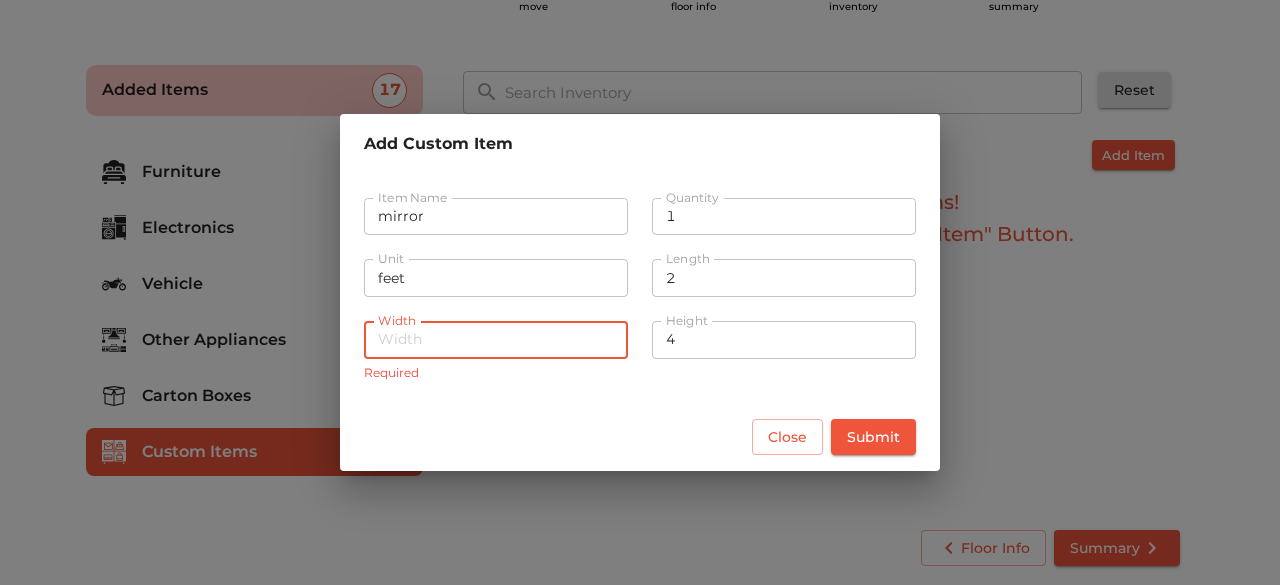 click on "4" at bounding box center (784, 340) 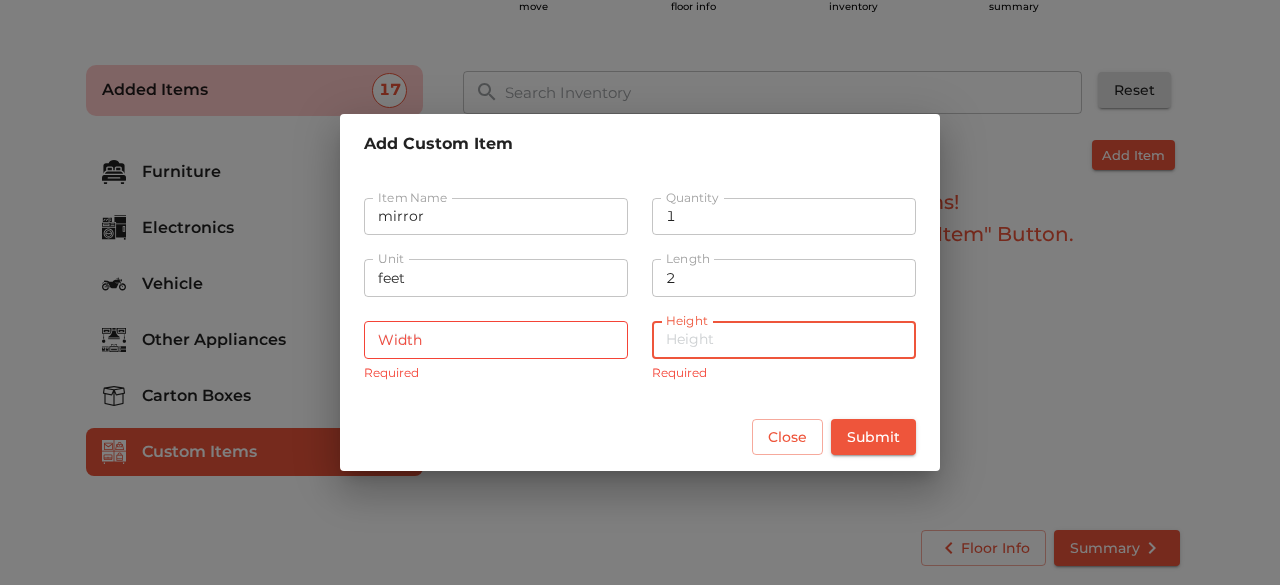 type 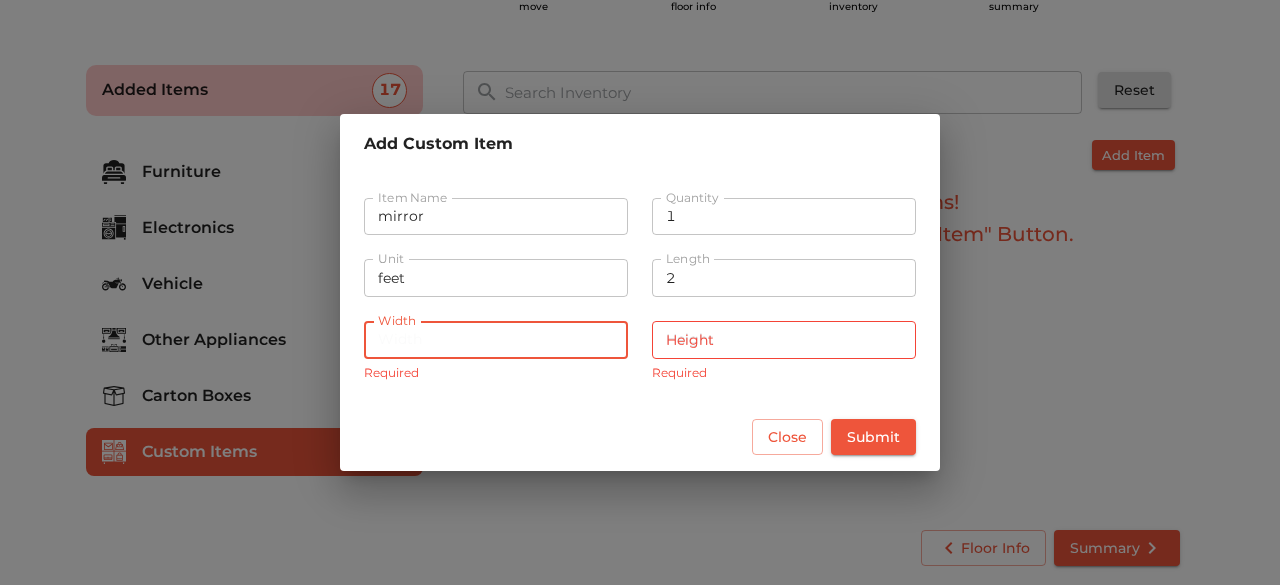 click at bounding box center (496, 340) 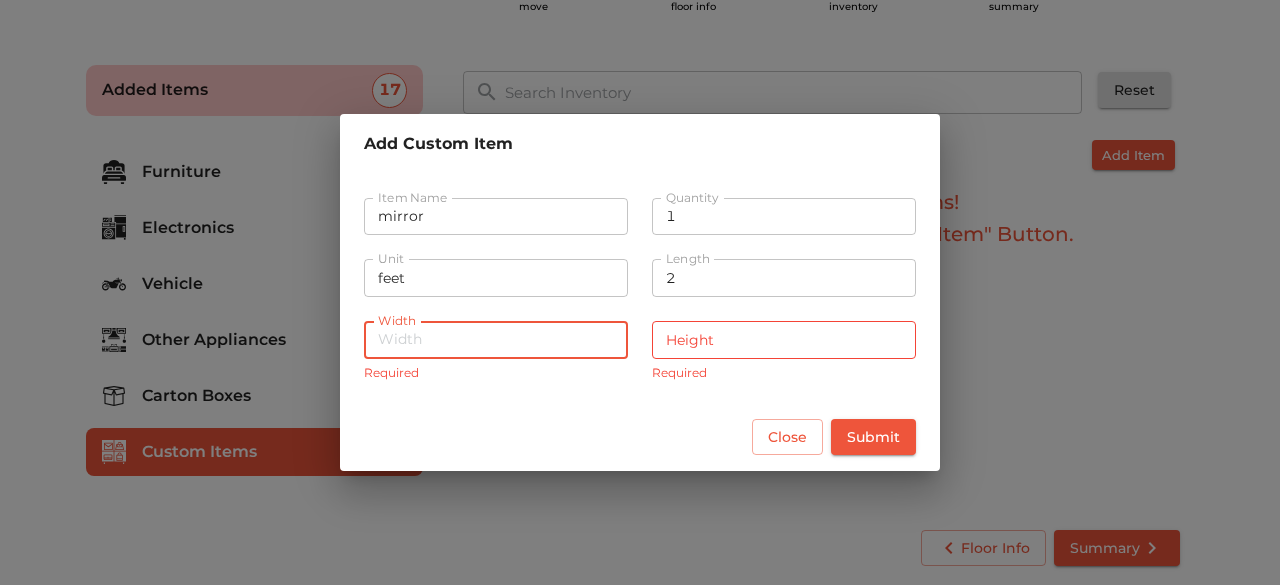 click on "2" at bounding box center [784, 278] 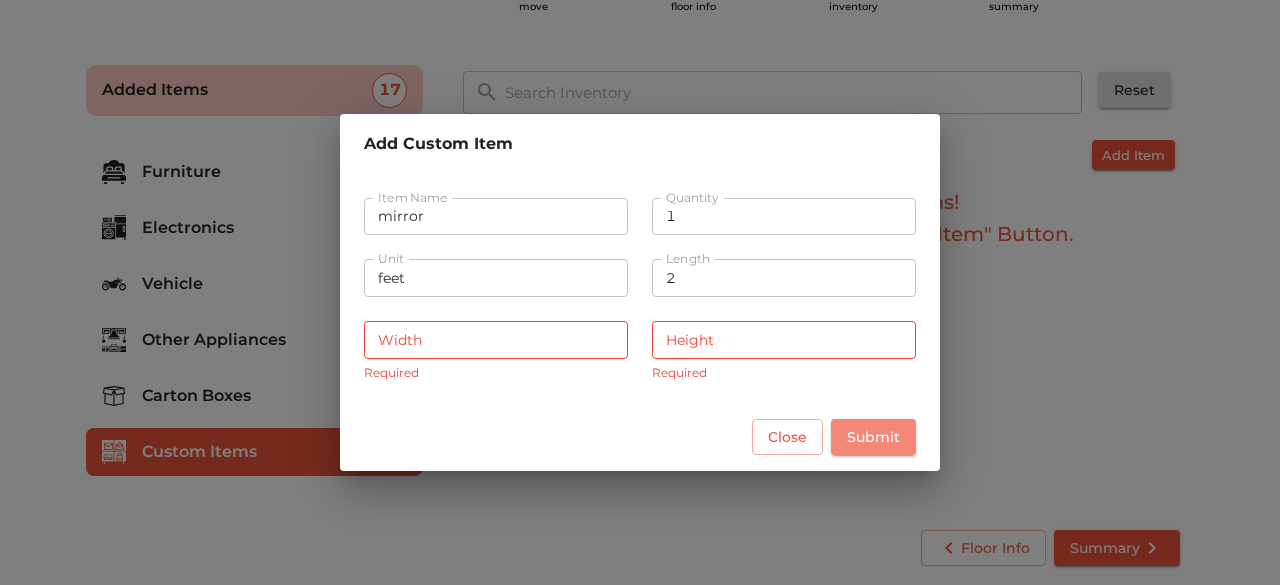 click on "Submit" at bounding box center (873, 437) 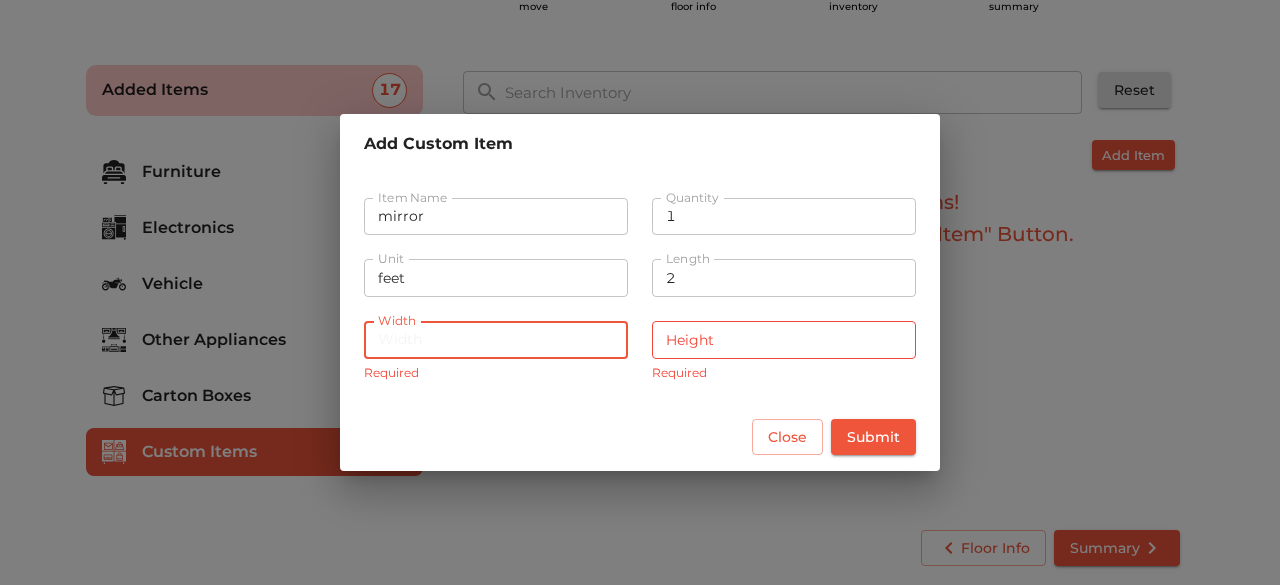 drag, startPoint x: 560, startPoint y: 357, endPoint x: 453, endPoint y: 332, distance: 109.88175 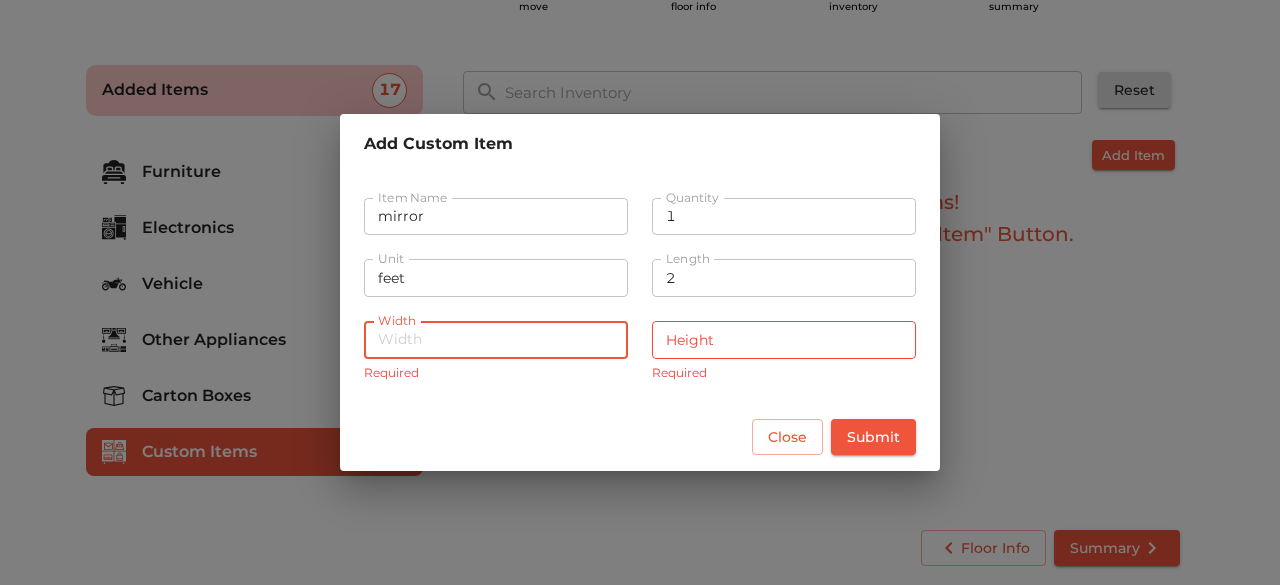 click at bounding box center [496, 340] 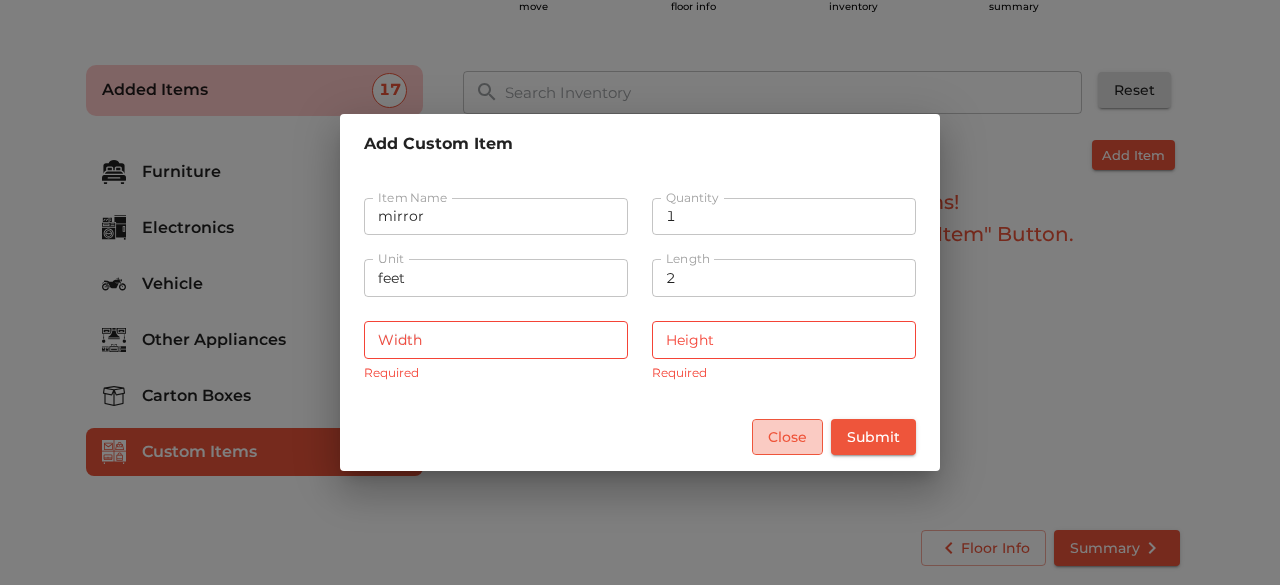click on "Close" at bounding box center (787, 437) 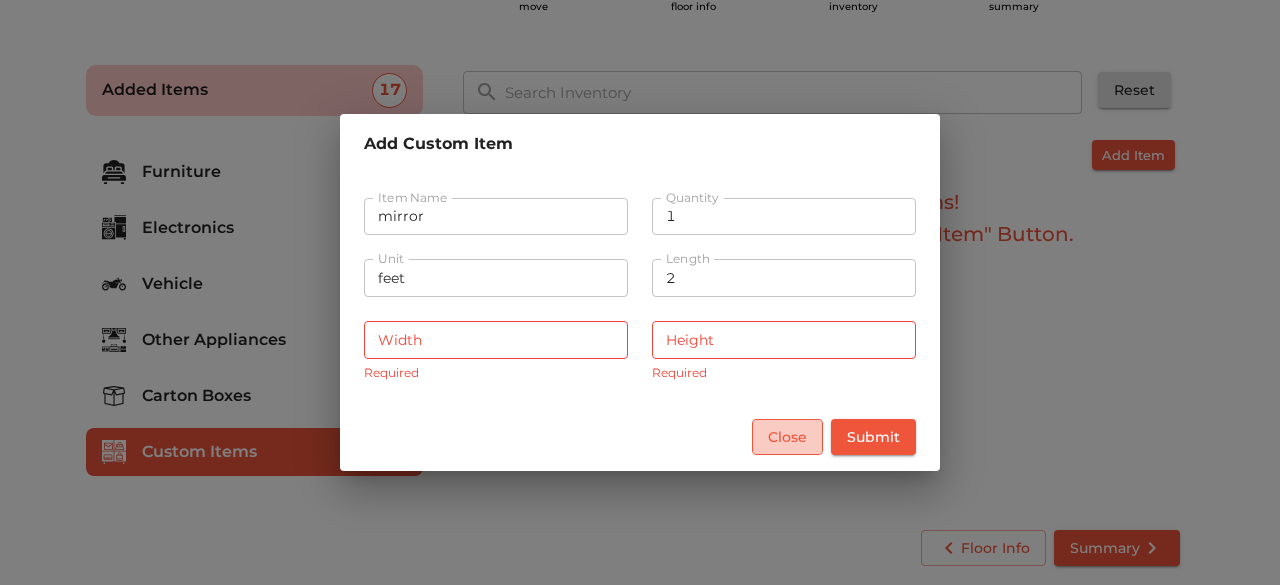 type 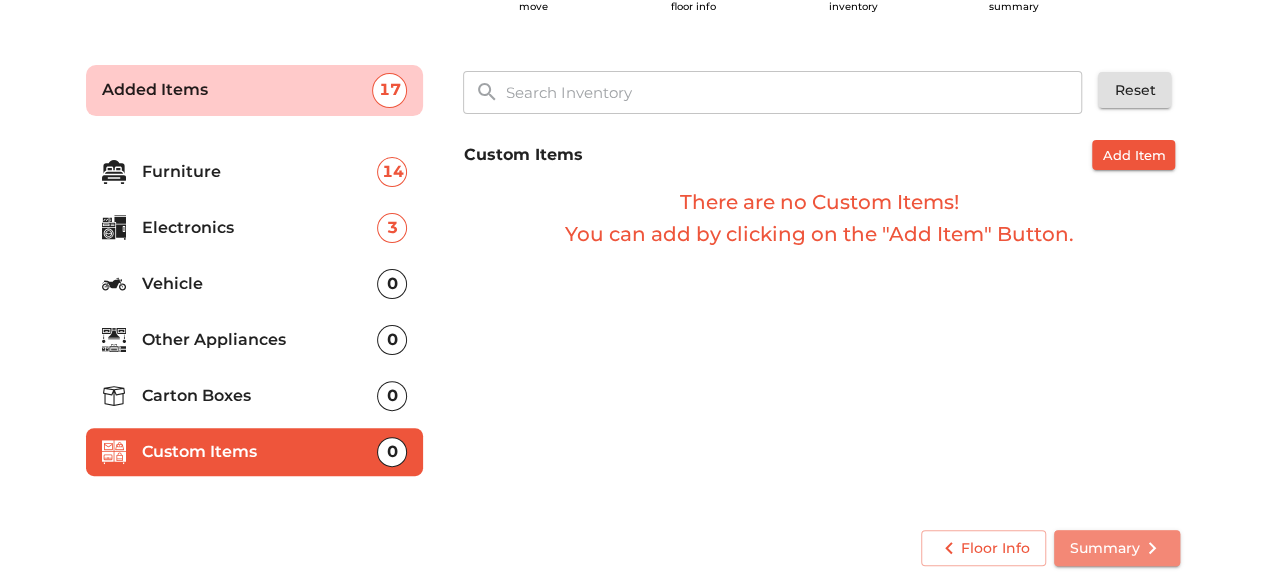 click on "Summary" at bounding box center (1117, 548) 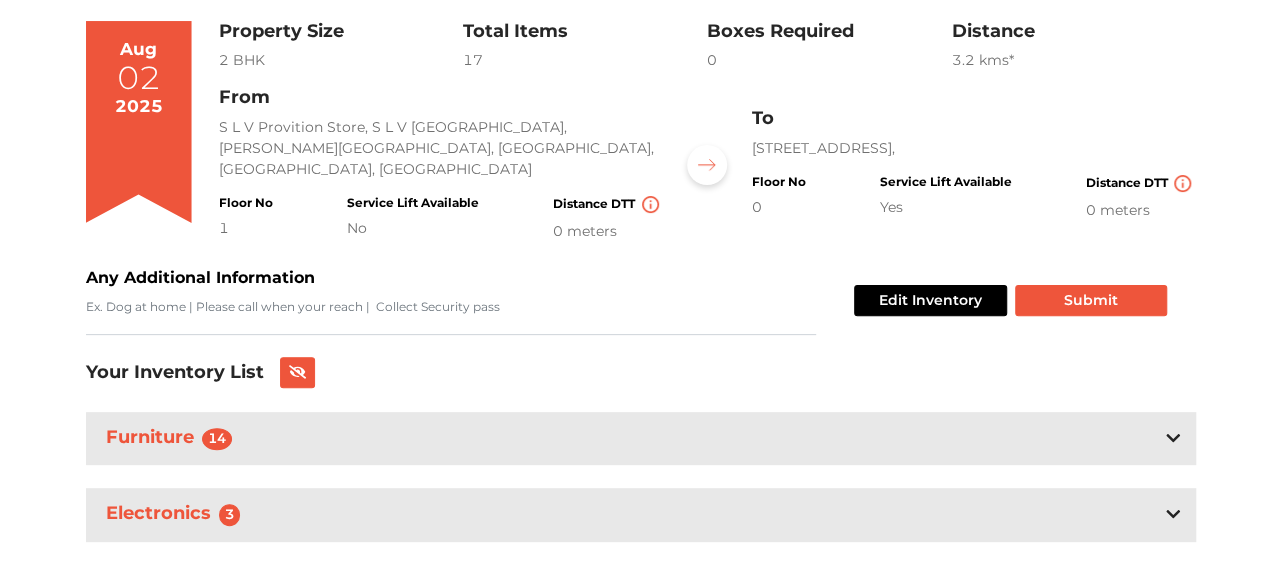 scroll, scrollTop: 176, scrollLeft: 0, axis: vertical 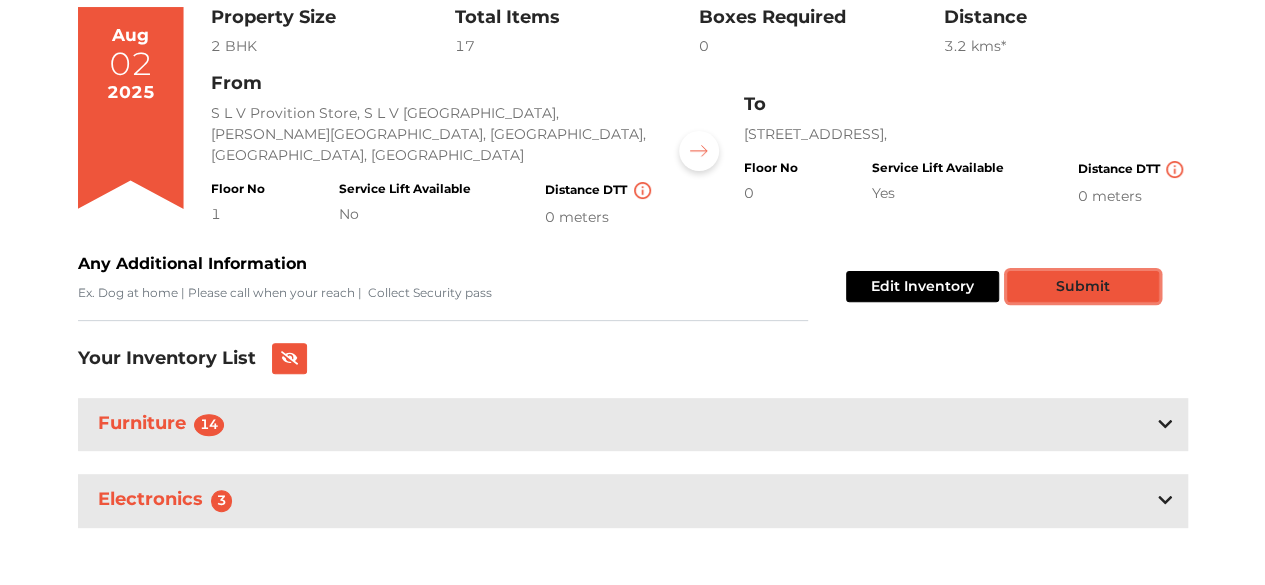 click on "Submit" at bounding box center [1083, 286] 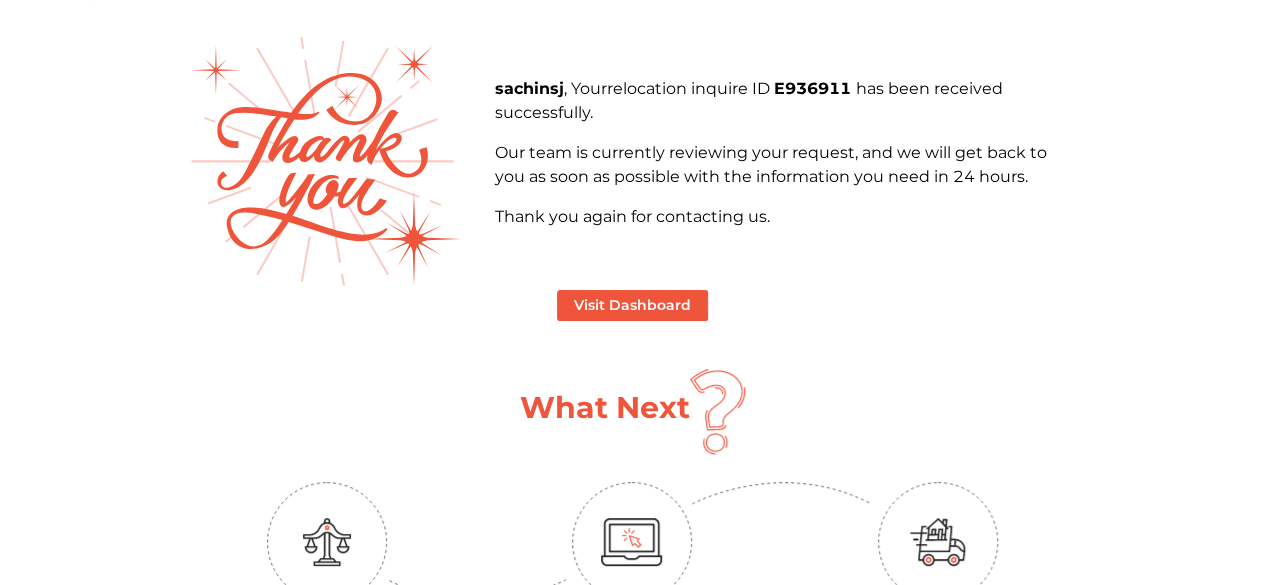 scroll, scrollTop: 85, scrollLeft: 0, axis: vertical 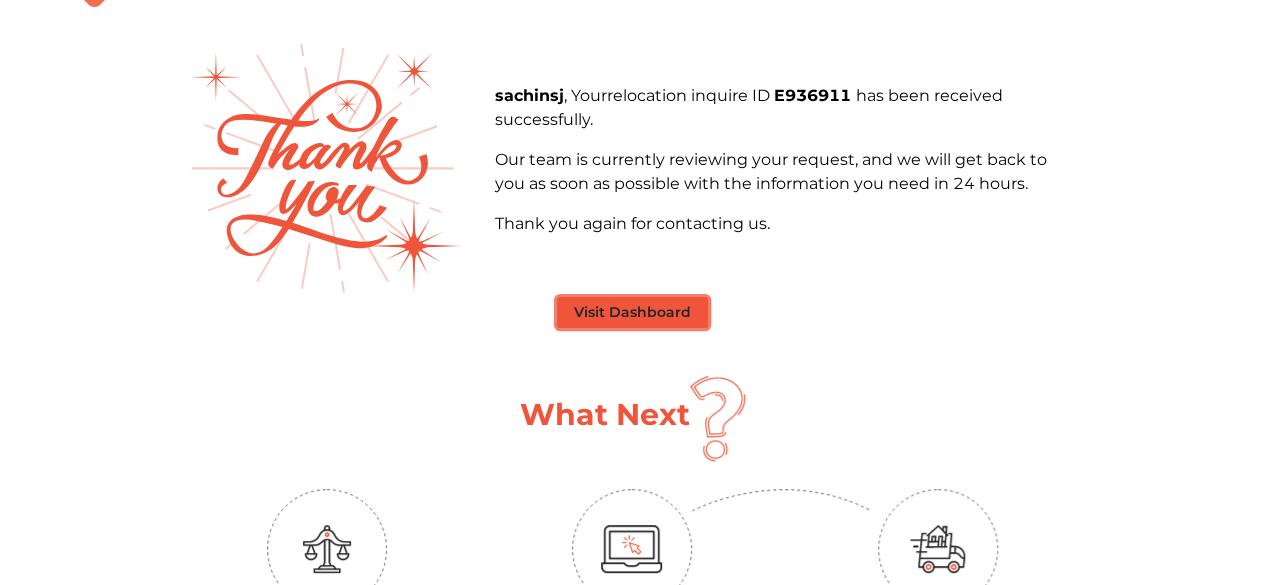 click on "Visit Dashboard" at bounding box center [632, 312] 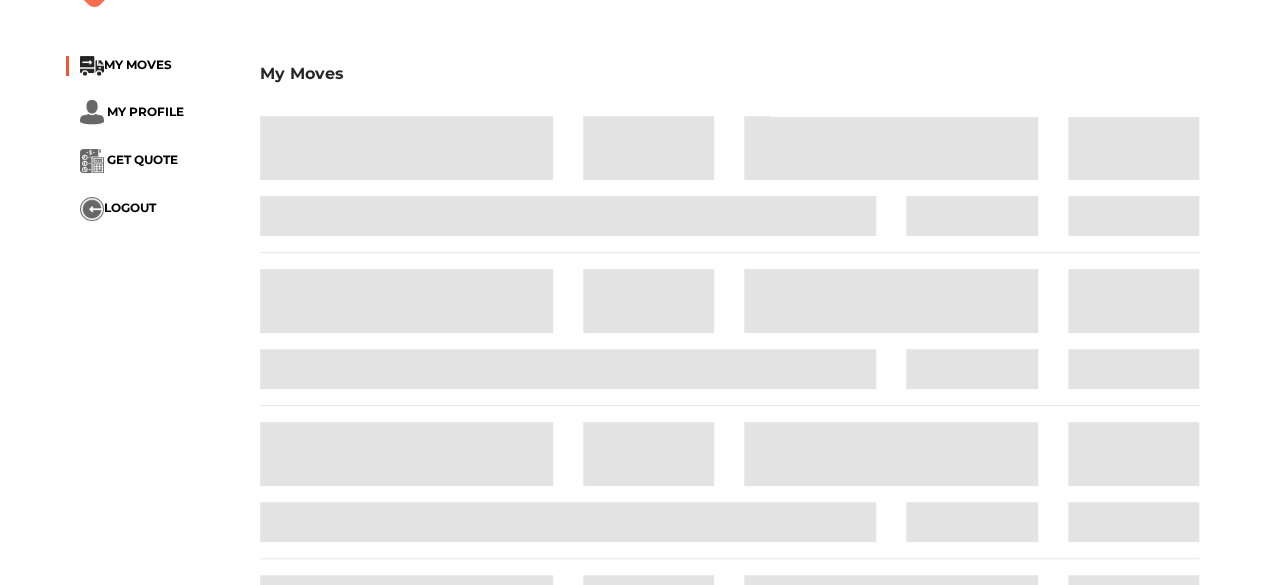 scroll, scrollTop: 0, scrollLeft: 0, axis: both 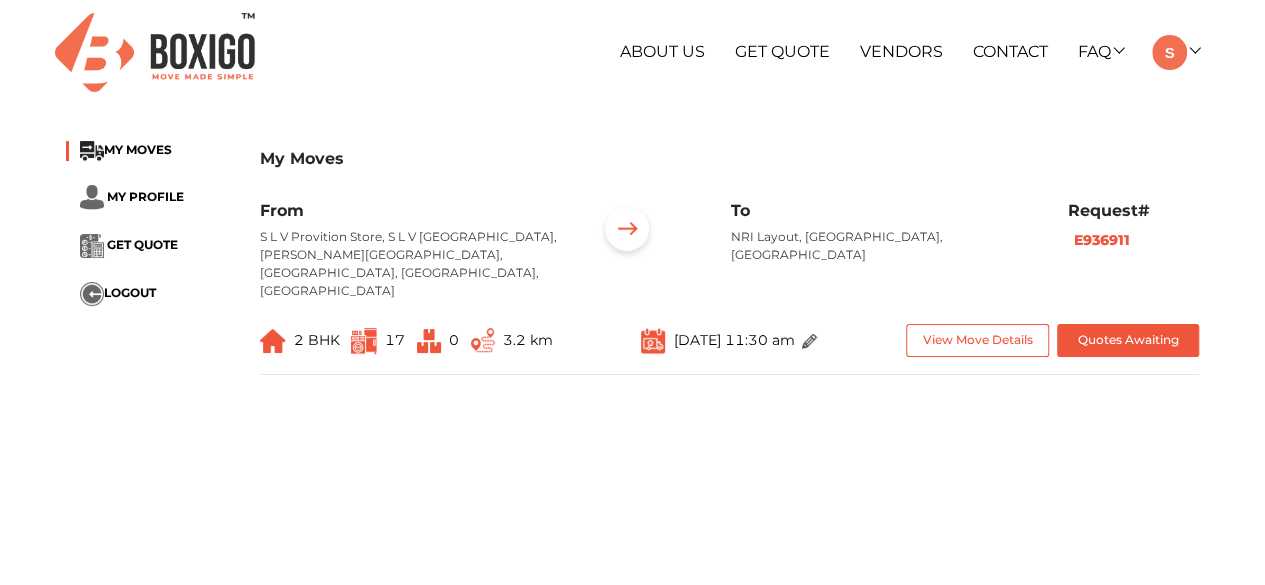 drag, startPoint x: 1260, startPoint y: 41, endPoint x: 1275, endPoint y: 49, distance: 17 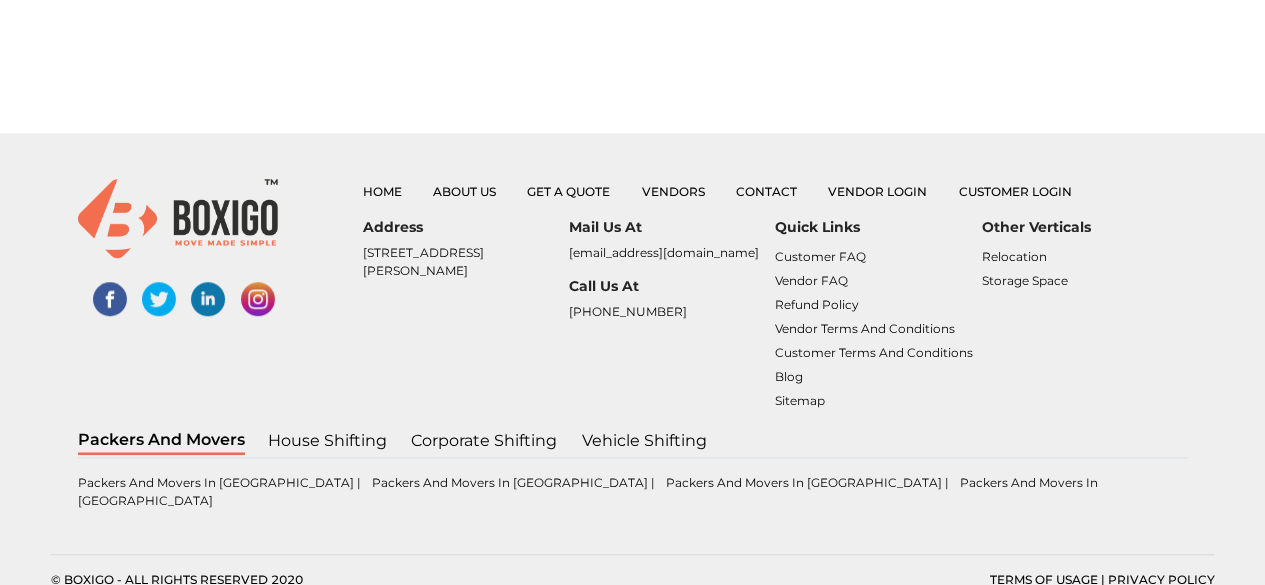 scroll, scrollTop: 0, scrollLeft: 0, axis: both 